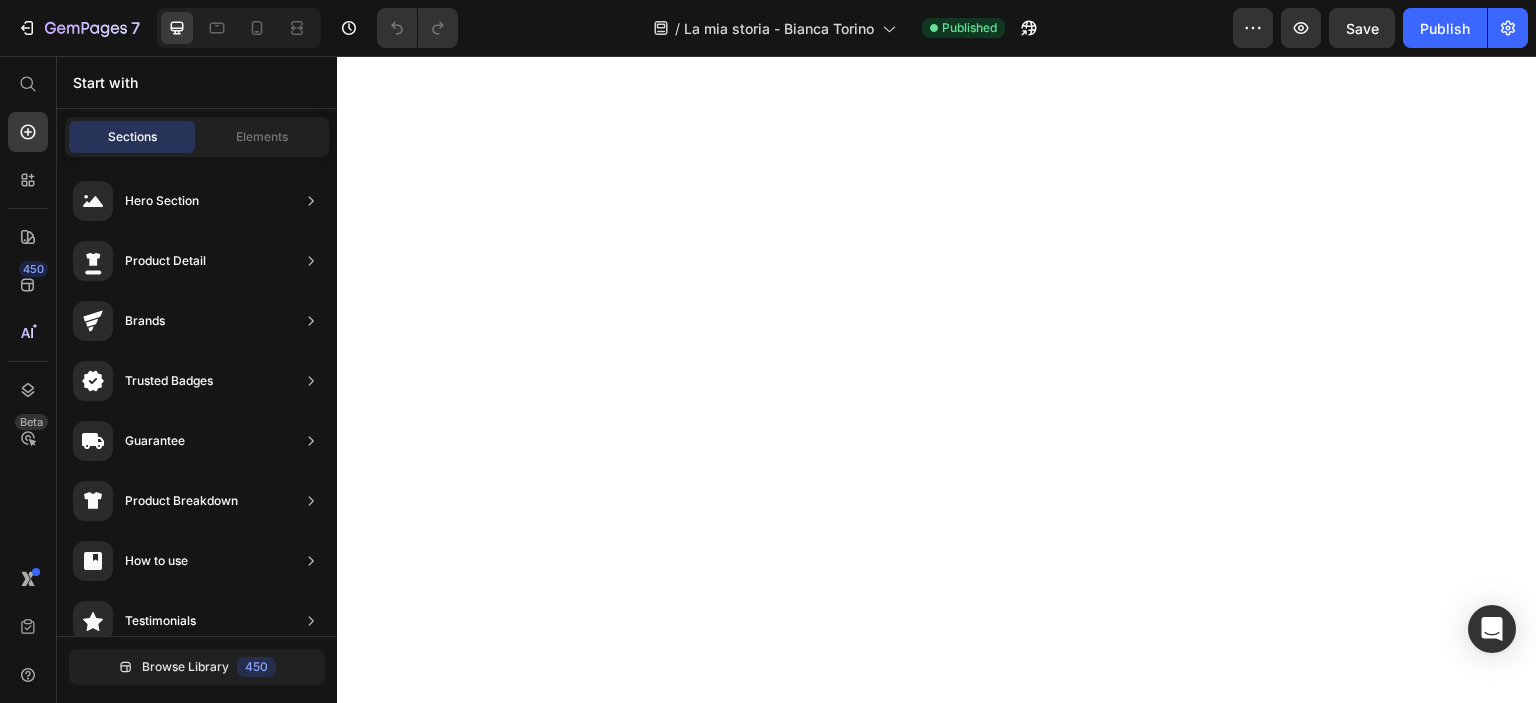 scroll, scrollTop: 0, scrollLeft: 0, axis: both 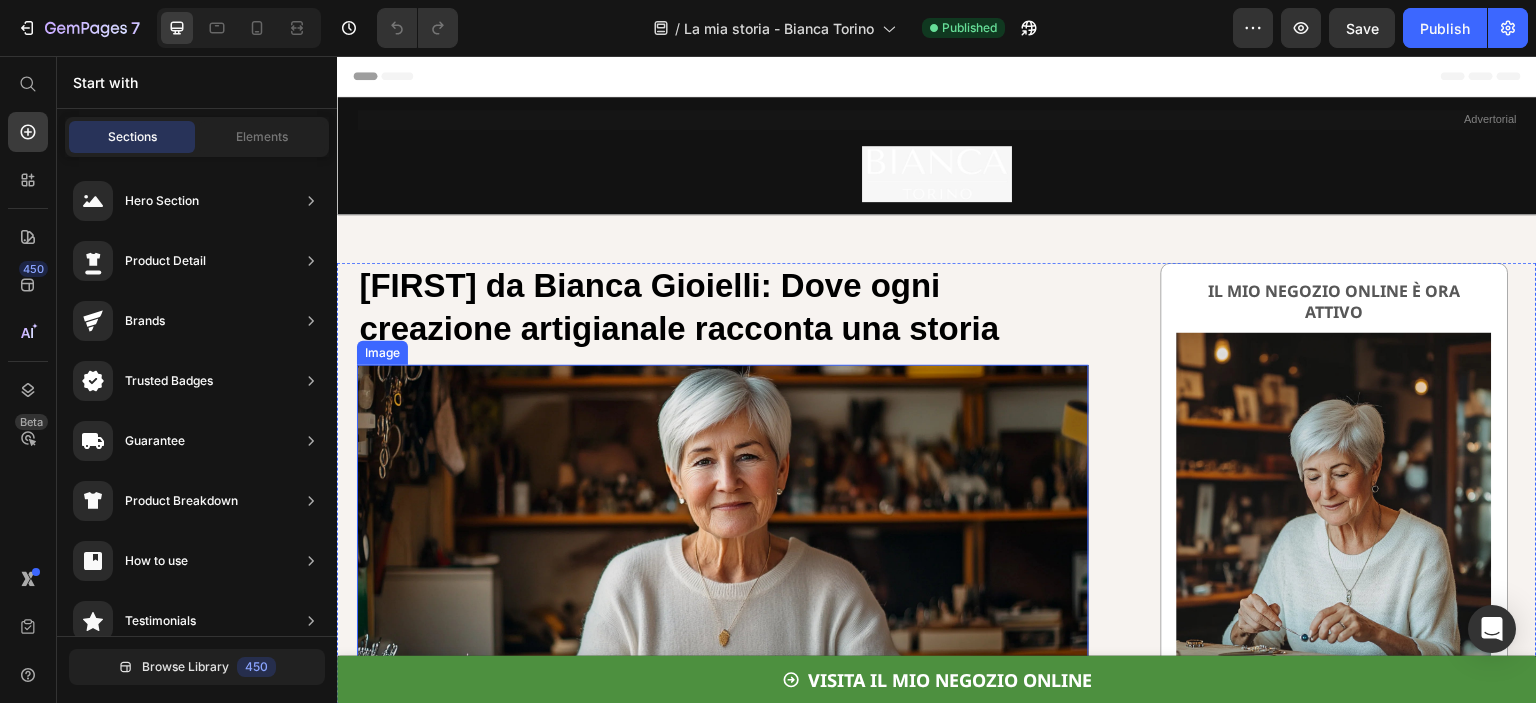click on "VISITA IL MIO NEGOZIO ONLINE" at bounding box center (950, 680) 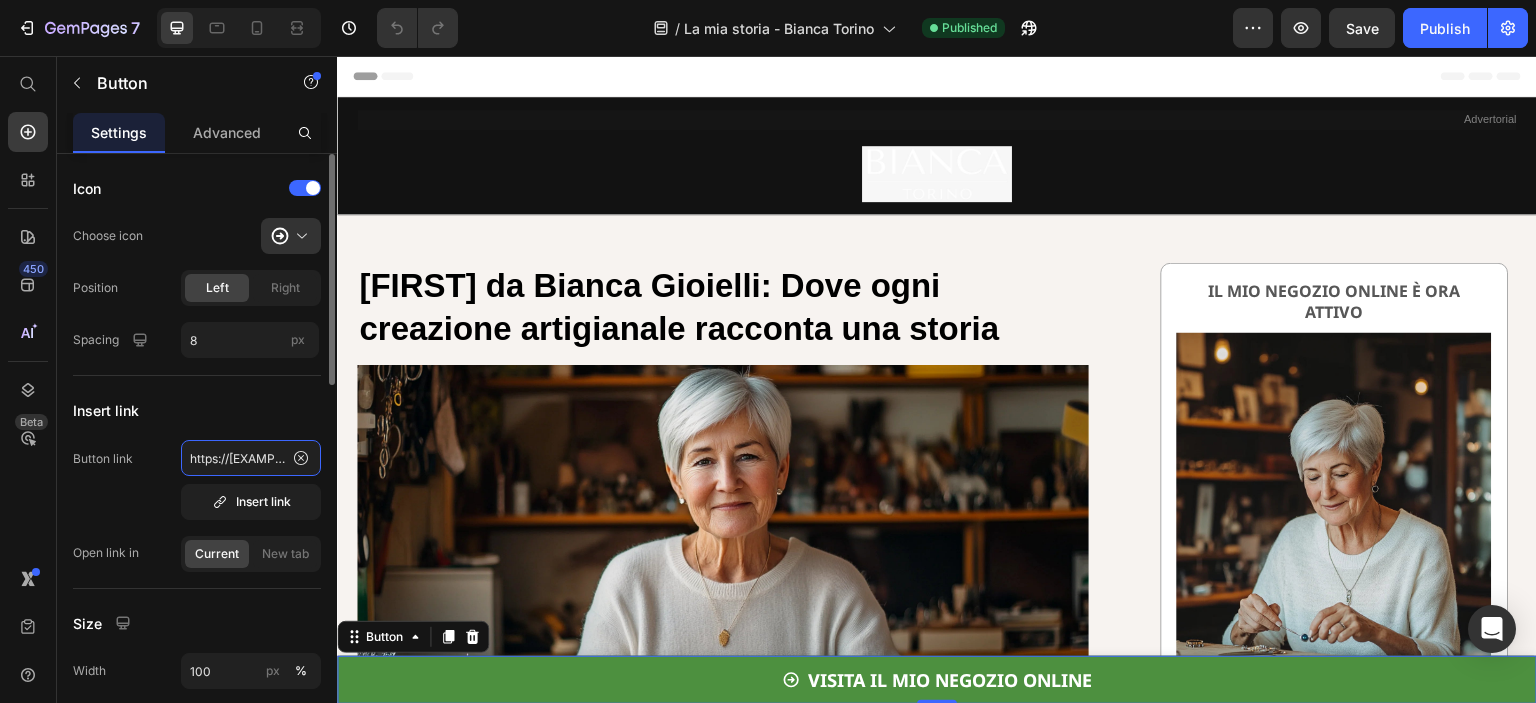 click on "https://[EXAMPLE.COM]/collections/tutti-i-gioielli-2" 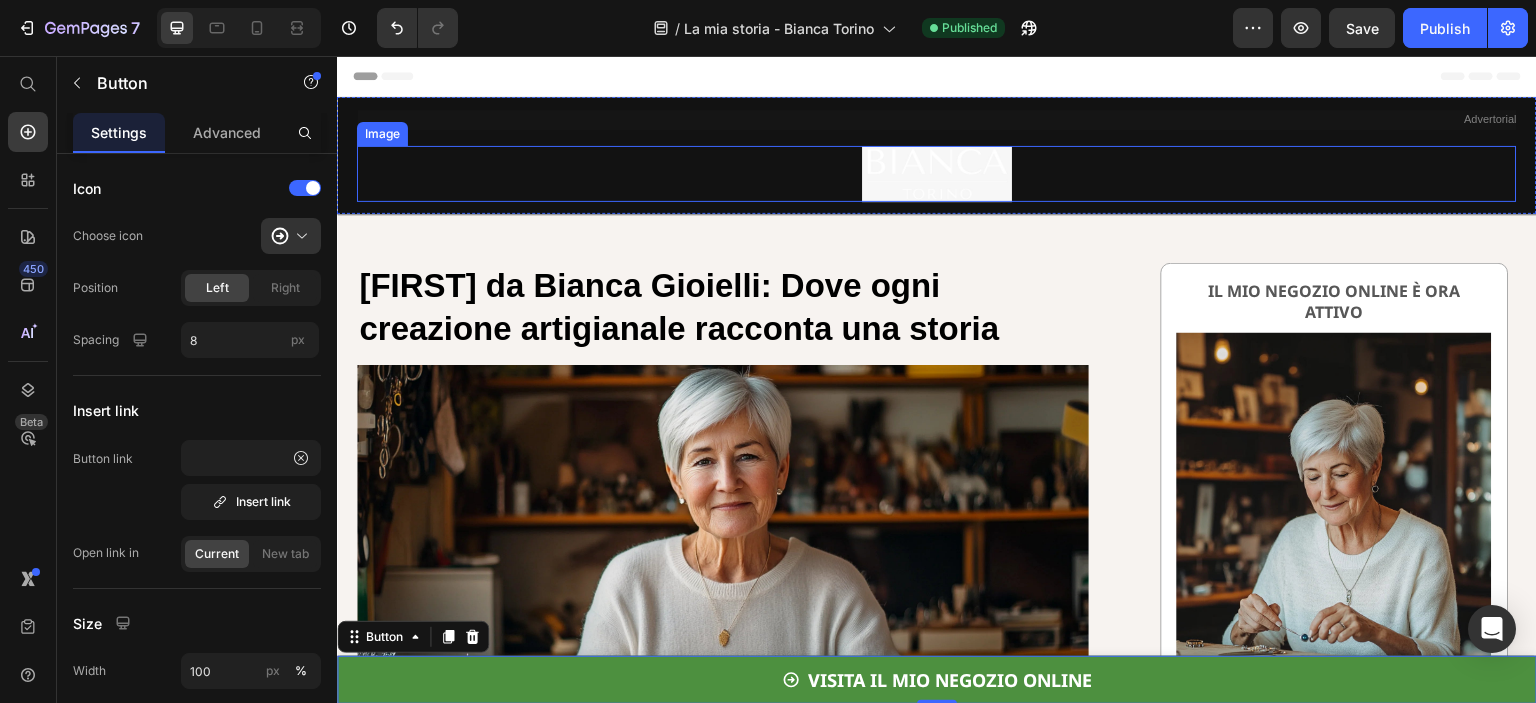 click at bounding box center [937, 174] 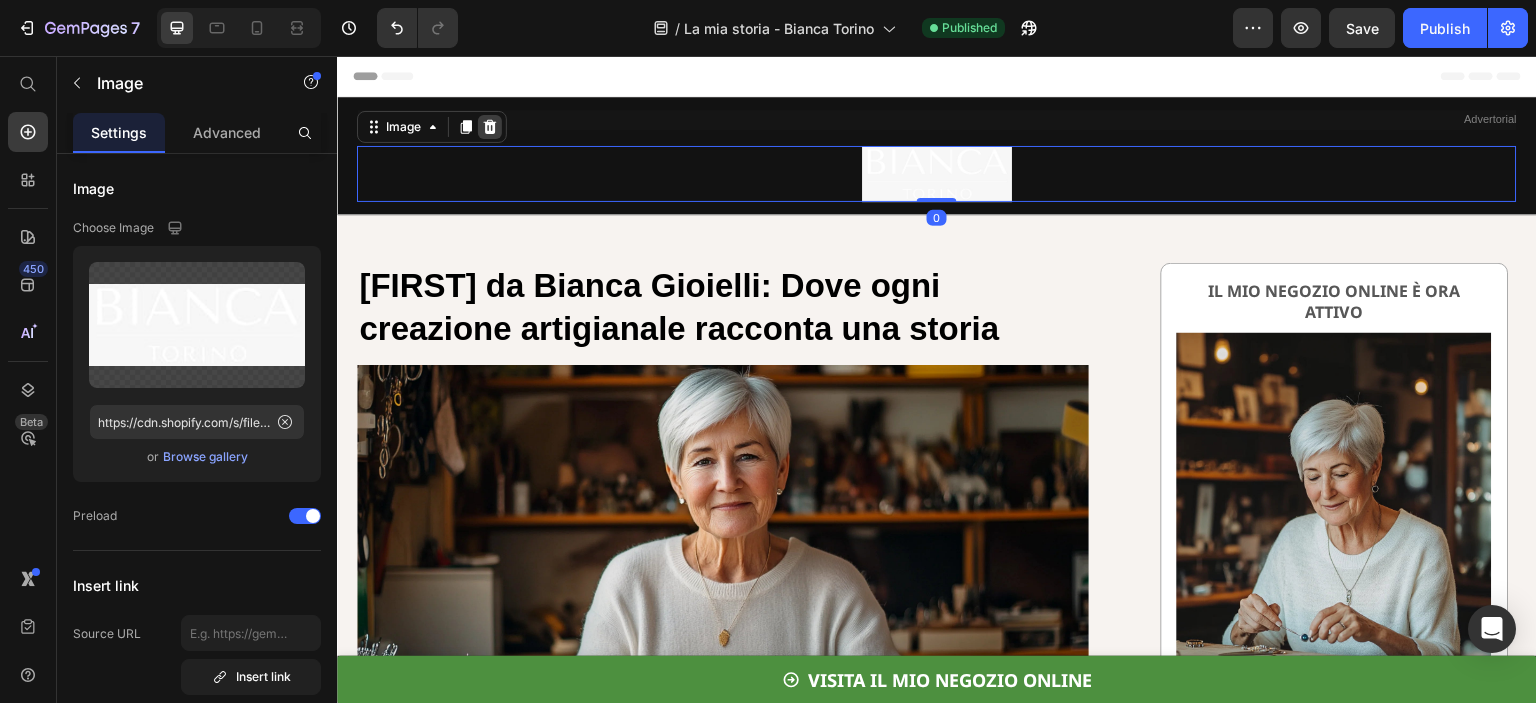 click at bounding box center [490, 127] 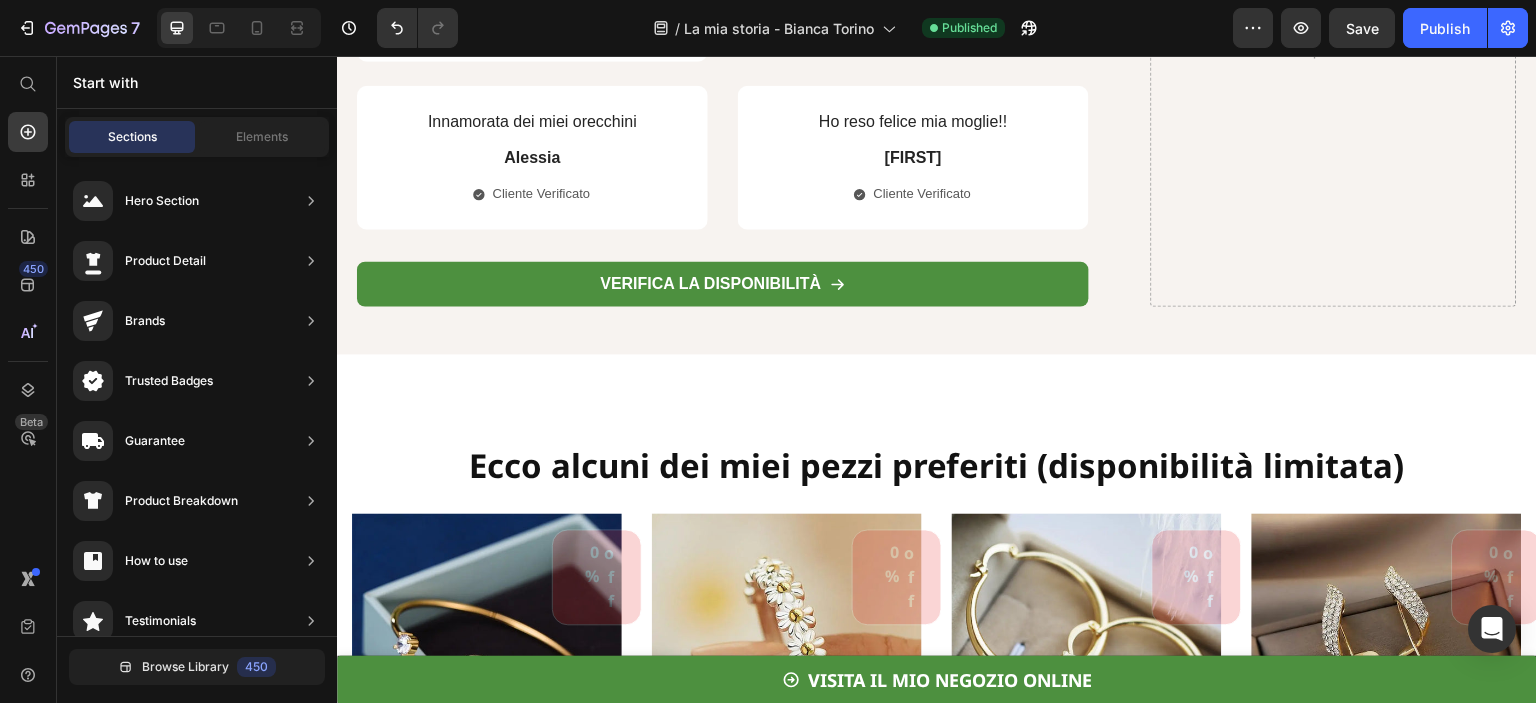 scroll, scrollTop: 6337, scrollLeft: 0, axis: vertical 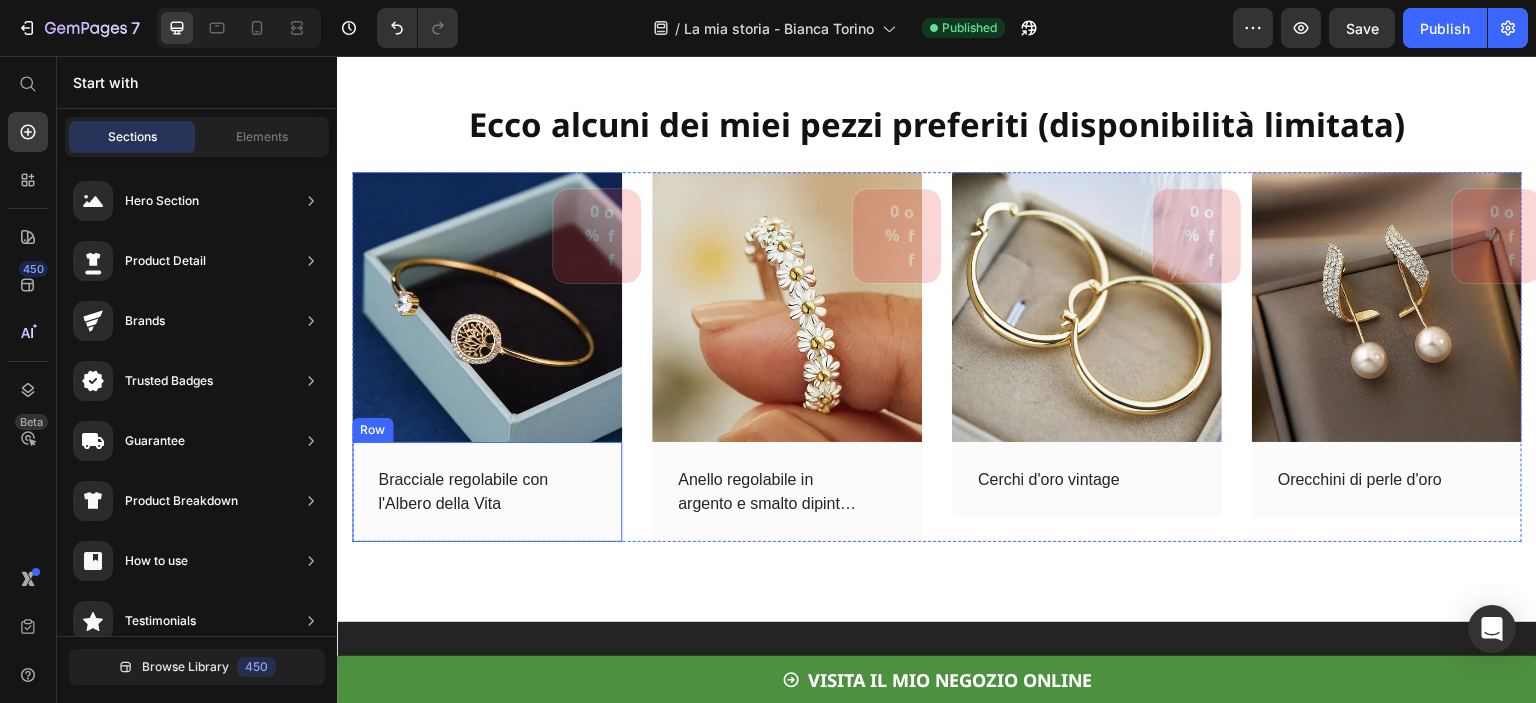 click on "Bracciale regolabile con l'Albero della Vita (P) Title Row" at bounding box center (487, 492) 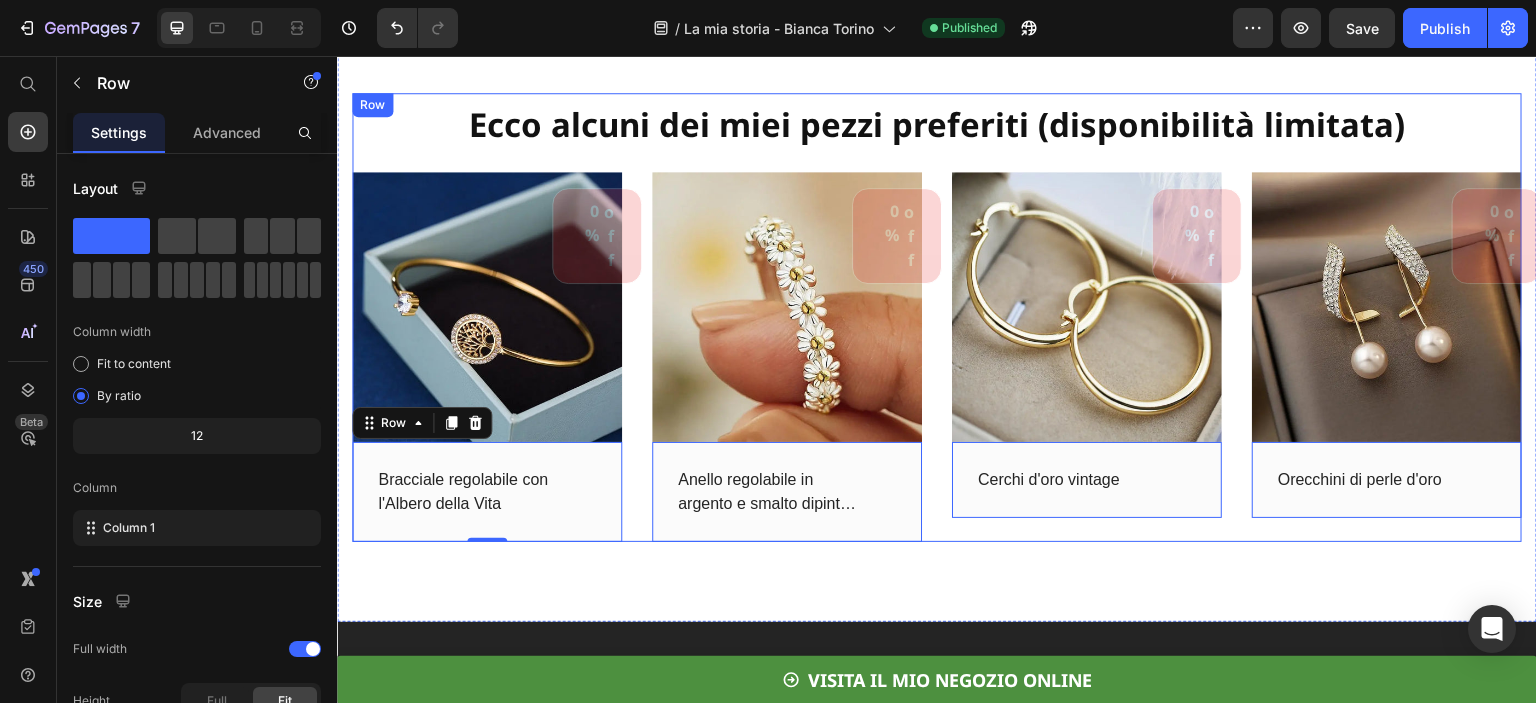click on "Ecco alcuni dei miei pezzi preferiti (disponibilità limitata) Text Block 0% off (P) Tag (P) Images Row Bracciale regolabile con l'Albero della Vita (P) Title Row   0 0% off (P) Tag (P) Images Row Anello regolabile in argento e smalto dipinto a mano con margherita (P) Title Row   0 0% off (P) Tag (P) Images Row Cerchi d'oro vintage (P) Title Row   0 0% off (P) Tag (P) Images Row Orecchini di perle d'oro (P) Title Row   0 Product List" at bounding box center [937, 317] 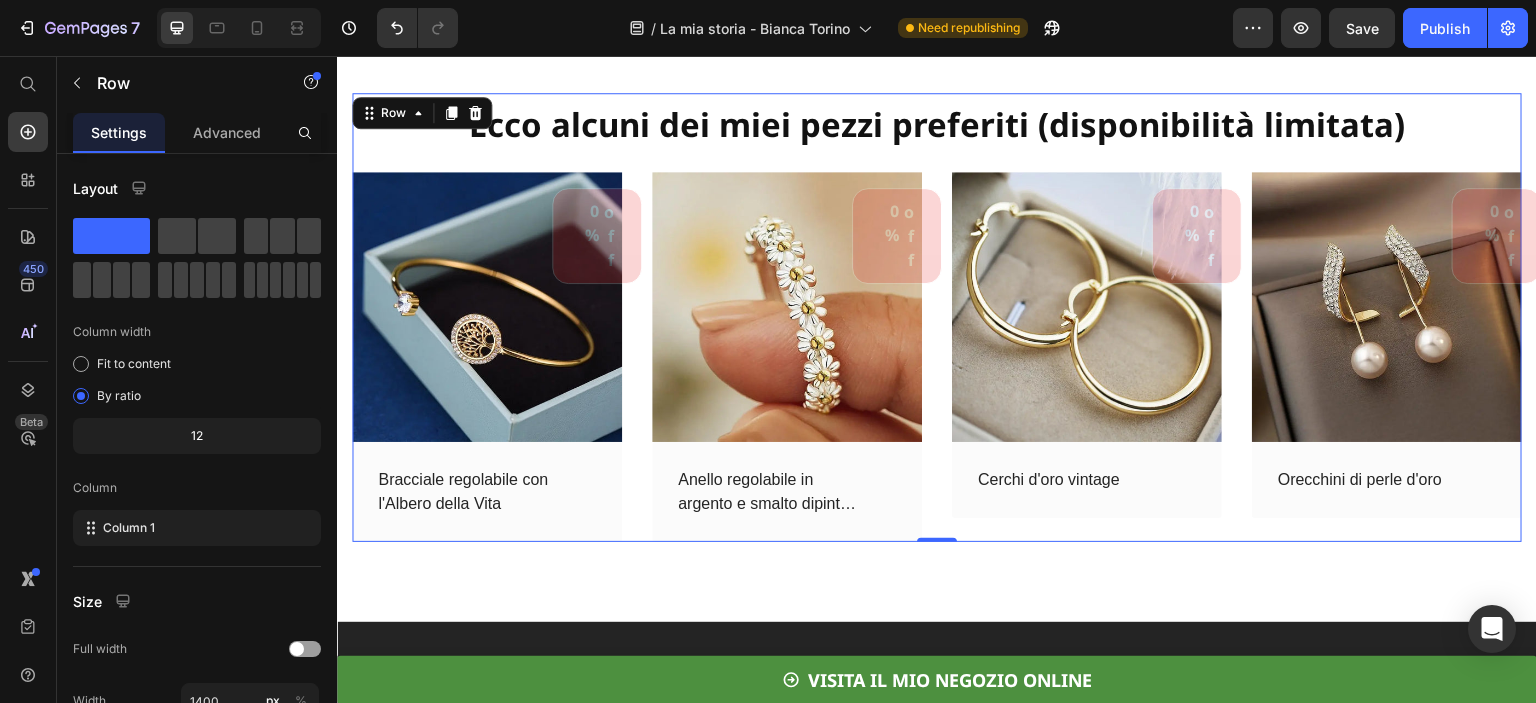 click on "Ecco alcuni dei miei pezzi preferiti (disponibilità limitata)" at bounding box center [937, 124] 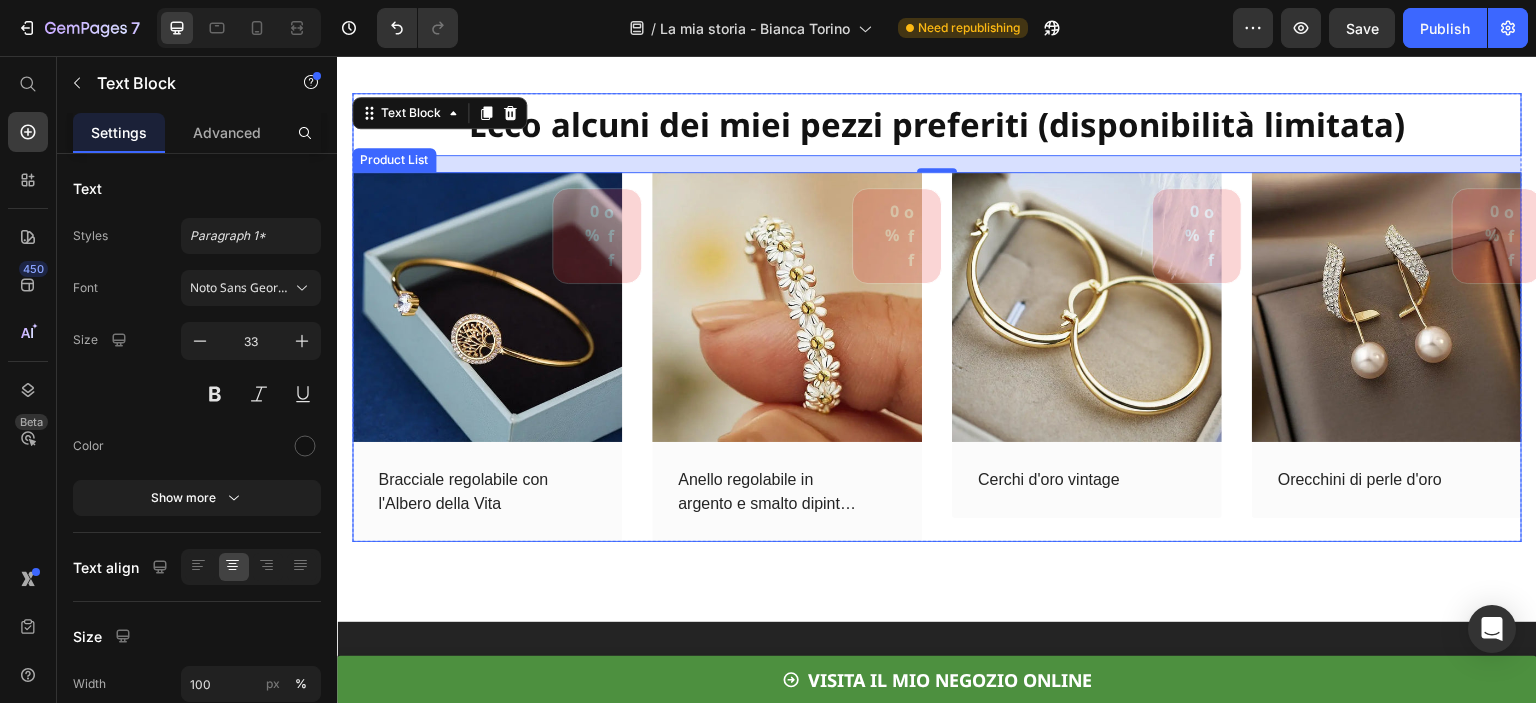 click on "0% off (P) Tag (P) Images Row Orecchini di perle d'oro (P) Title Row" at bounding box center [1387, 357] 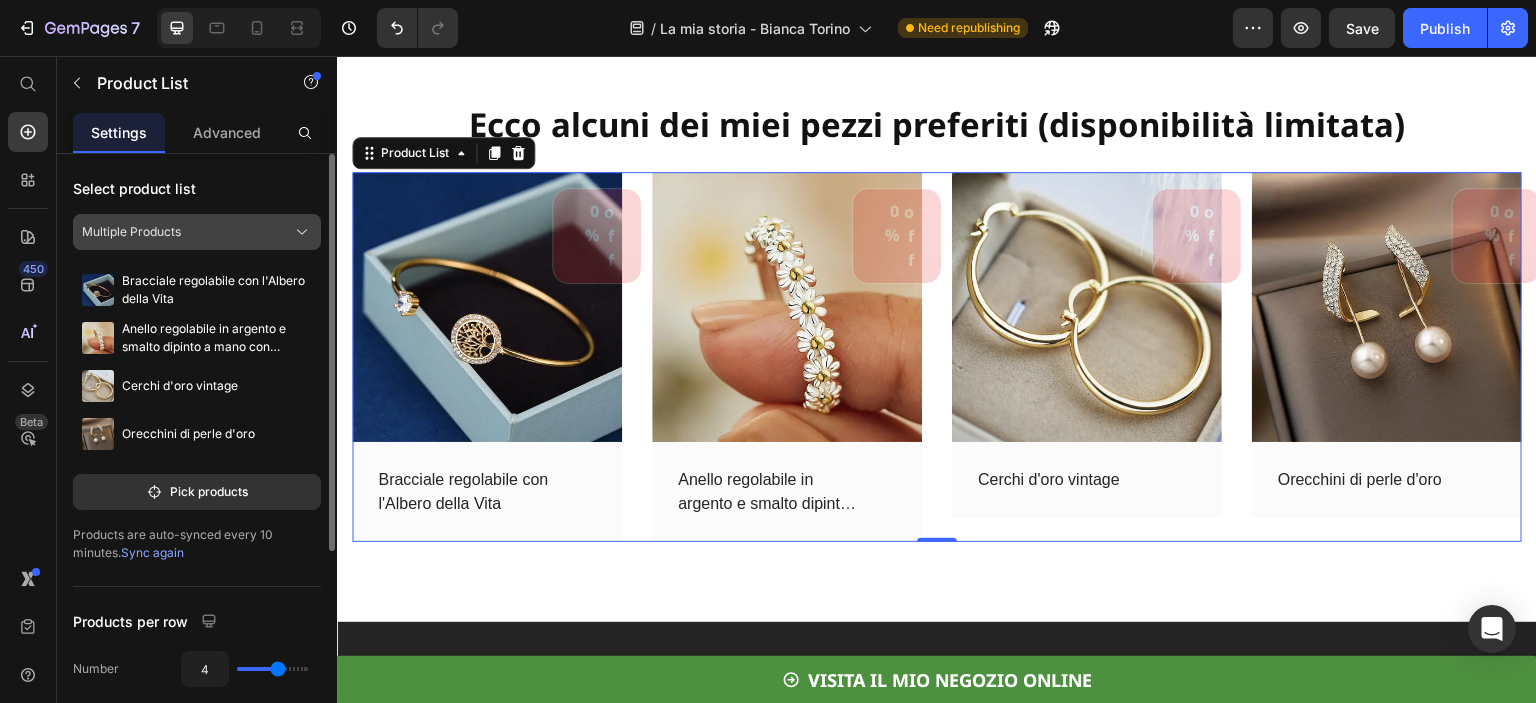 click on "Multiple Products" 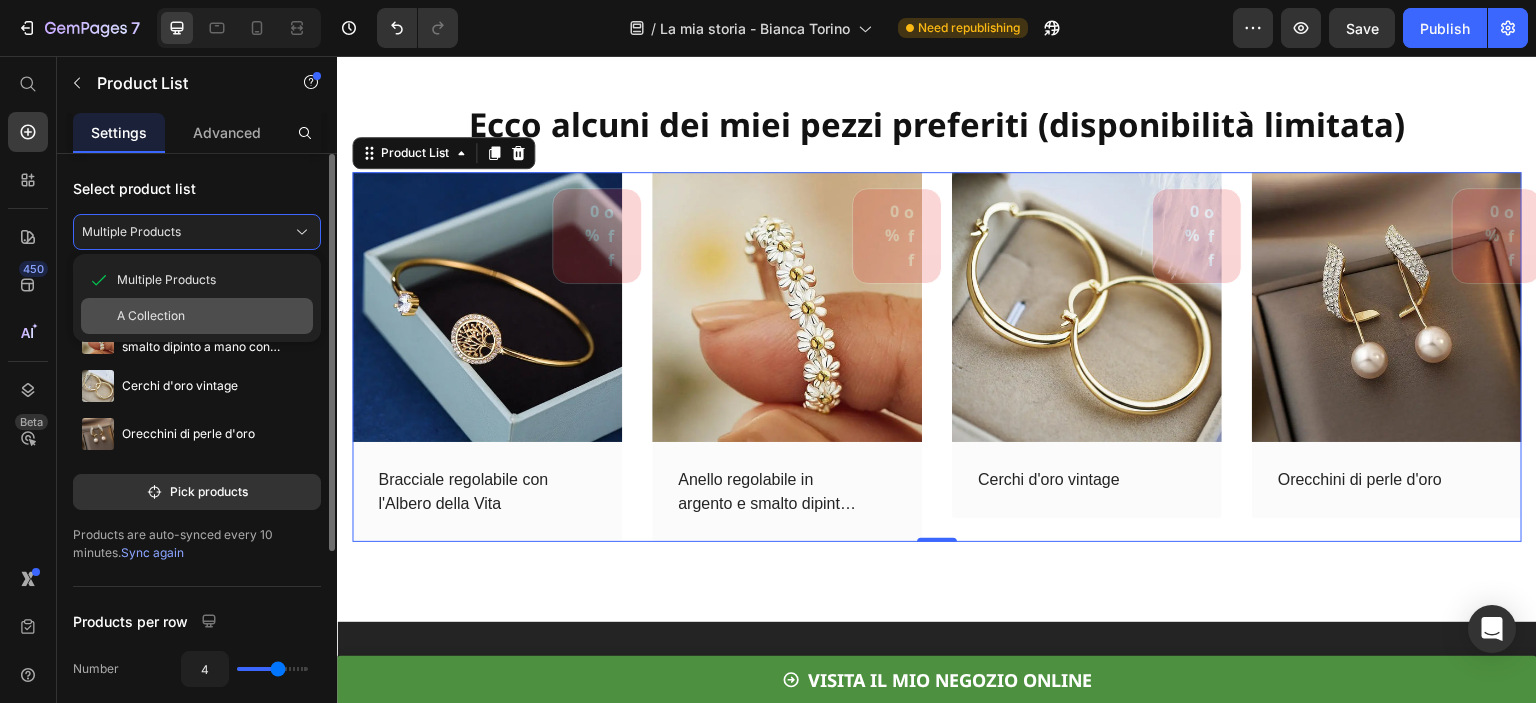click on "A Collection" at bounding box center [151, 316] 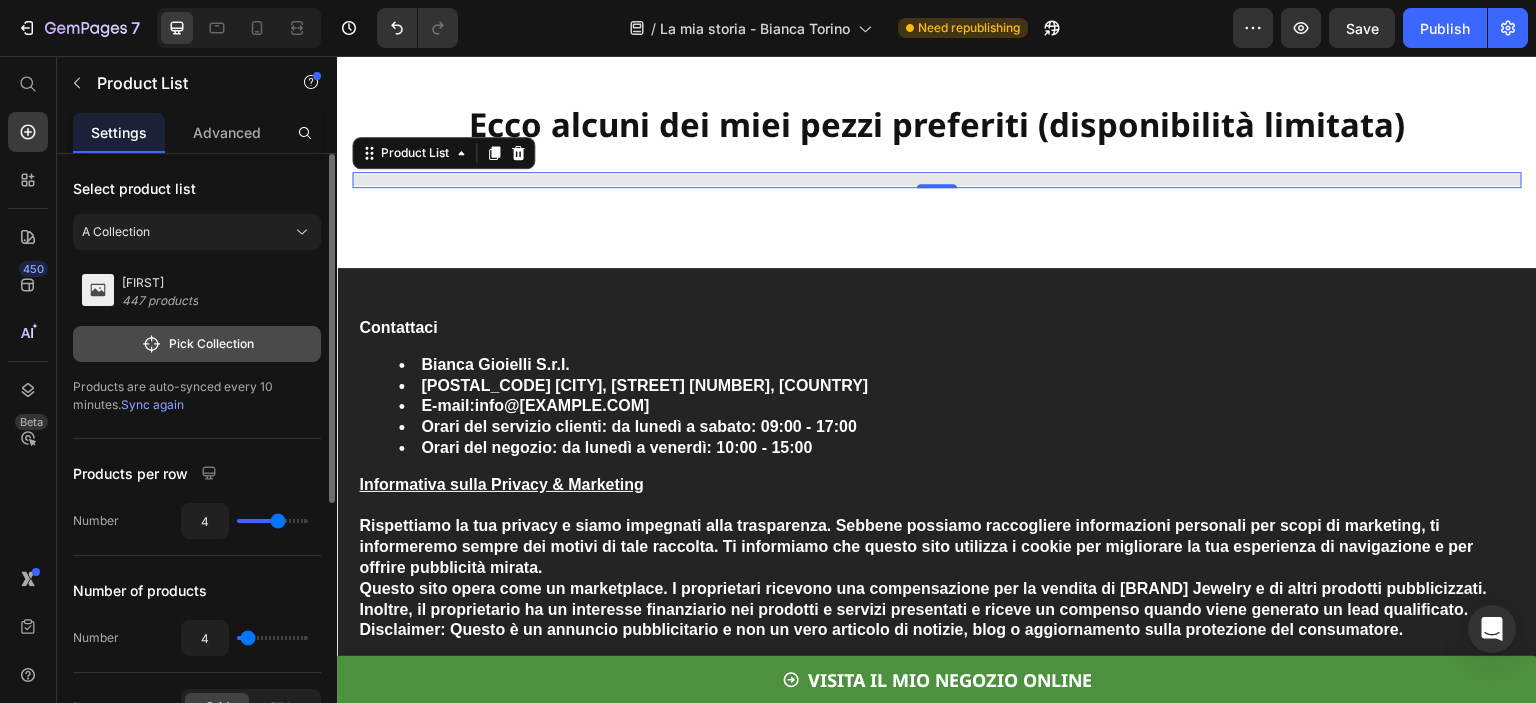 click on "Pick Collection" at bounding box center [197, 344] 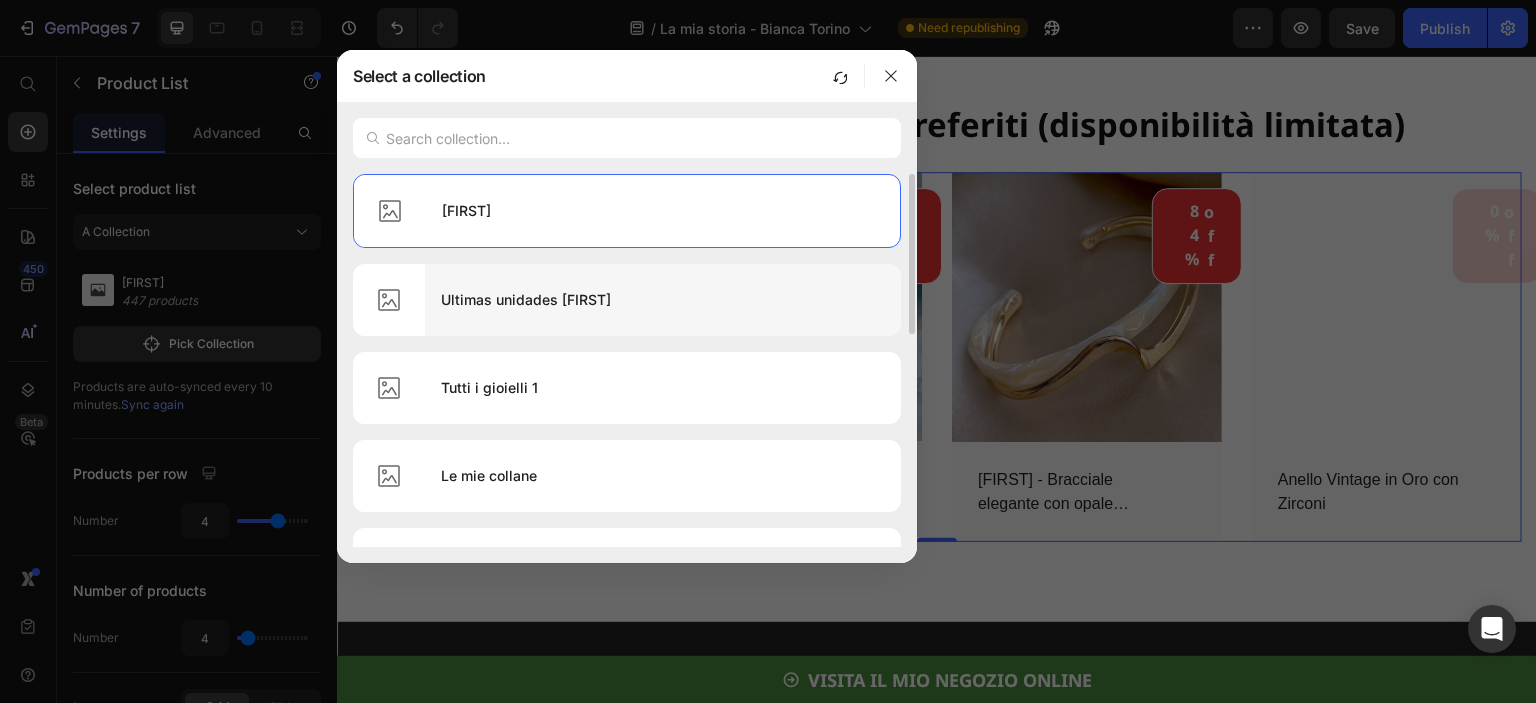 scroll, scrollTop: 100, scrollLeft: 0, axis: vertical 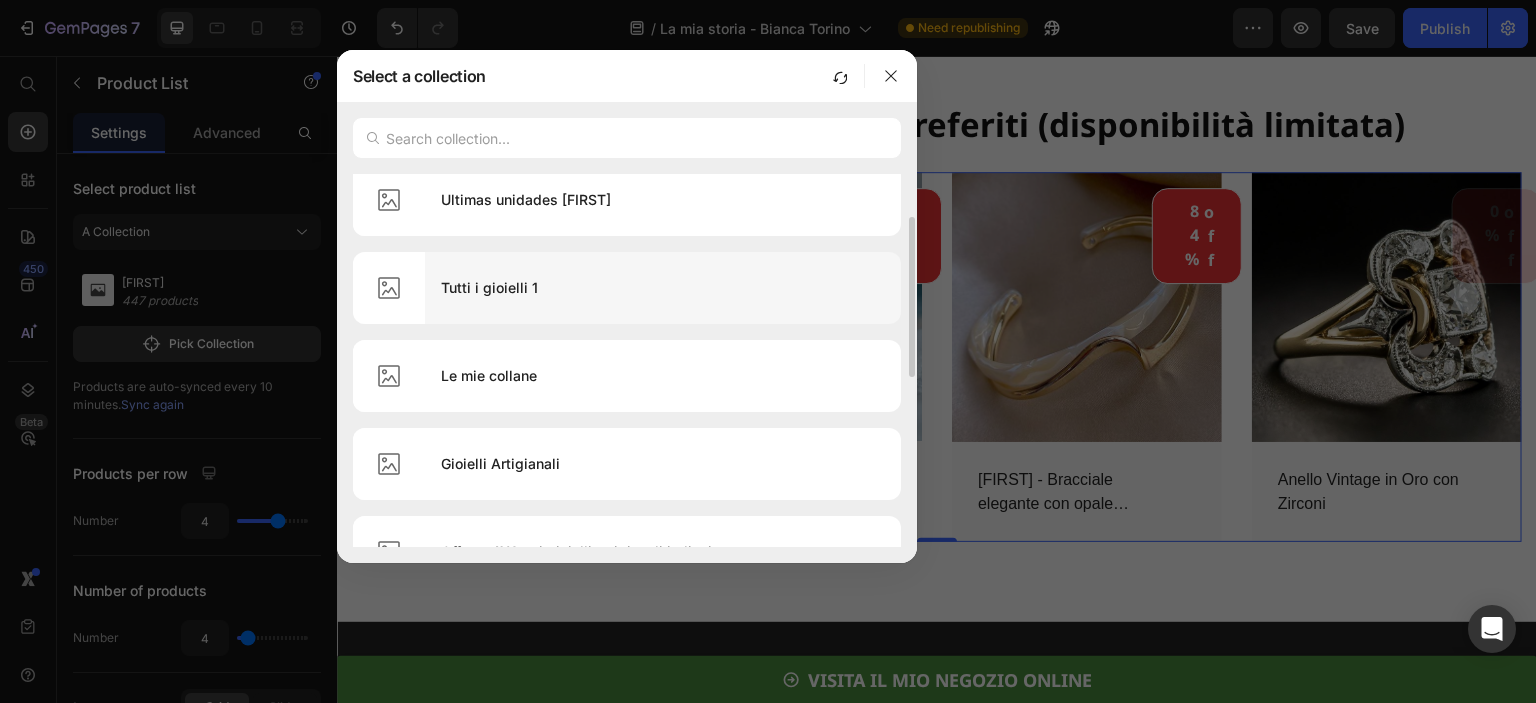 click on "Tutti i gioielli 1" at bounding box center (663, 288) 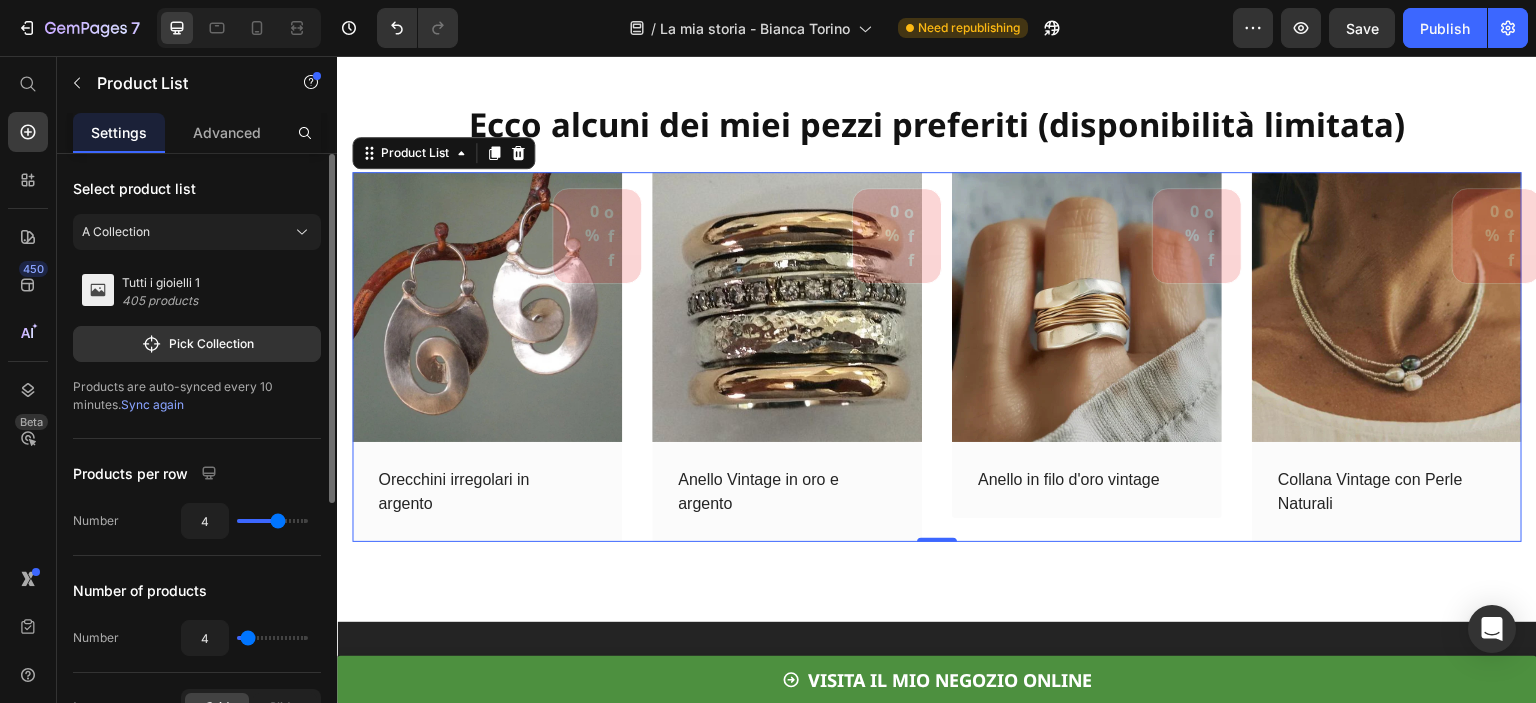 click on "4" 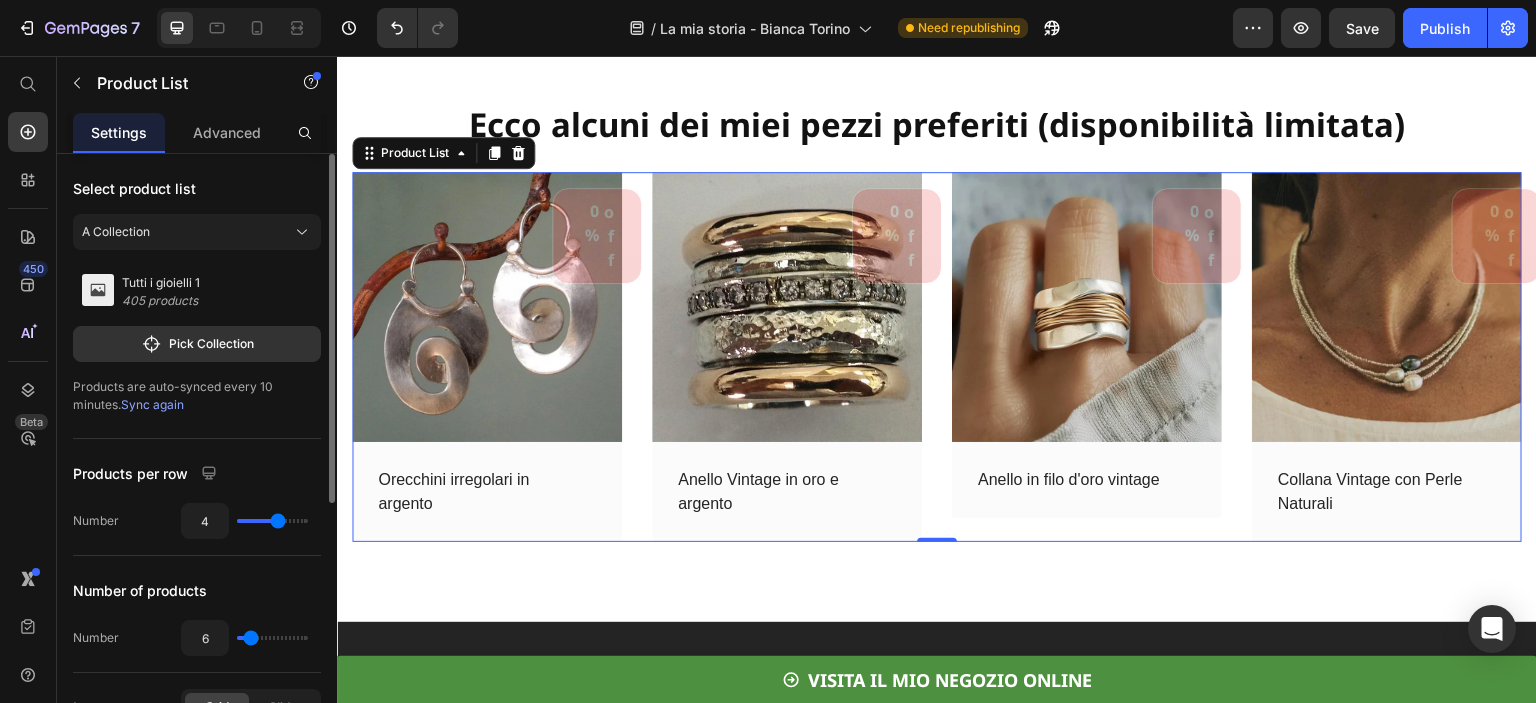 type on "7" 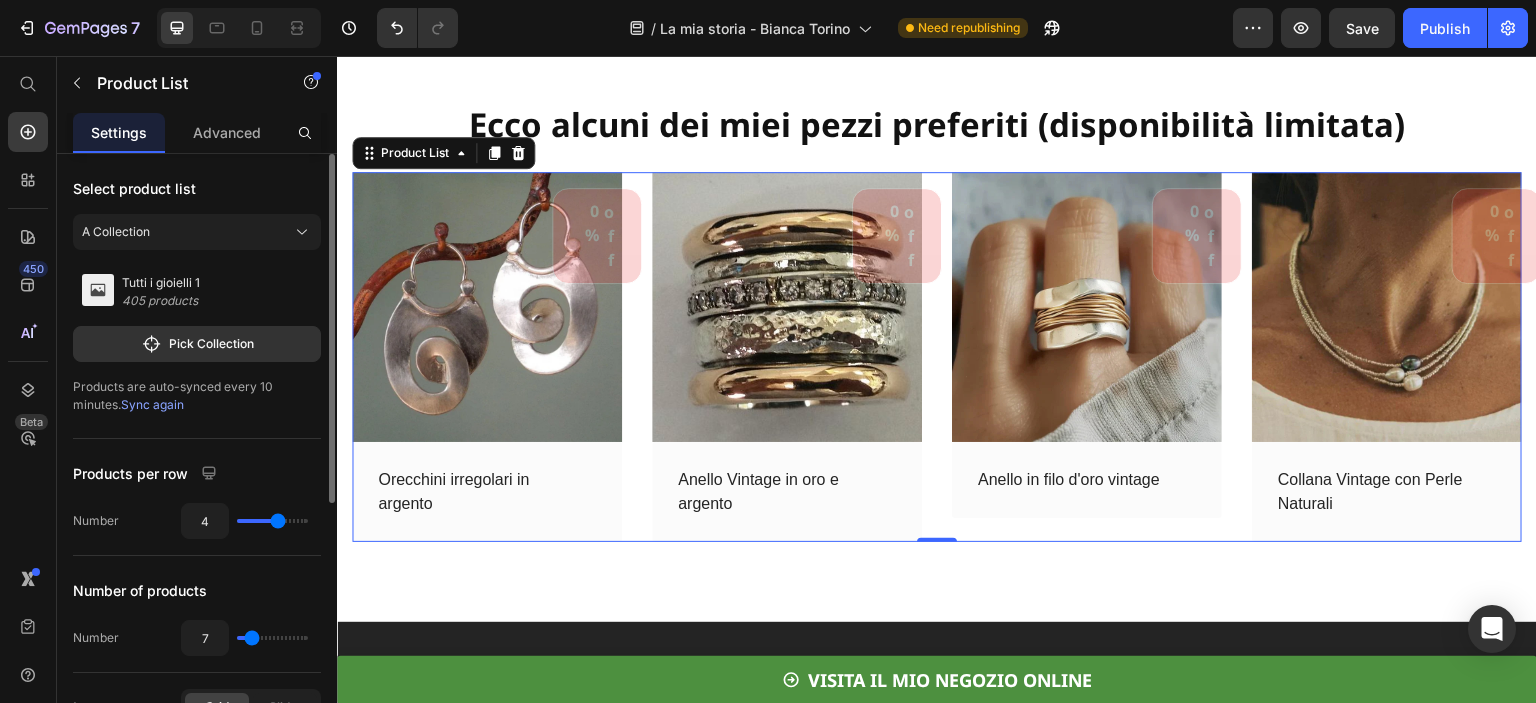 type on "8" 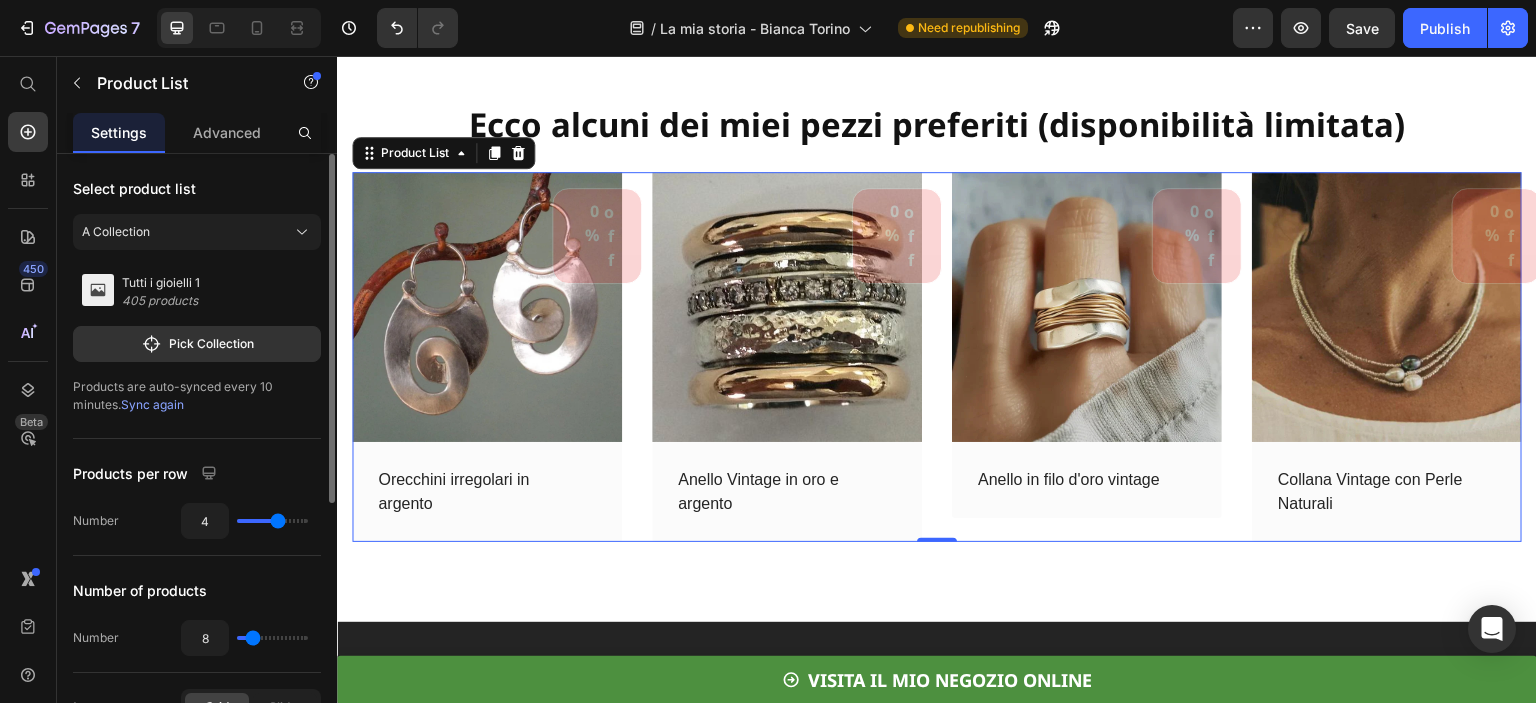 type on "9" 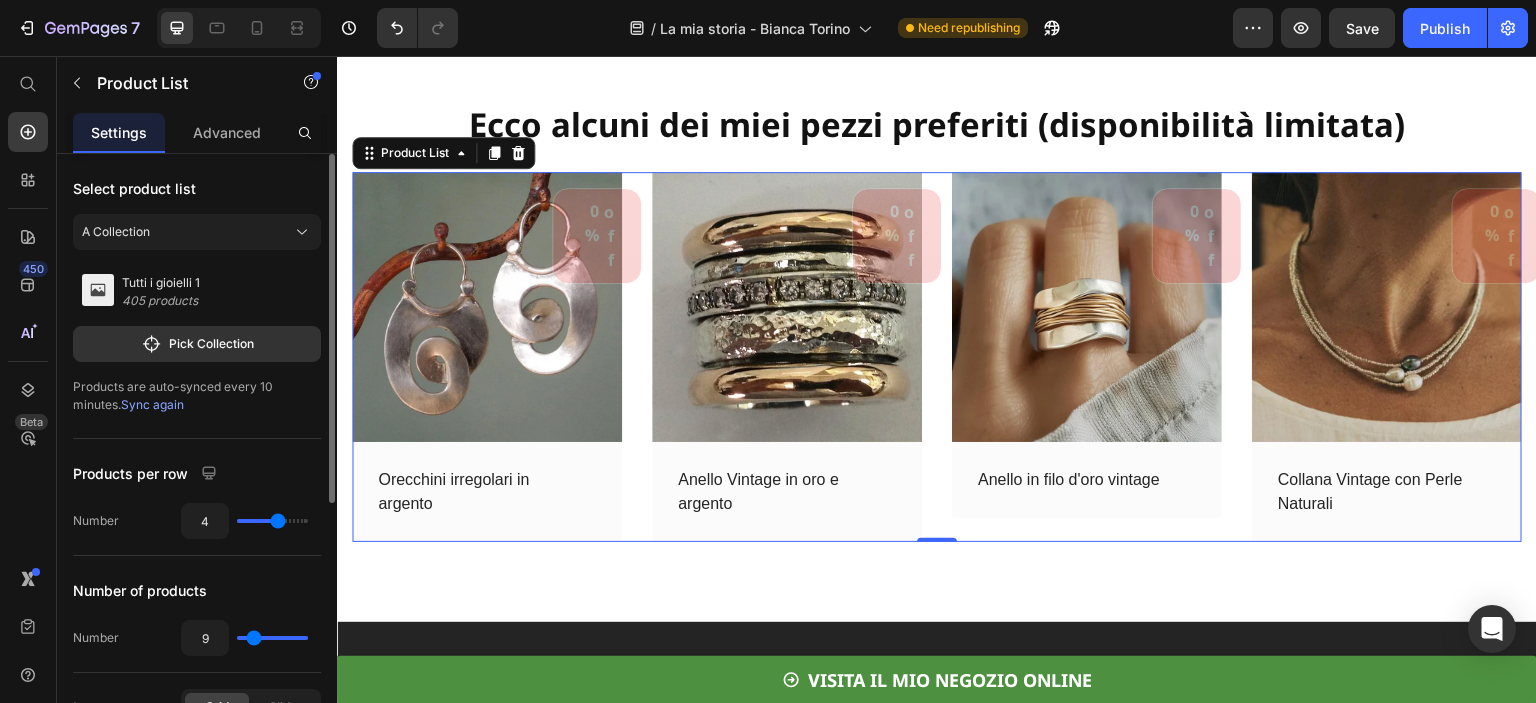 type on "10" 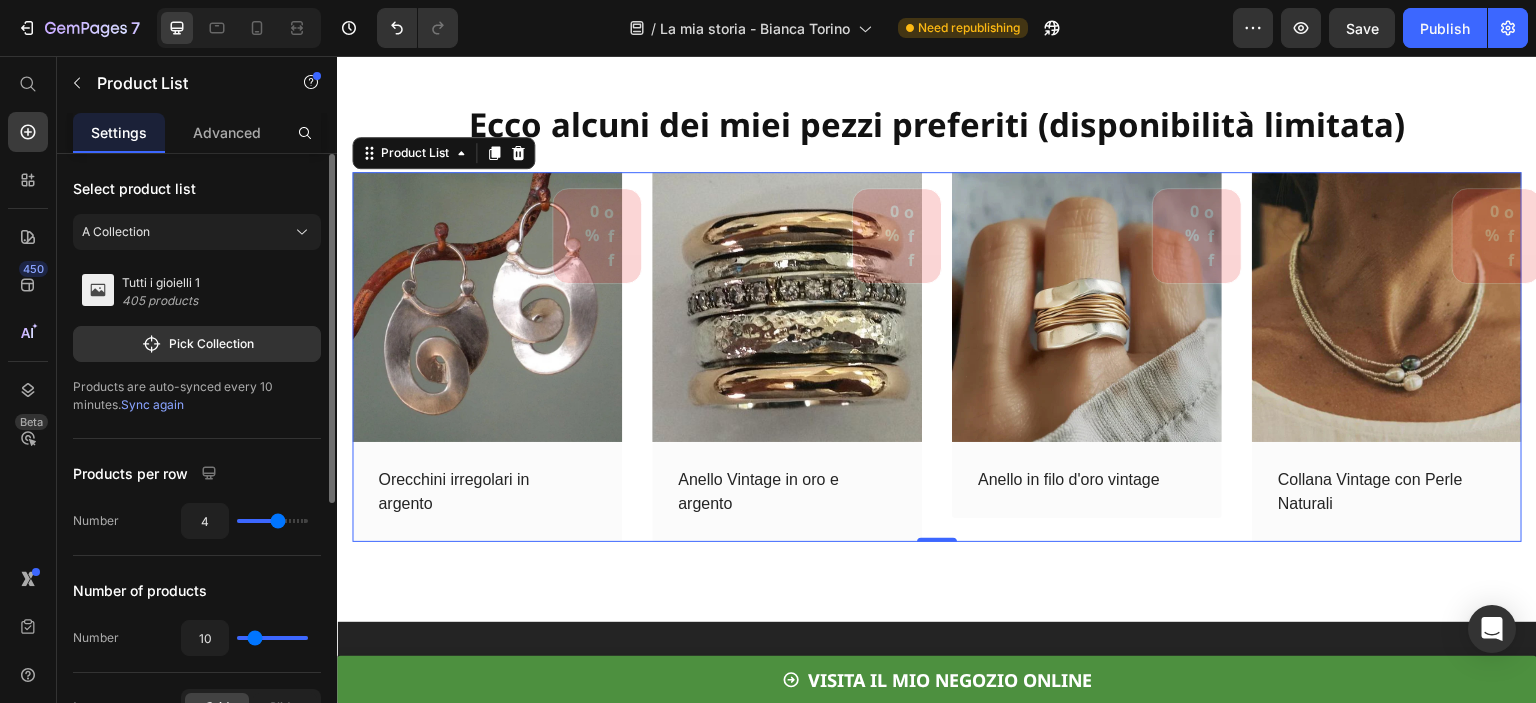 type on "11" 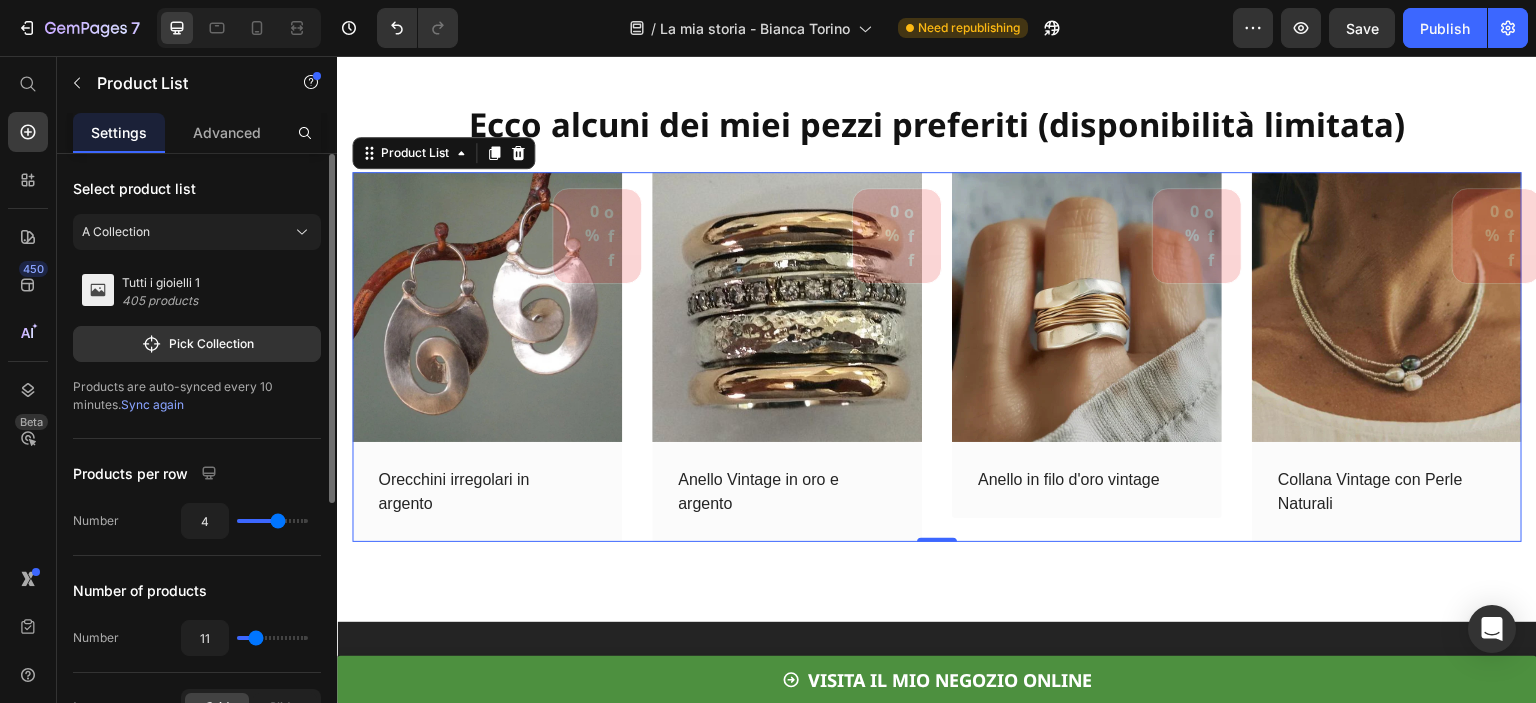 type on "12" 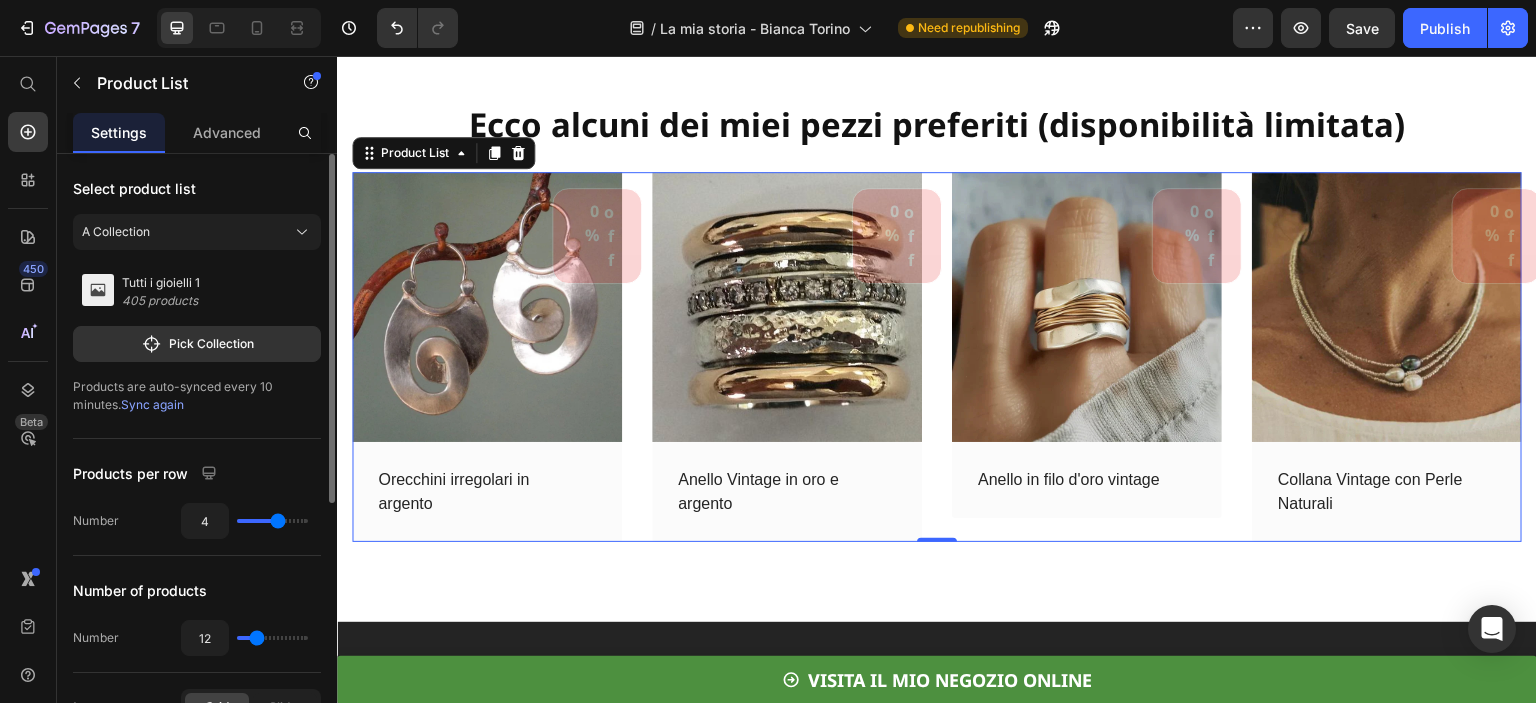 type on "13" 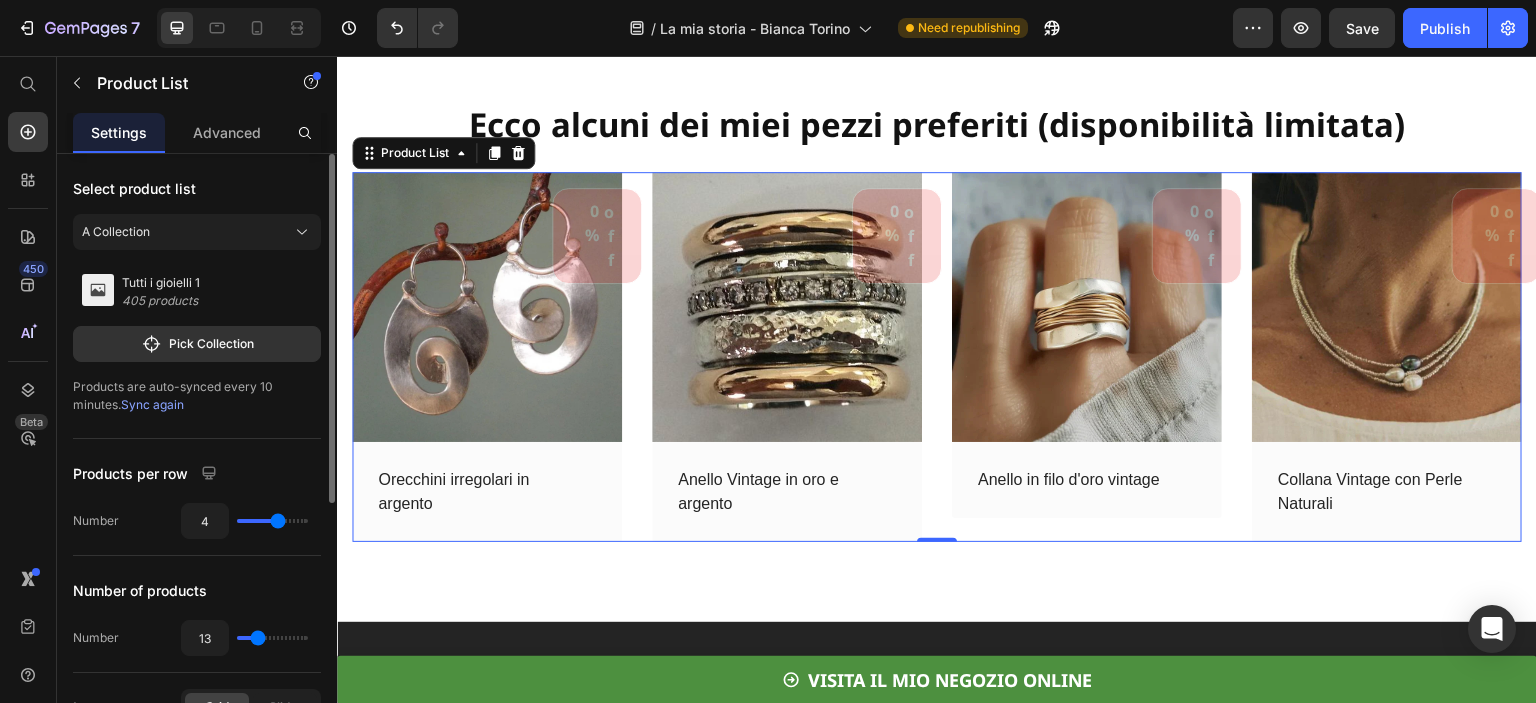 type on "14" 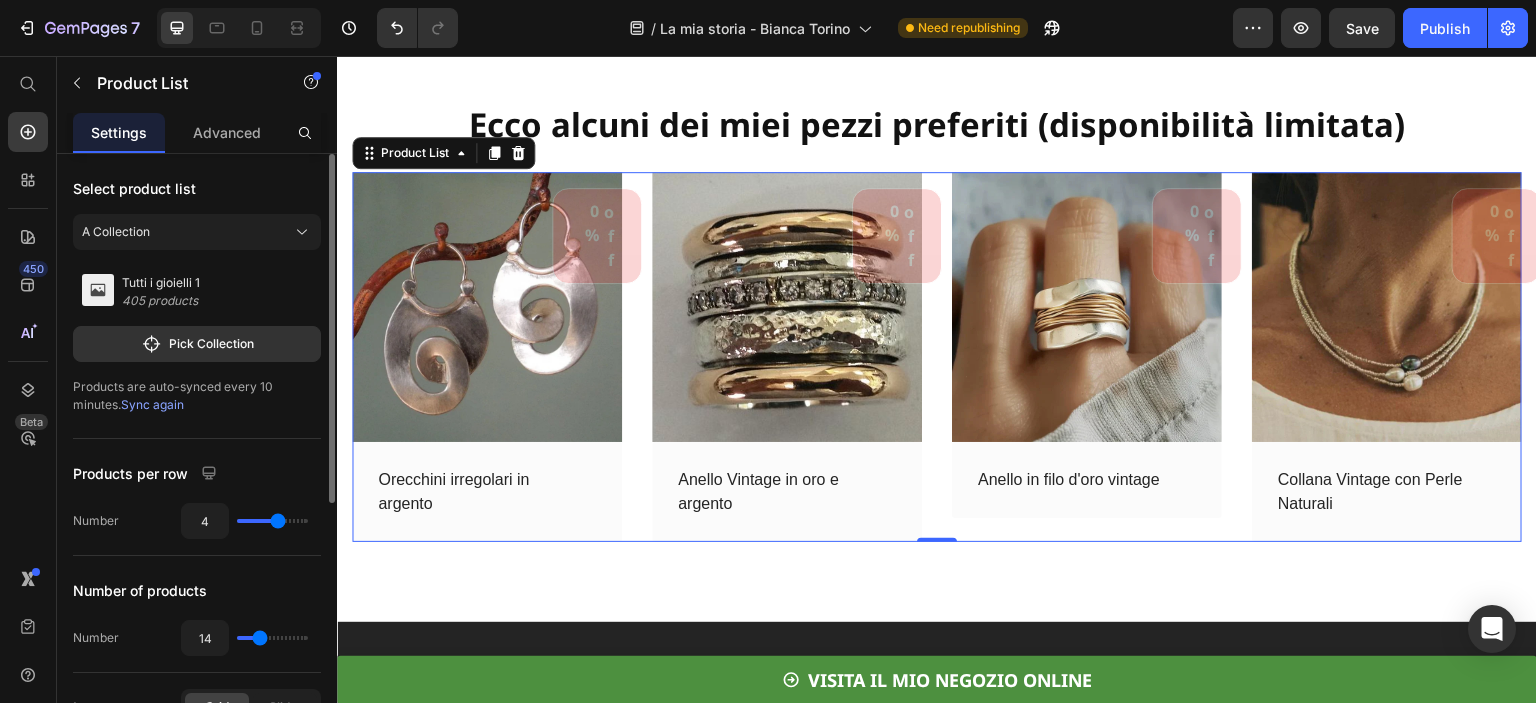 type on "13" 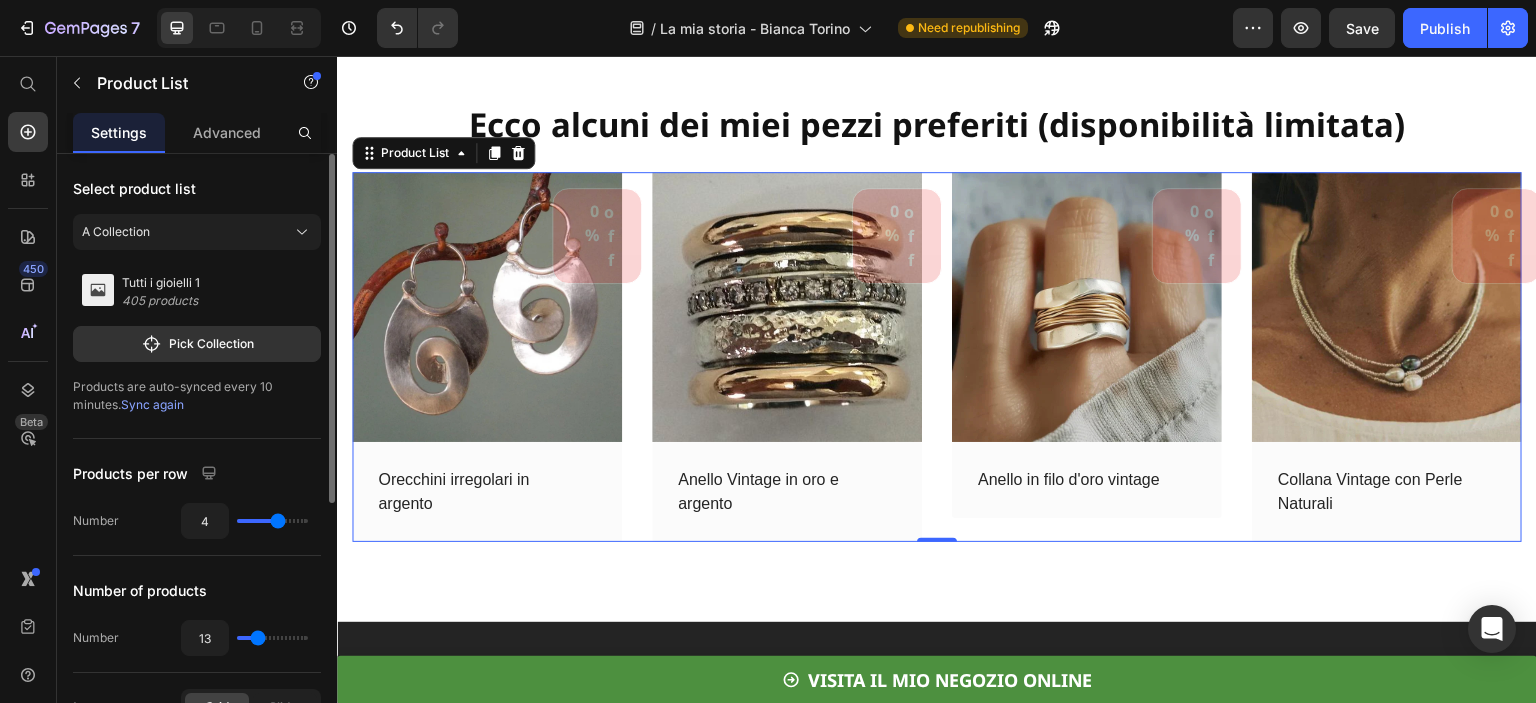 type on "12" 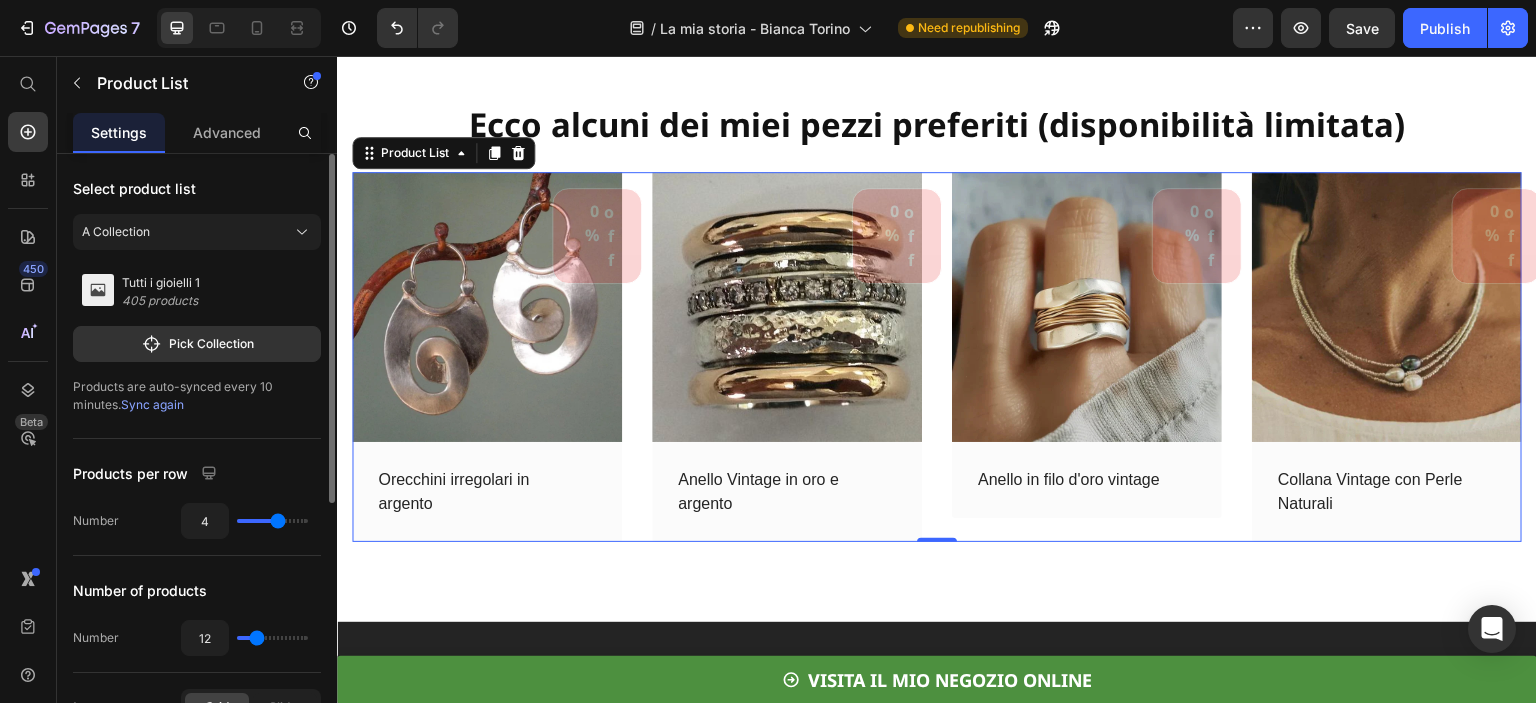 type on "12" 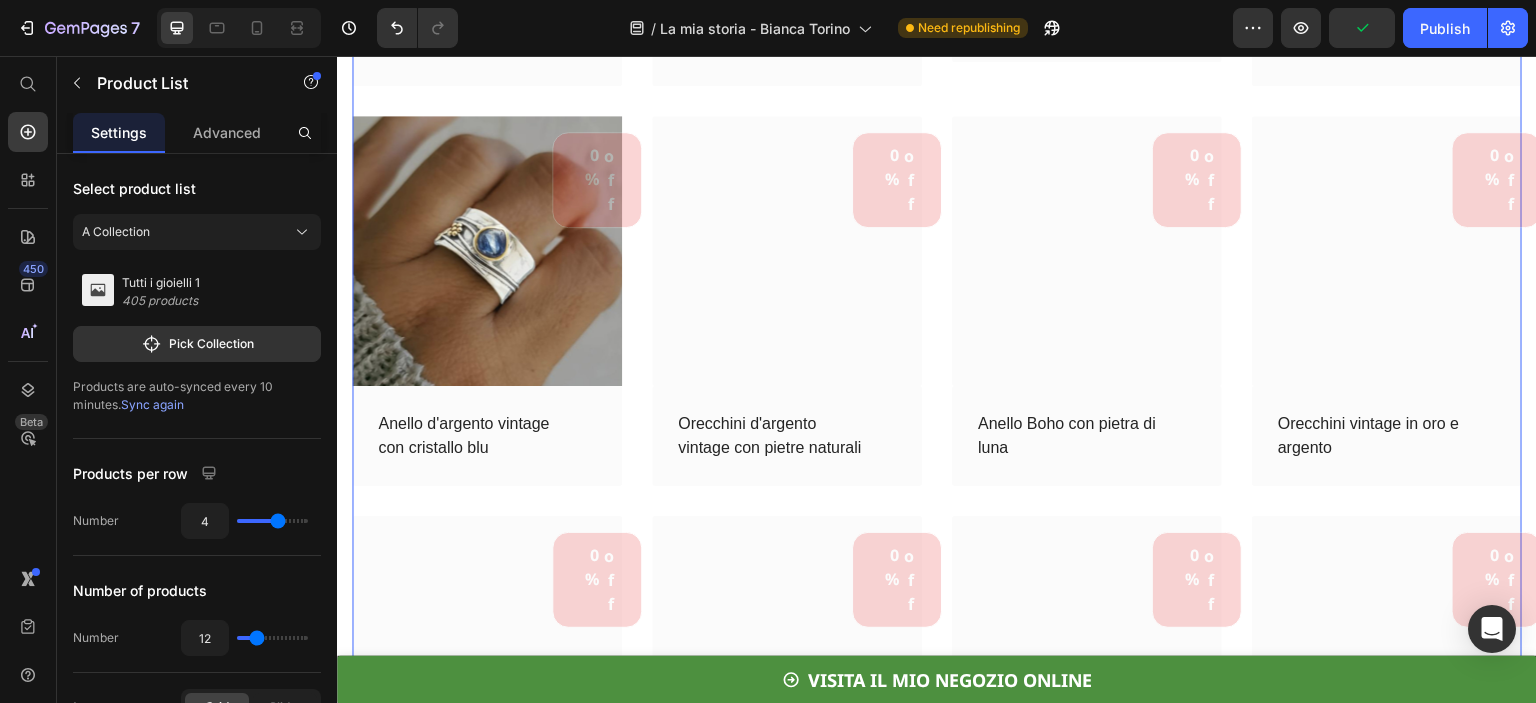 scroll, scrollTop: 7037, scrollLeft: 0, axis: vertical 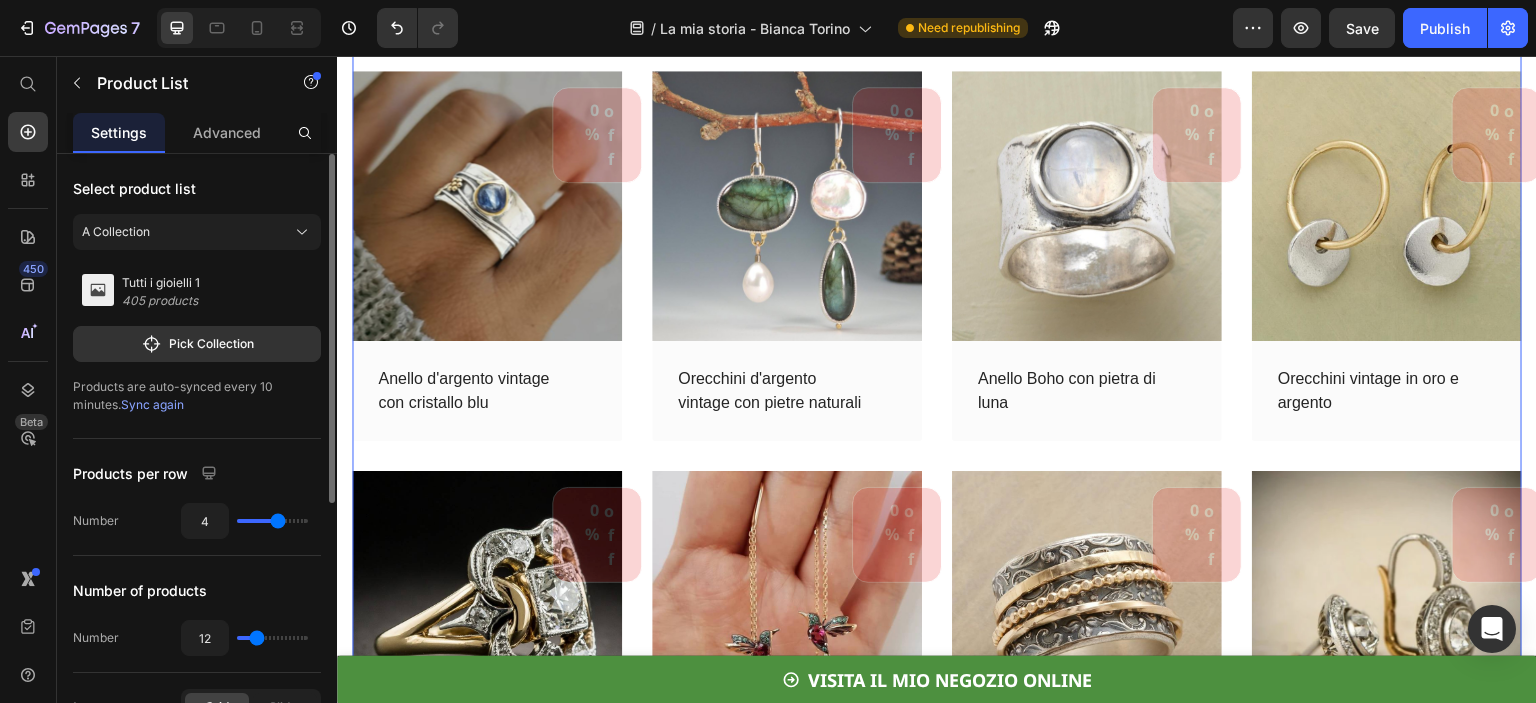 type on "14" 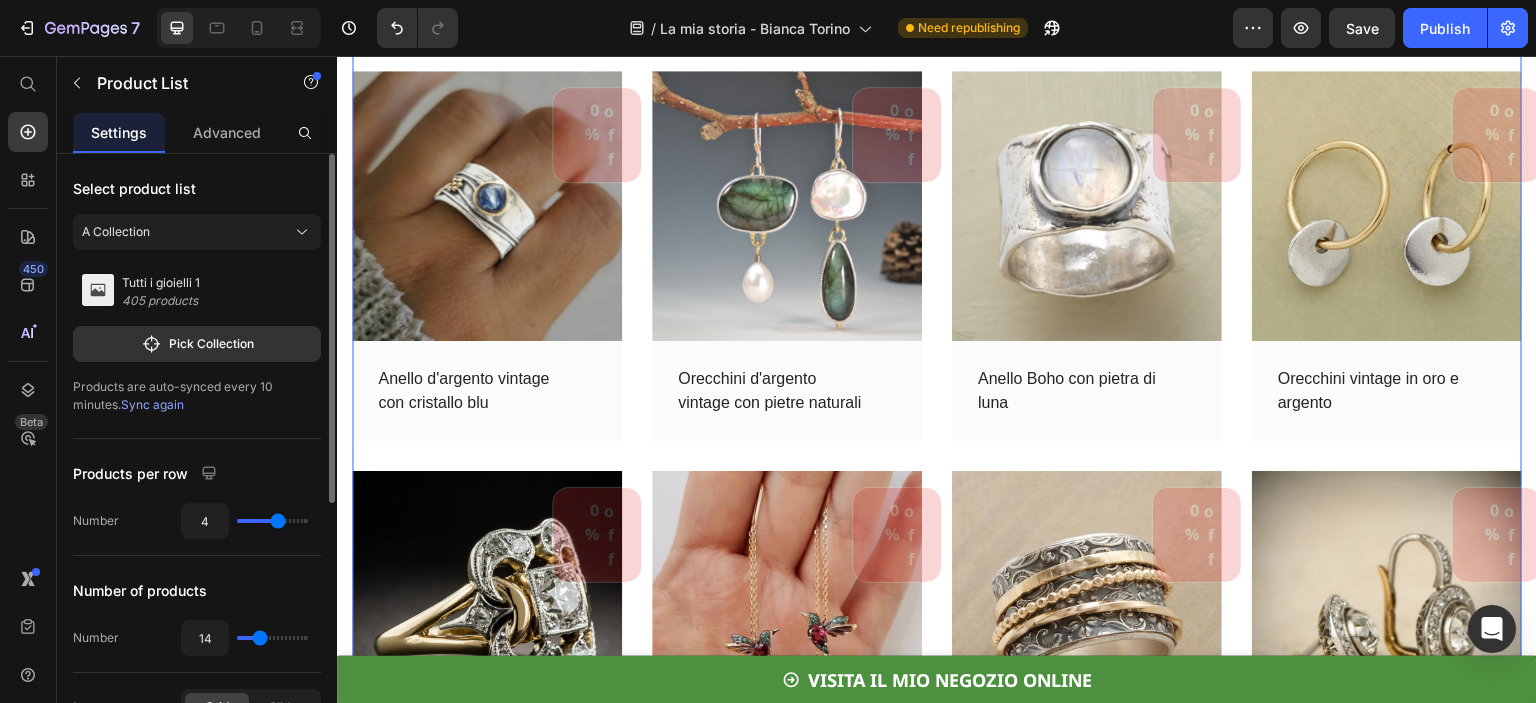 type on "13" 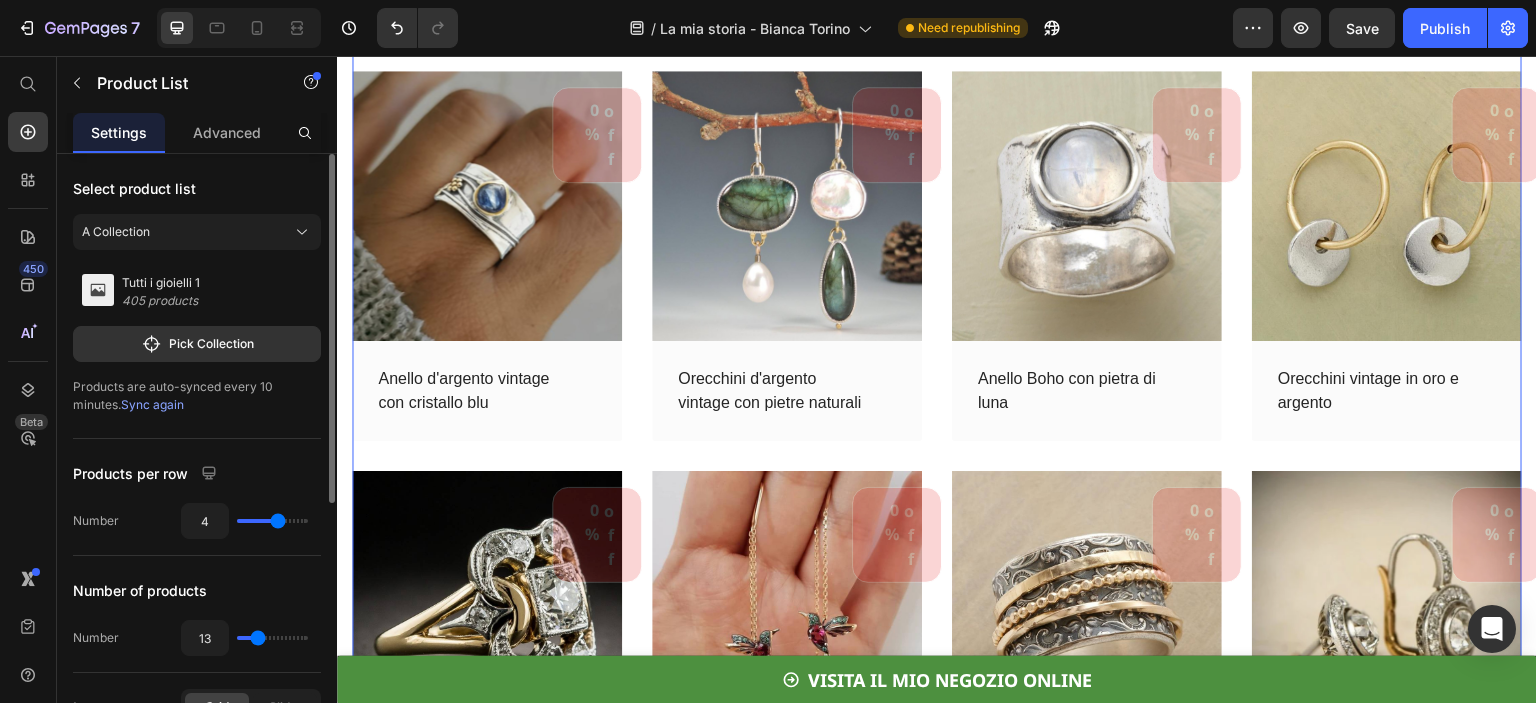 type on "12" 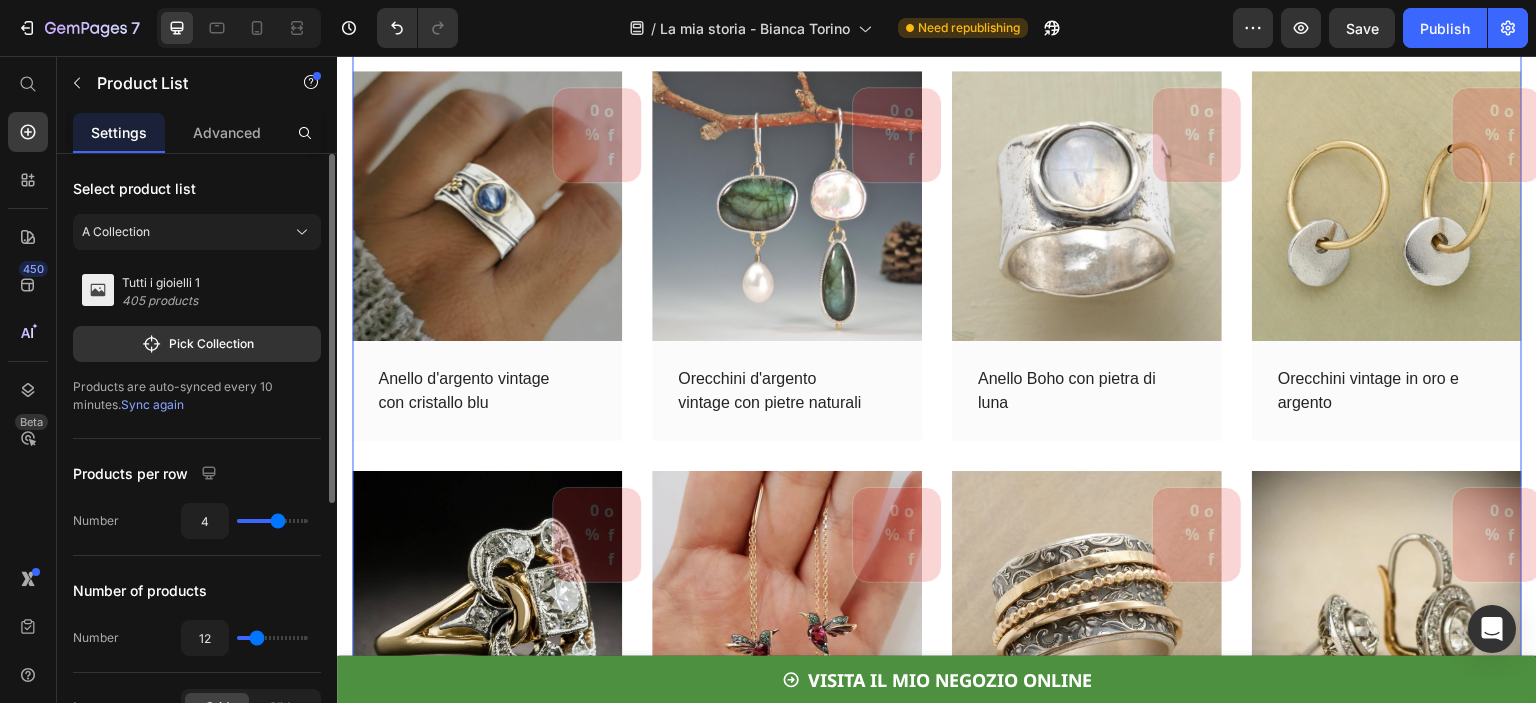 type on "11" 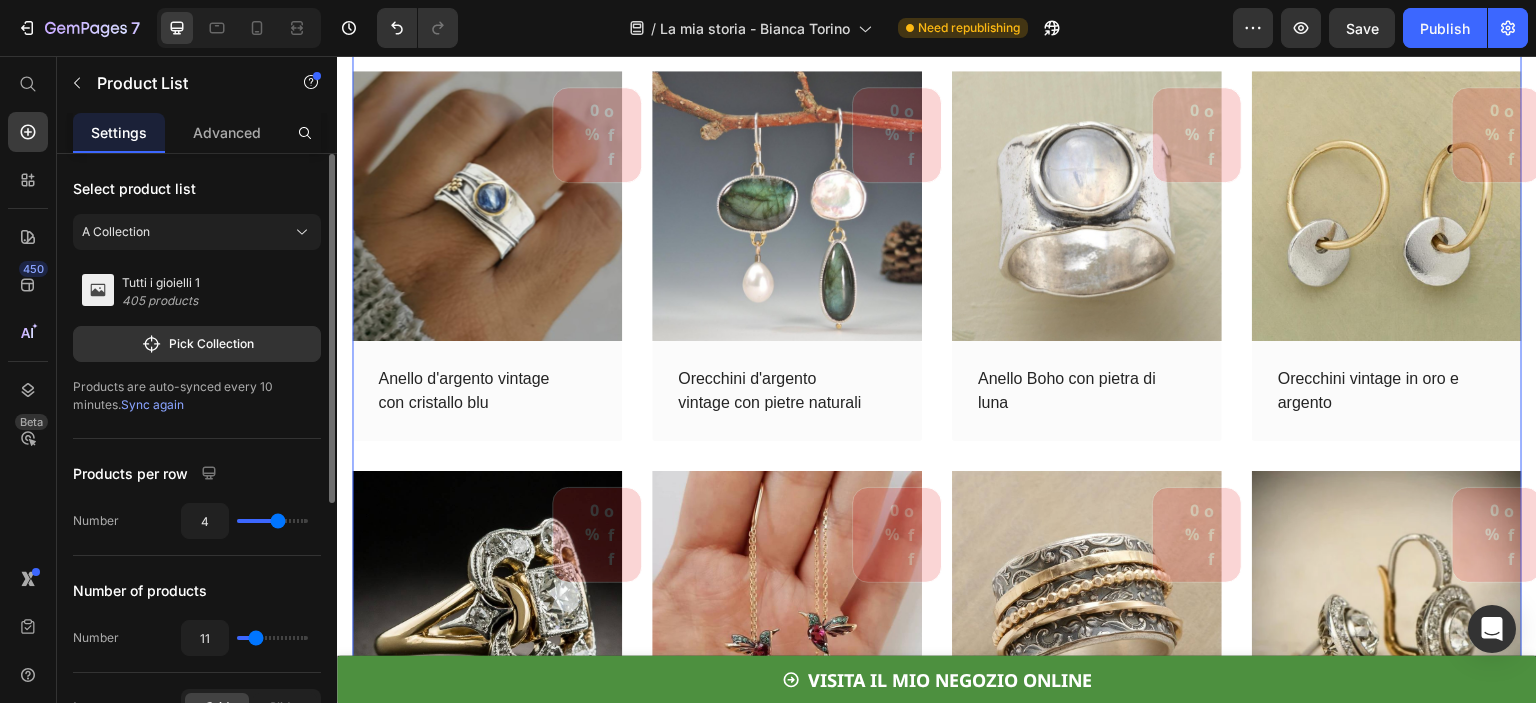 type on "10" 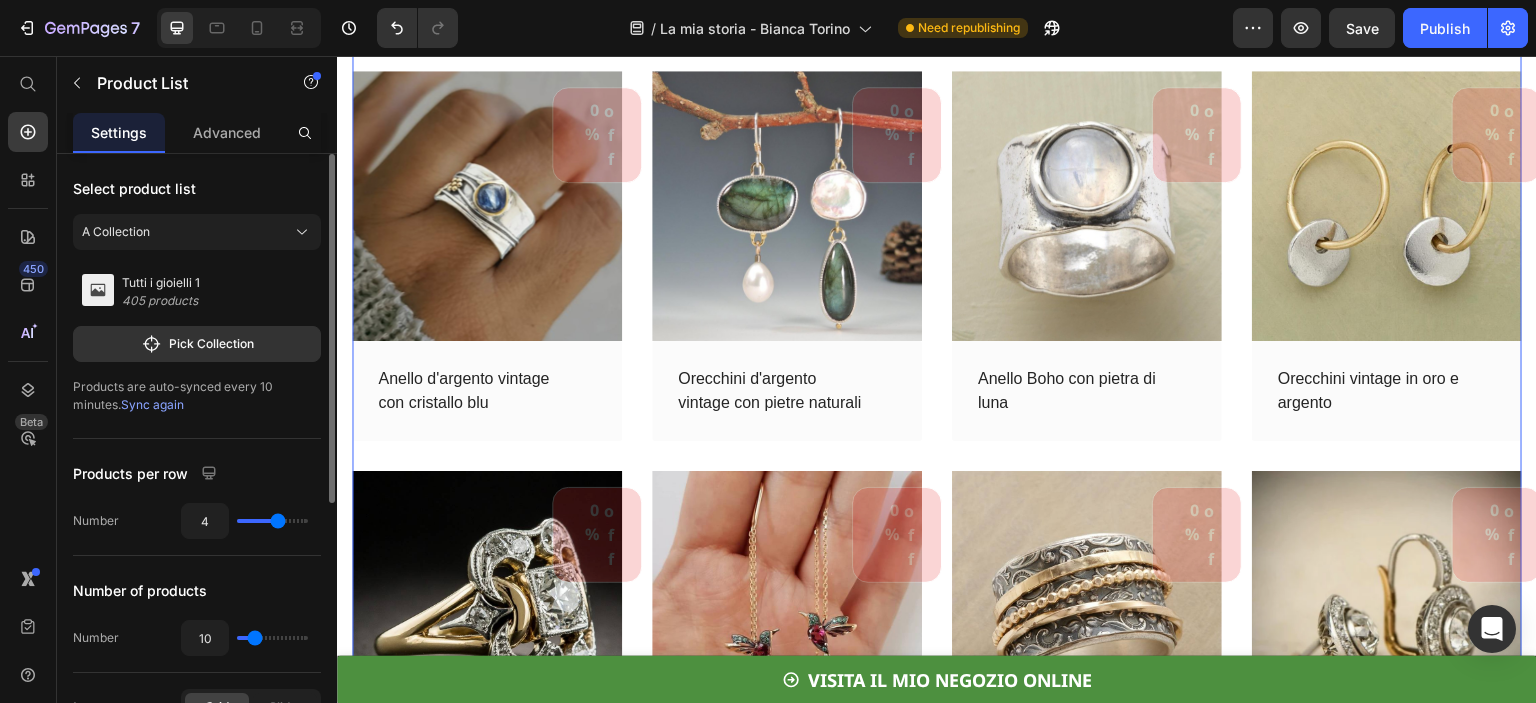 type on "9" 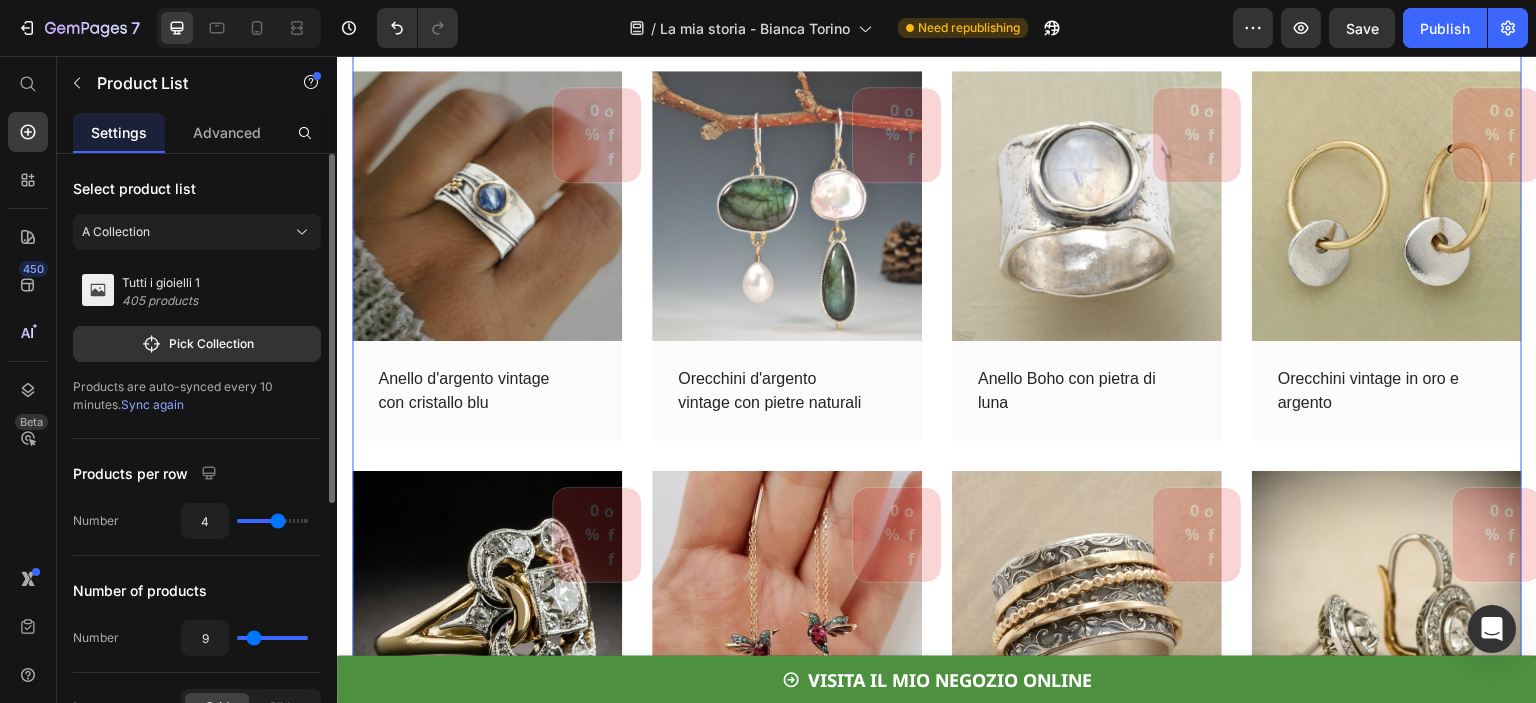 type on "8" 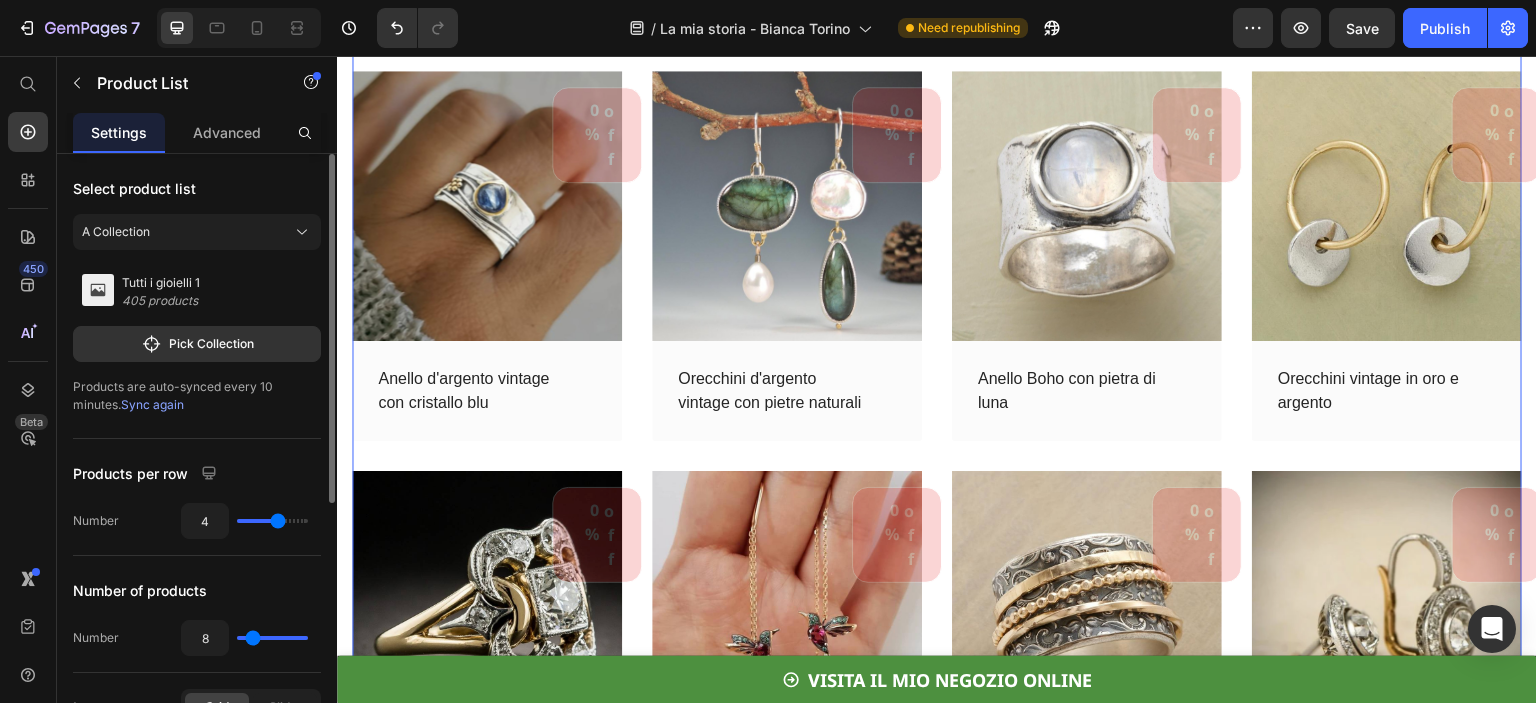 type on "7" 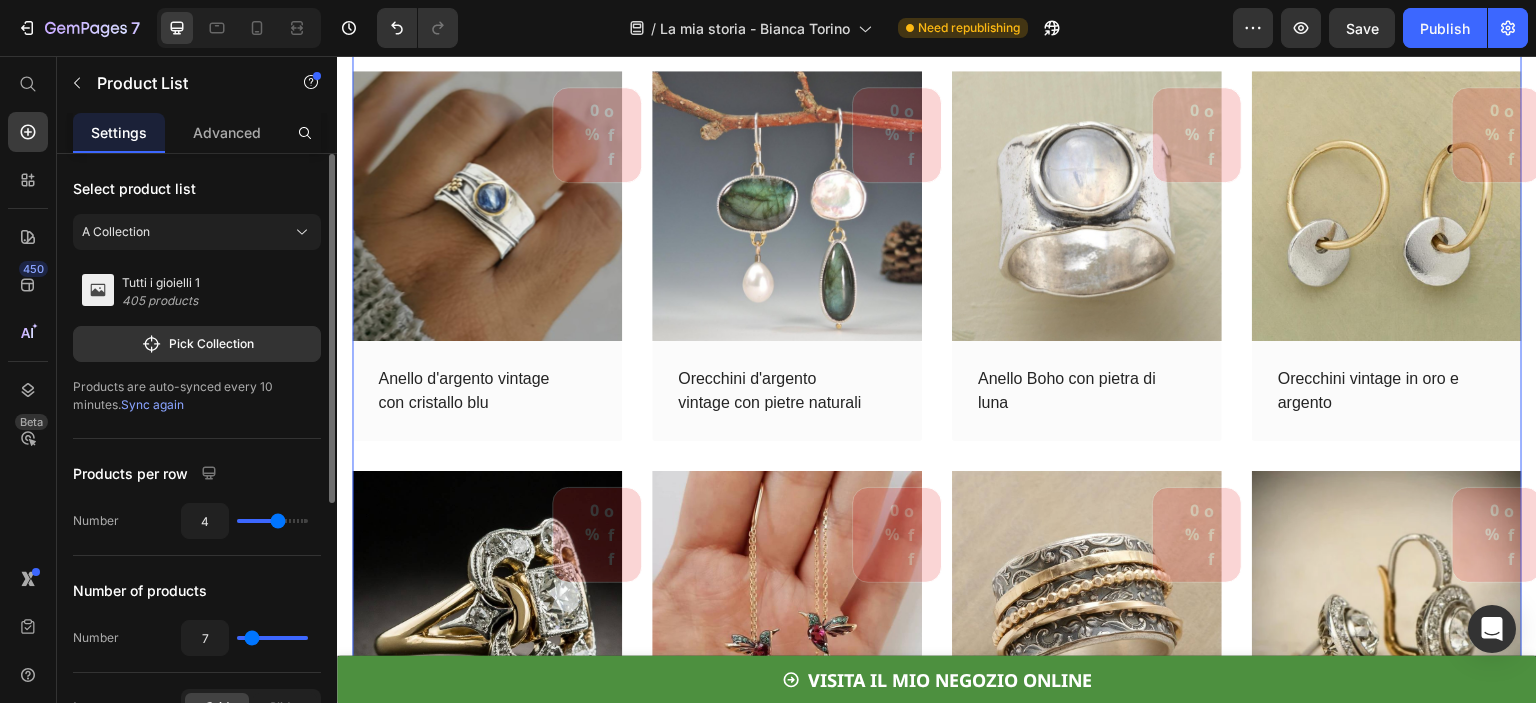 type on "6" 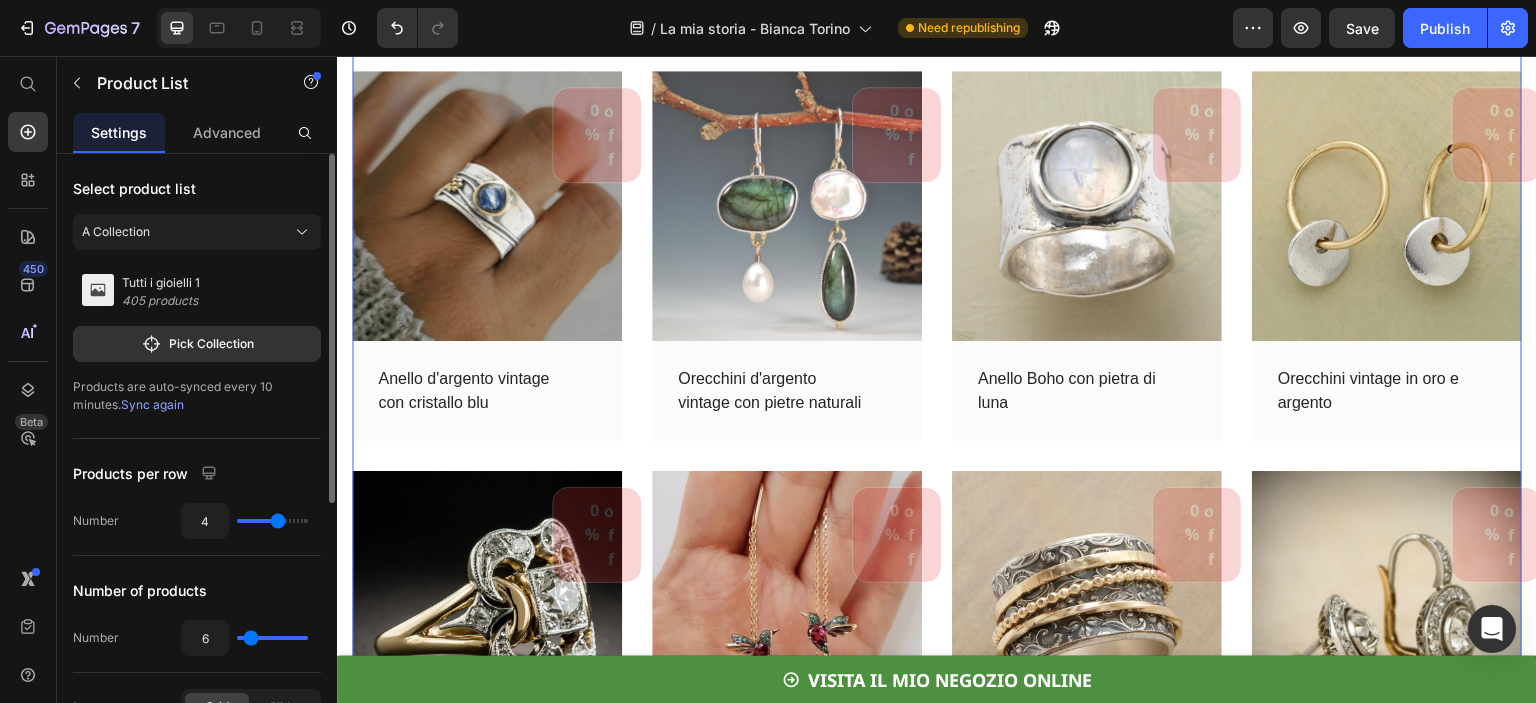 type on "7" 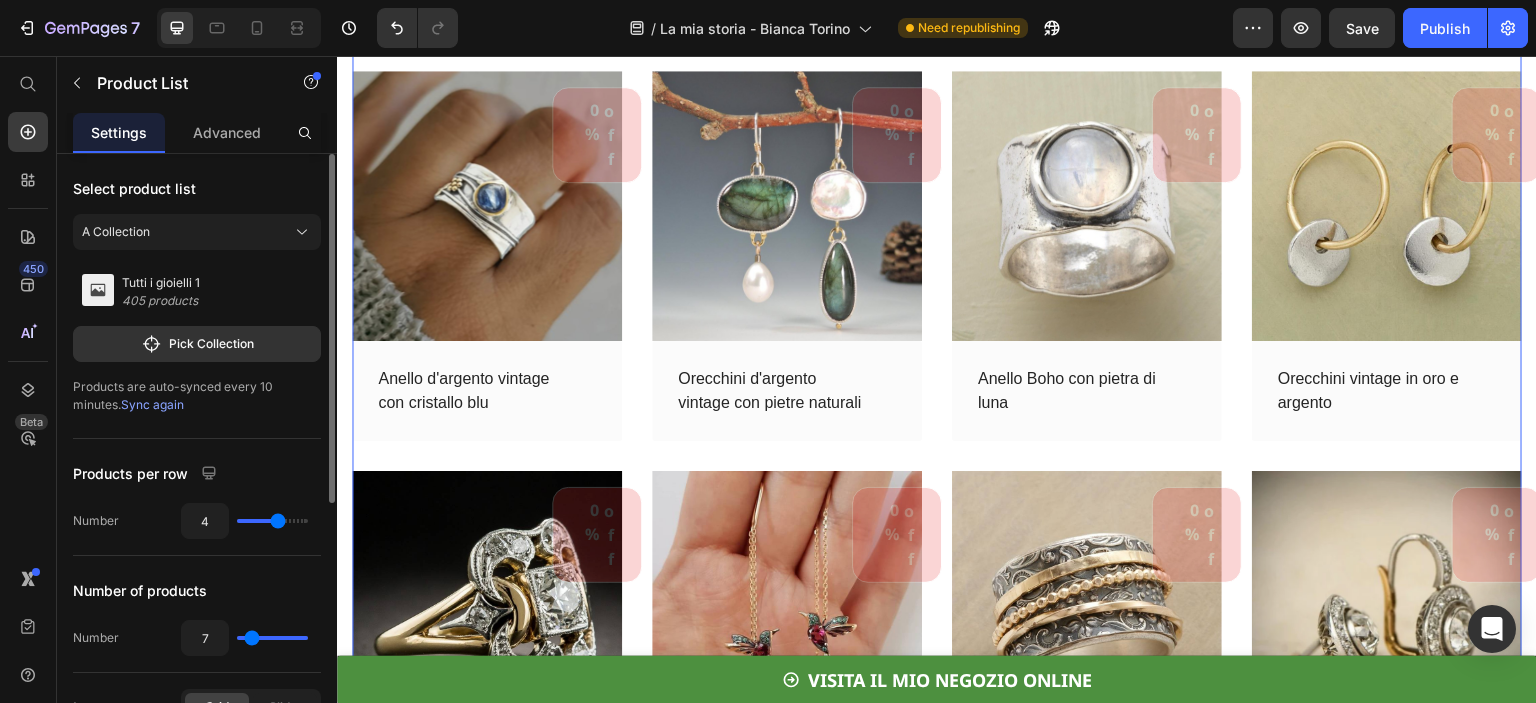 type on "8" 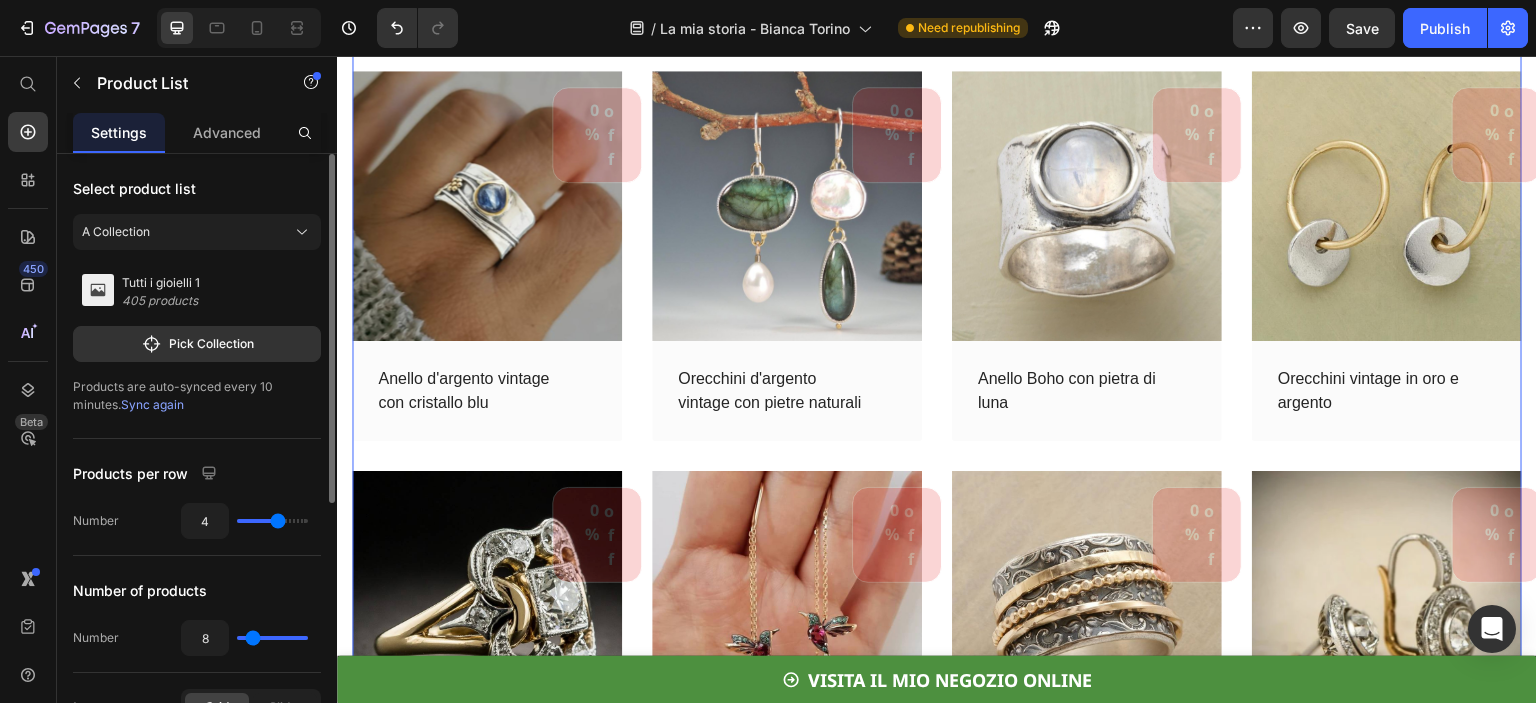 type on "8" 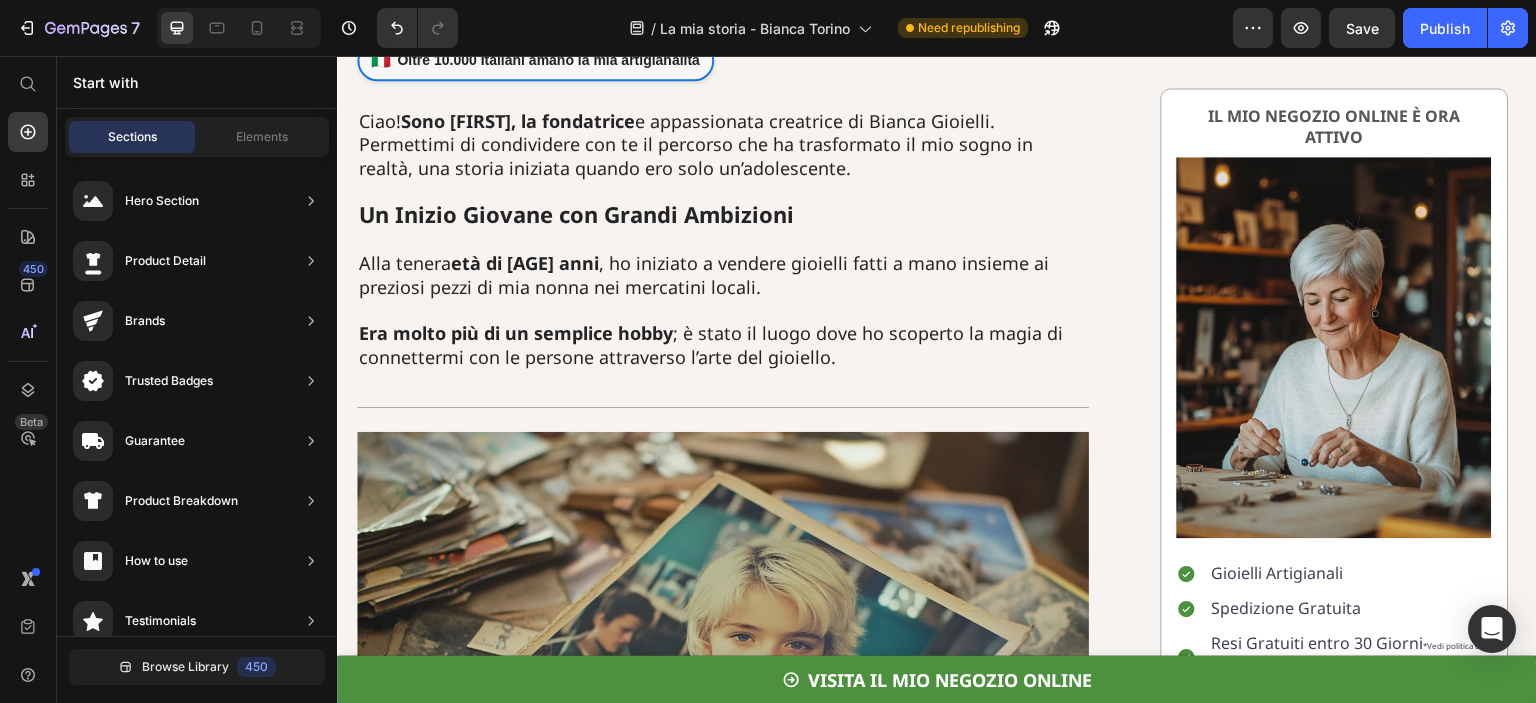scroll, scrollTop: 0, scrollLeft: 0, axis: both 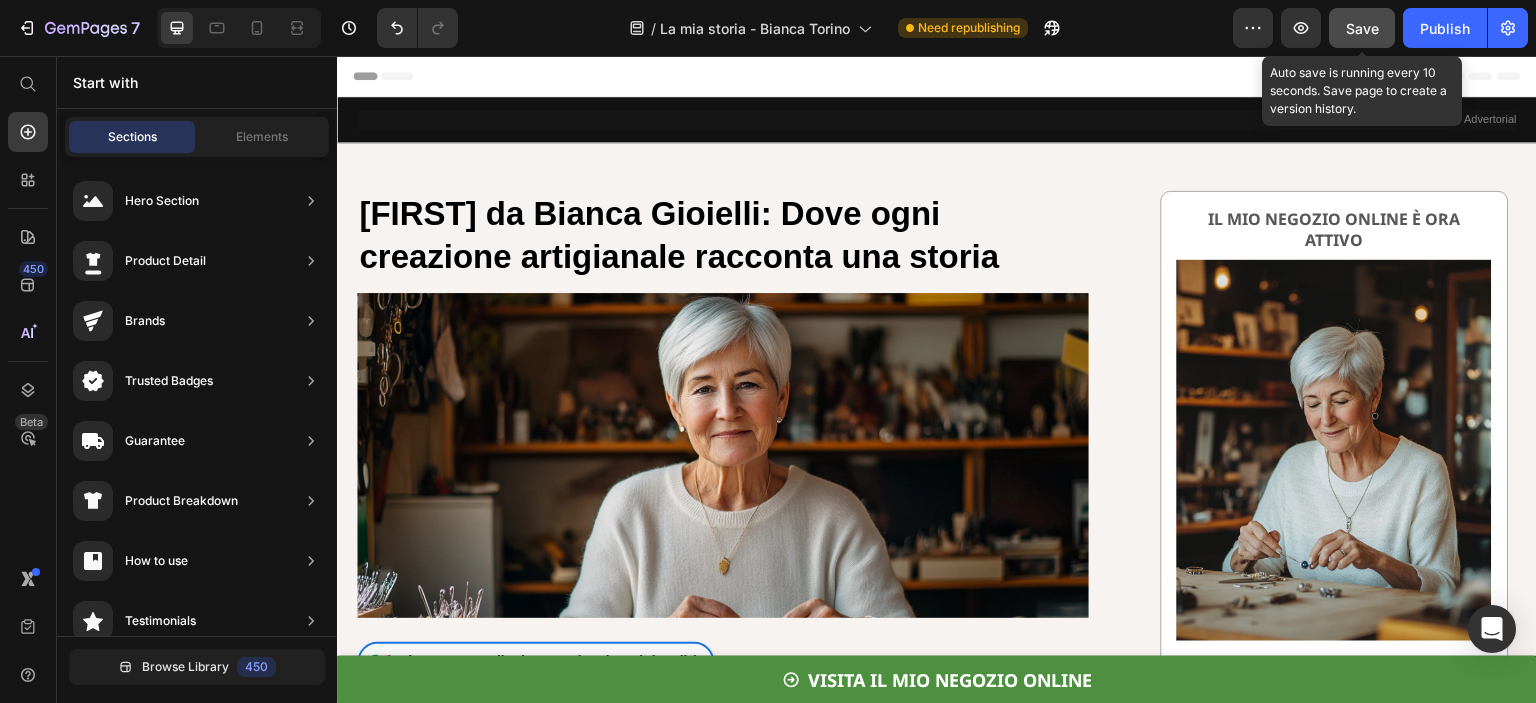 click on "Save" 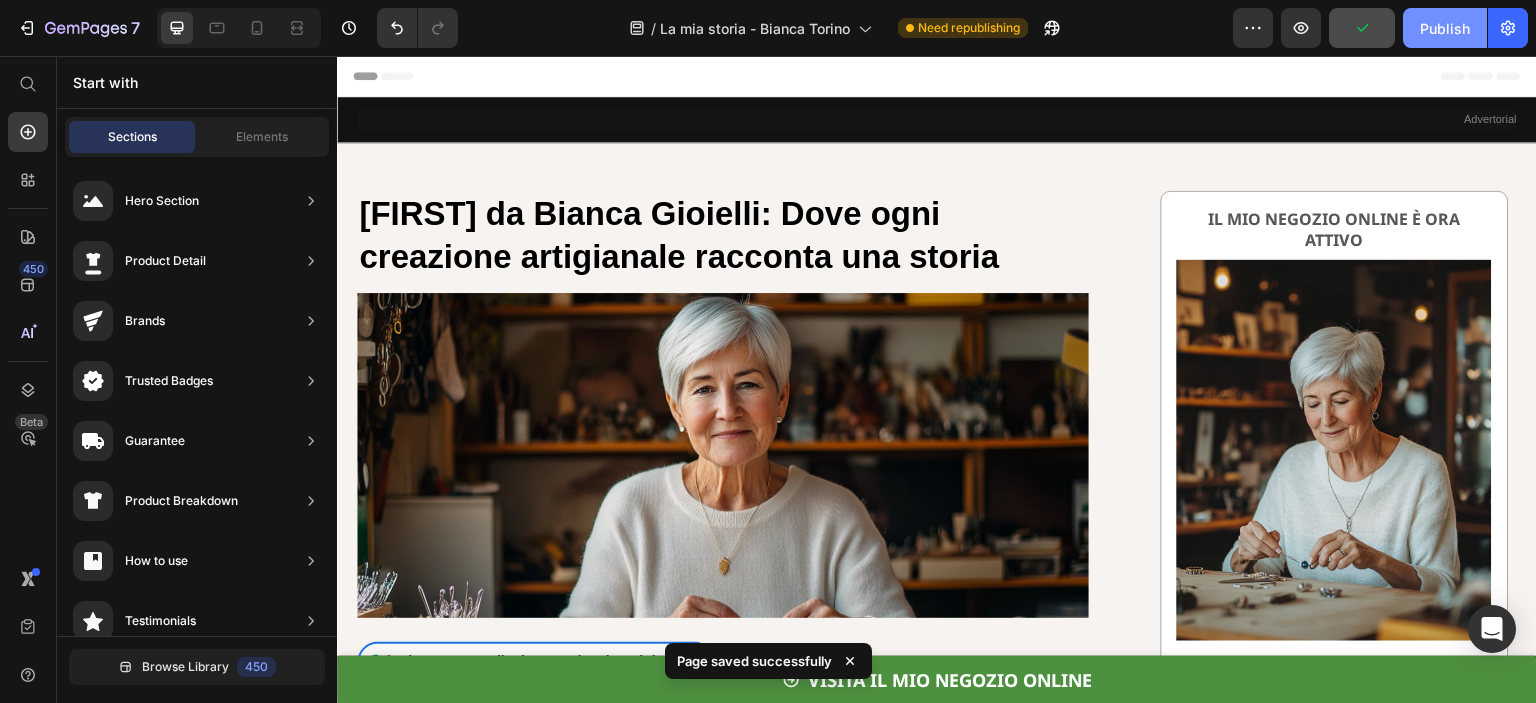 click on "Publish" at bounding box center [1445, 28] 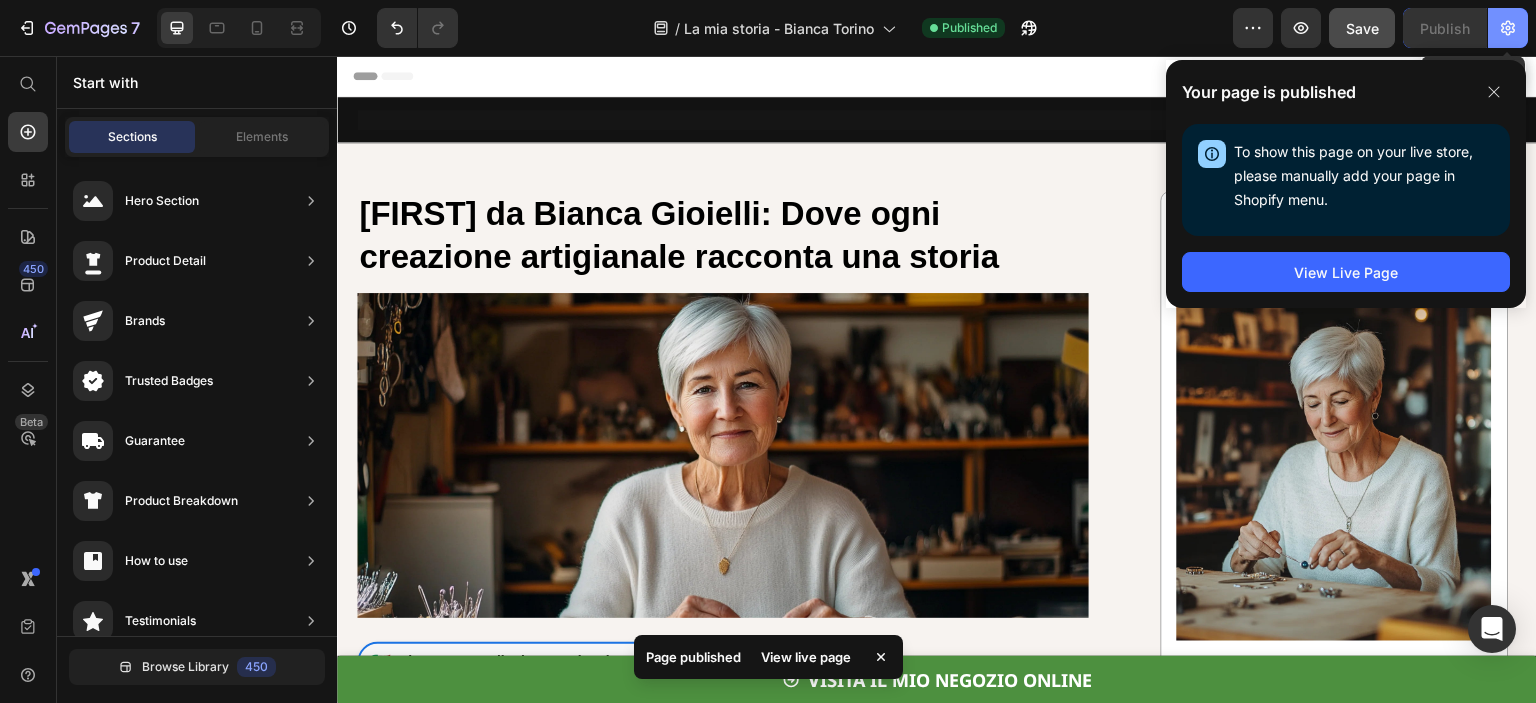 click 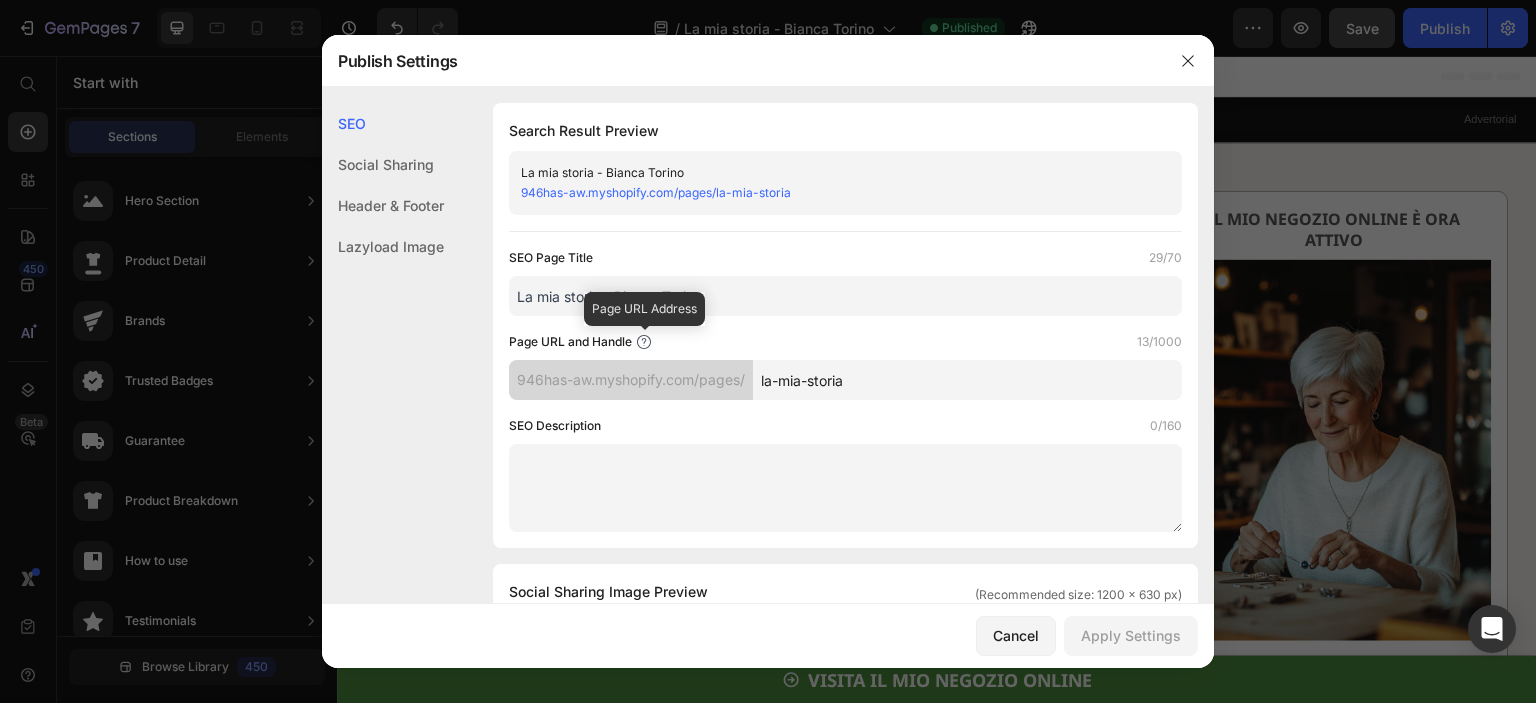 click 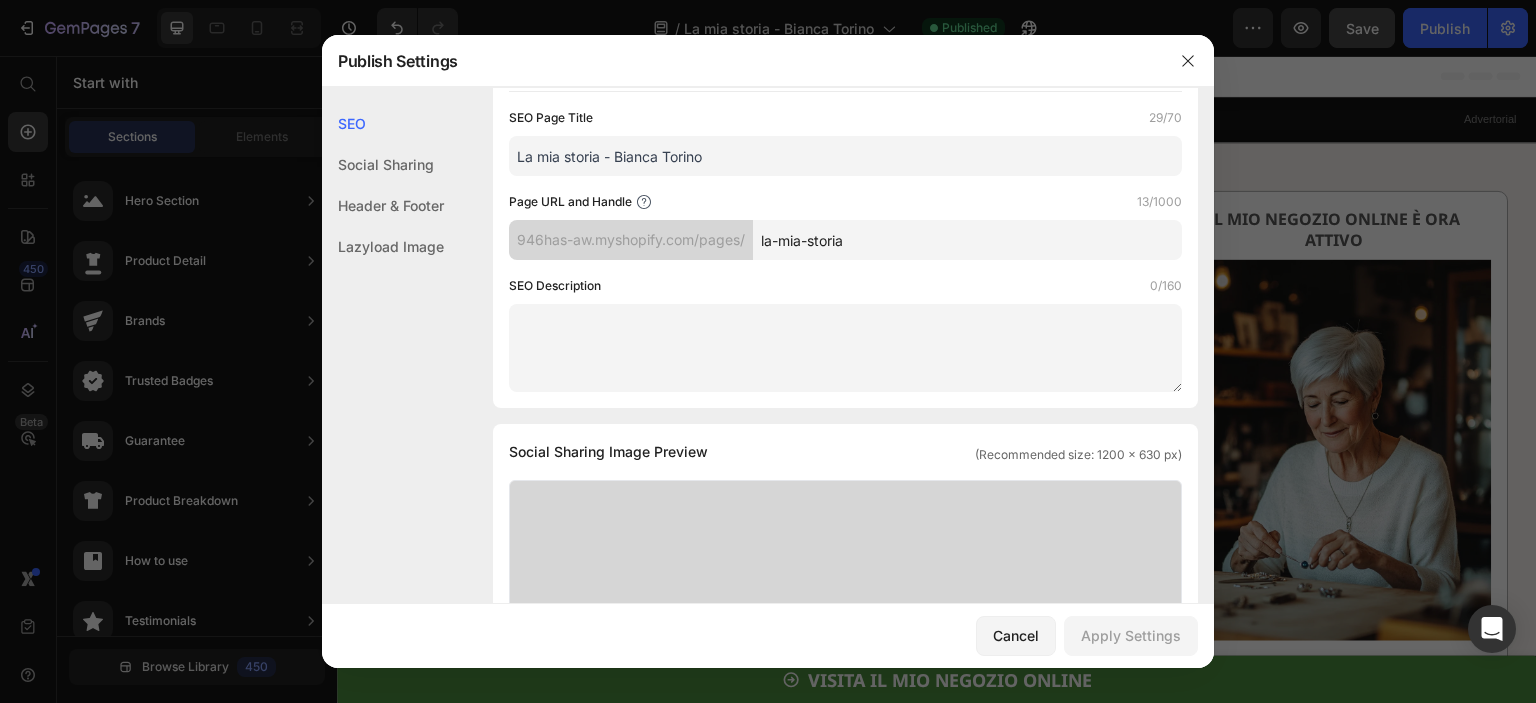 scroll, scrollTop: 0, scrollLeft: 0, axis: both 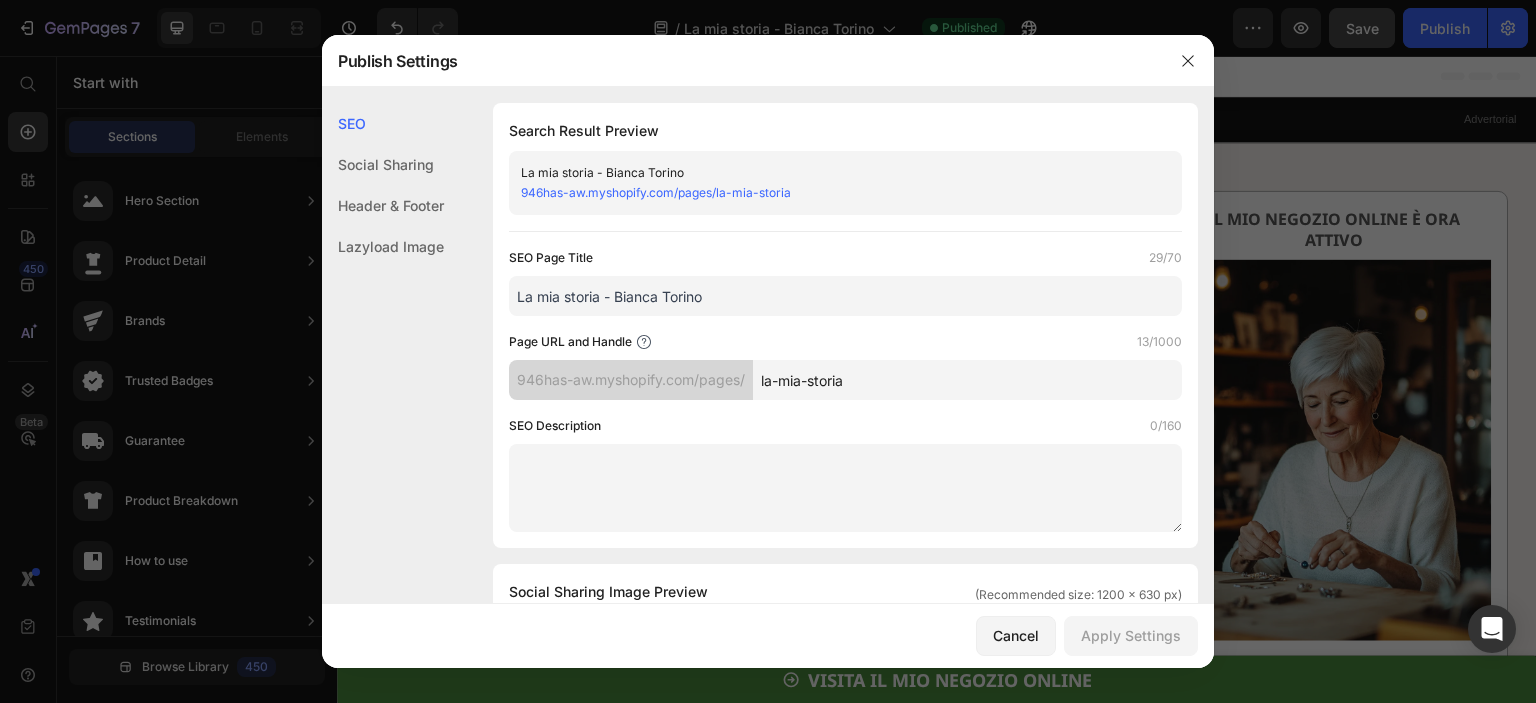 click on "946has-aw.myshopify.com/pages/la-mia-storia" at bounding box center (656, 192) 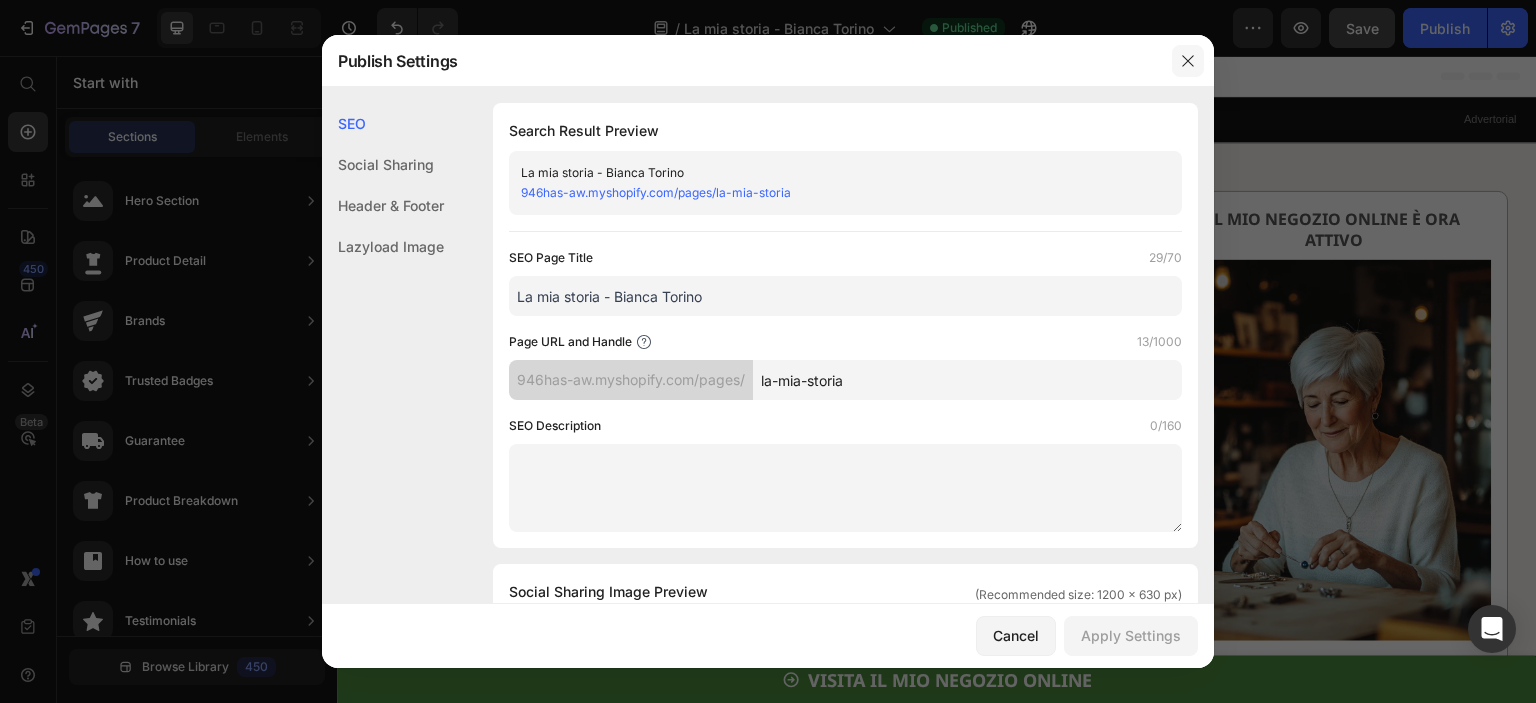 drag, startPoint x: 1183, startPoint y: 57, endPoint x: 848, endPoint y: 2, distance: 339.4849 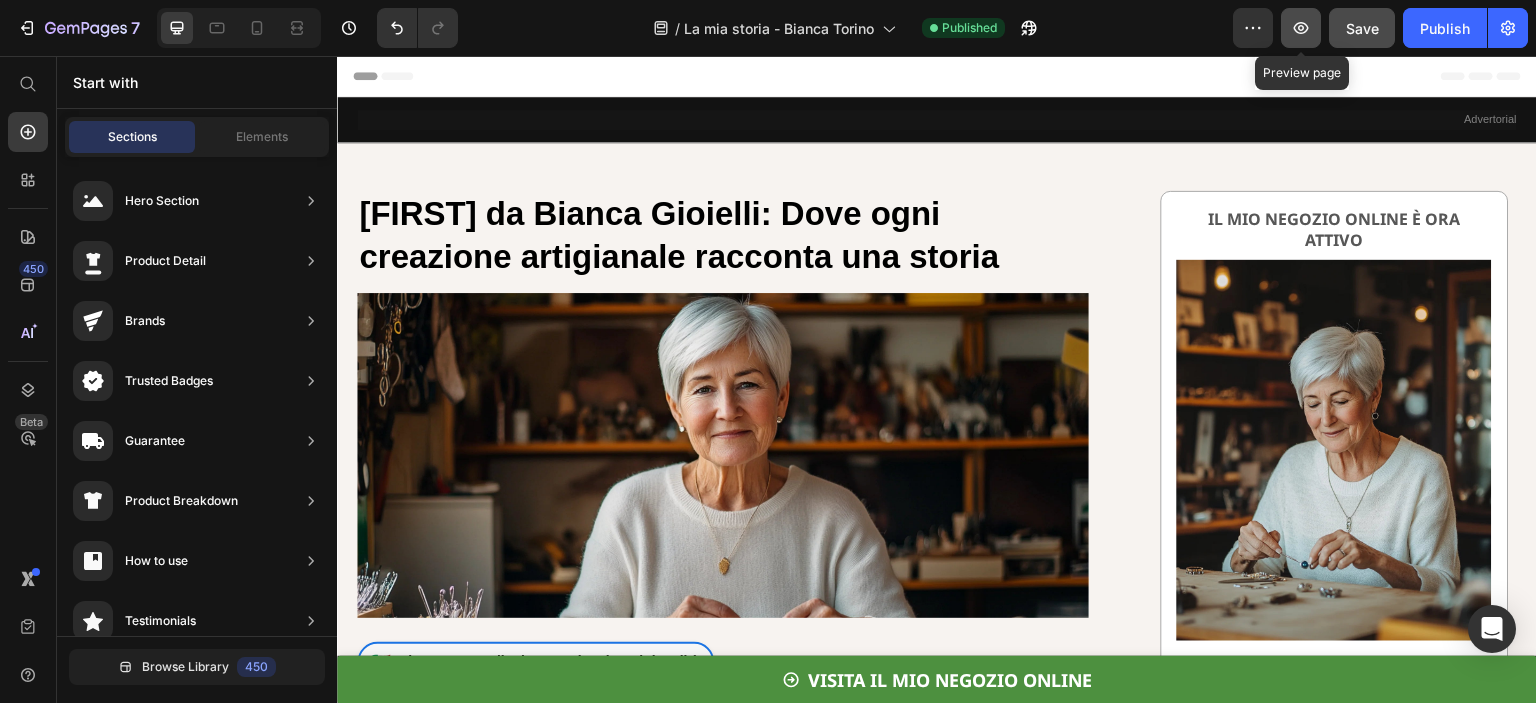 click 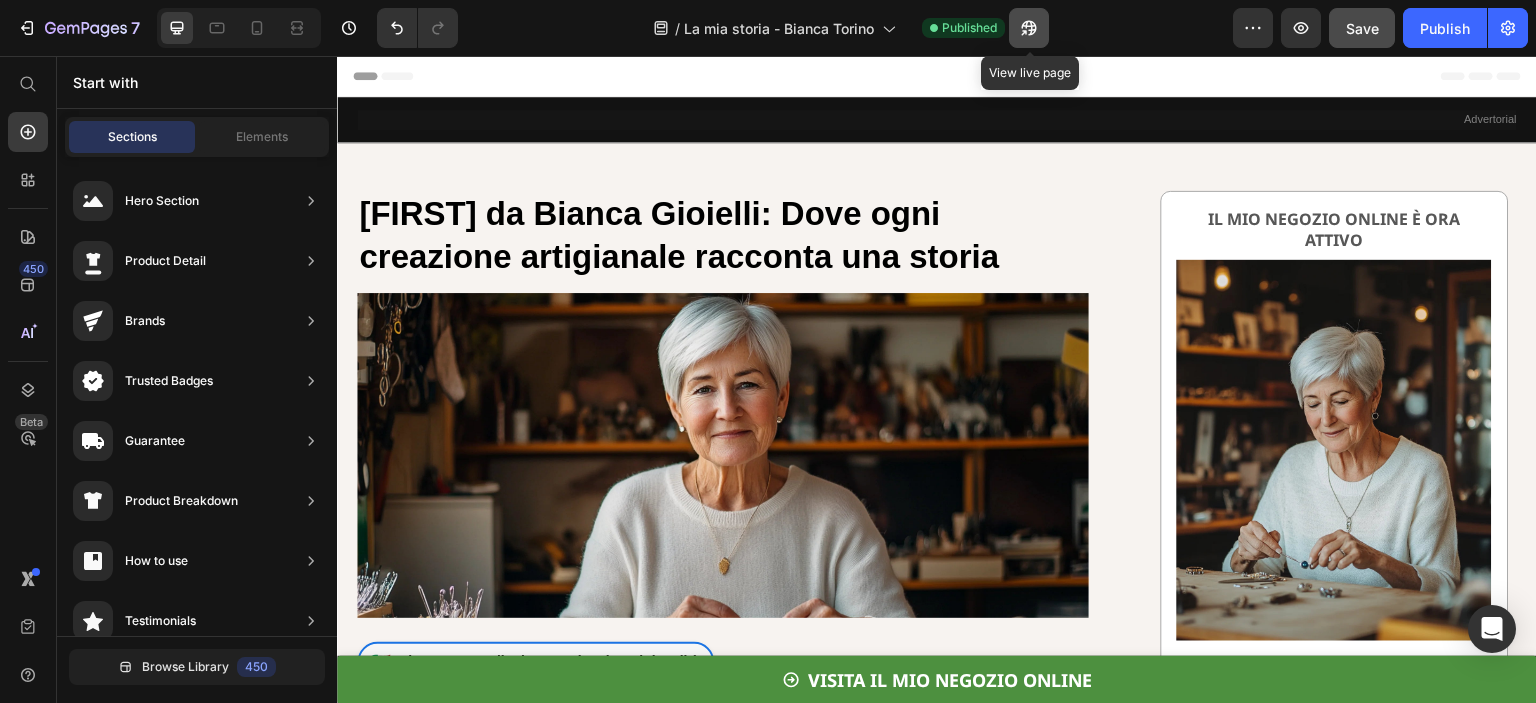 click 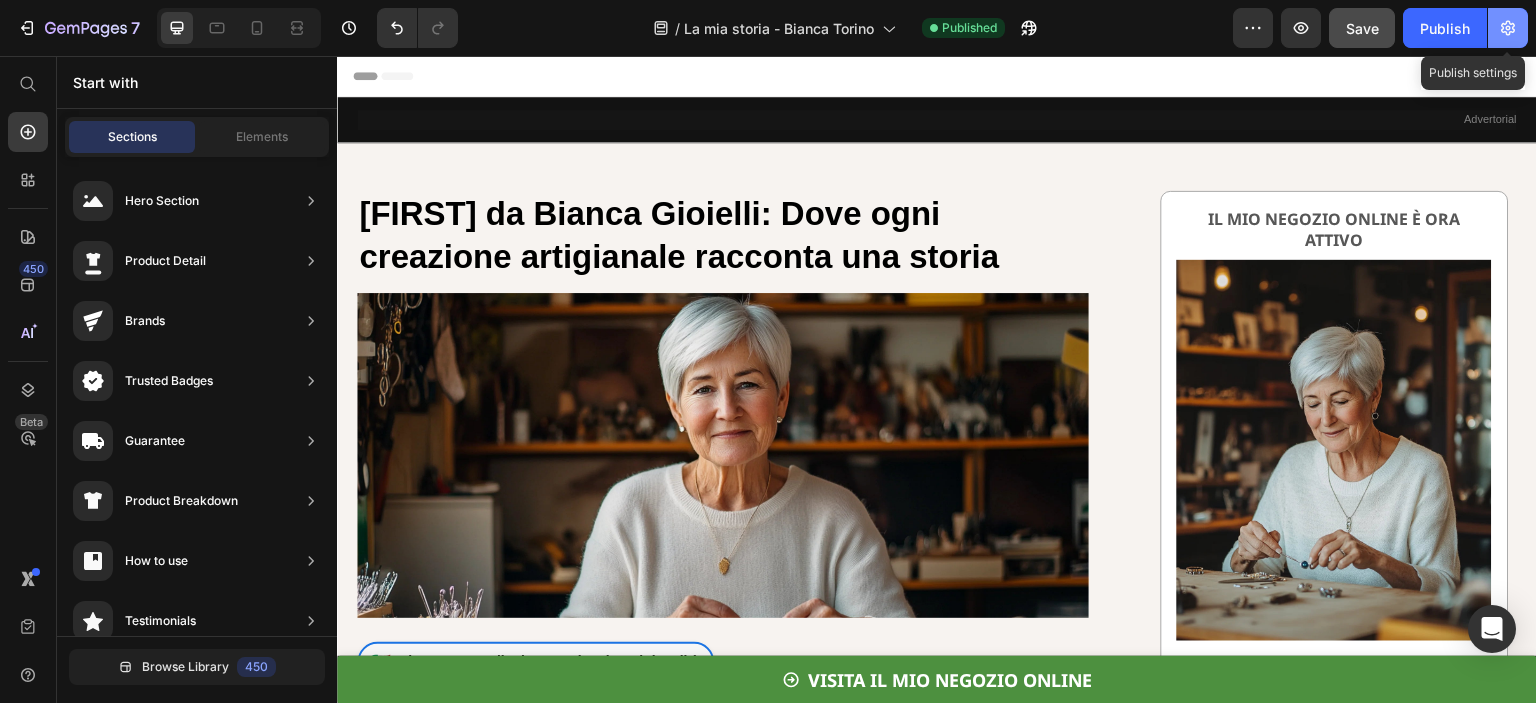 click 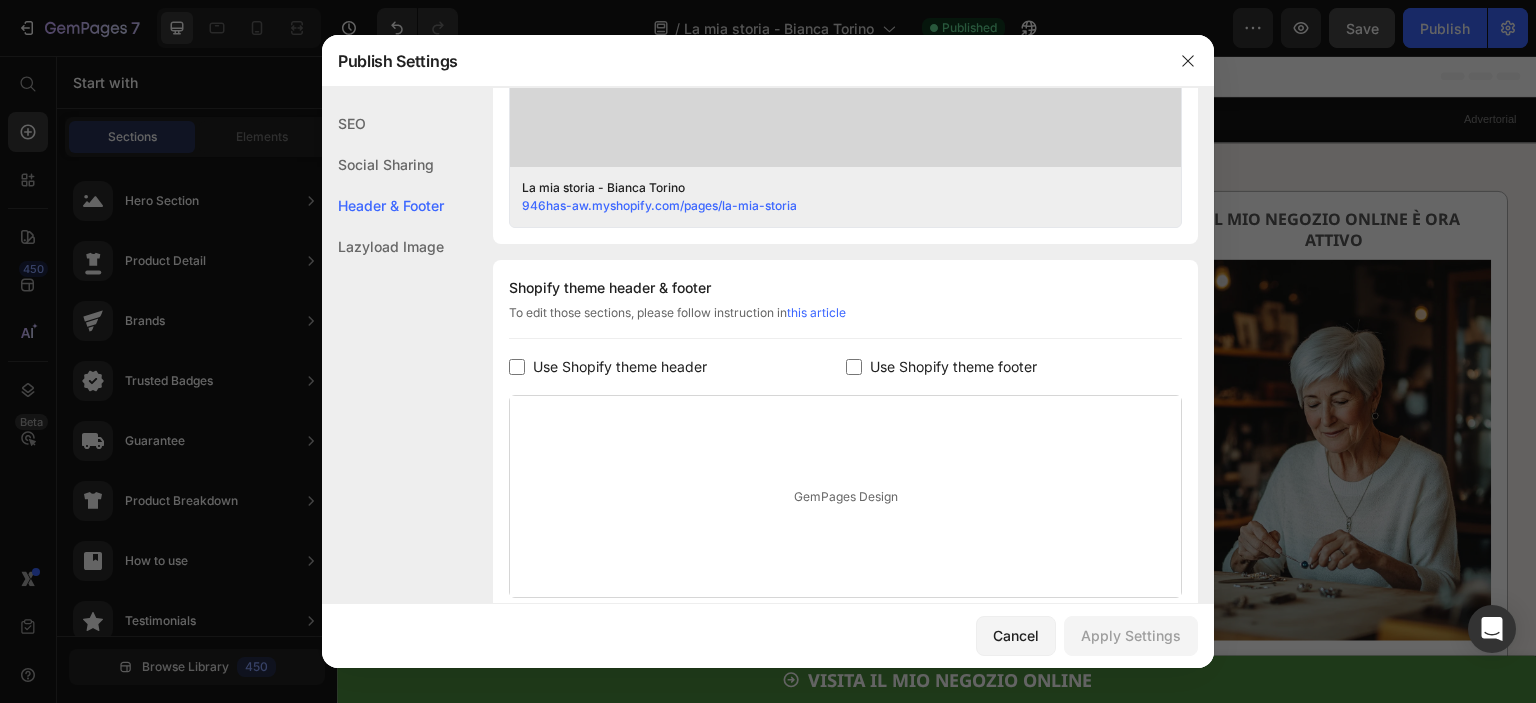 scroll, scrollTop: 740, scrollLeft: 0, axis: vertical 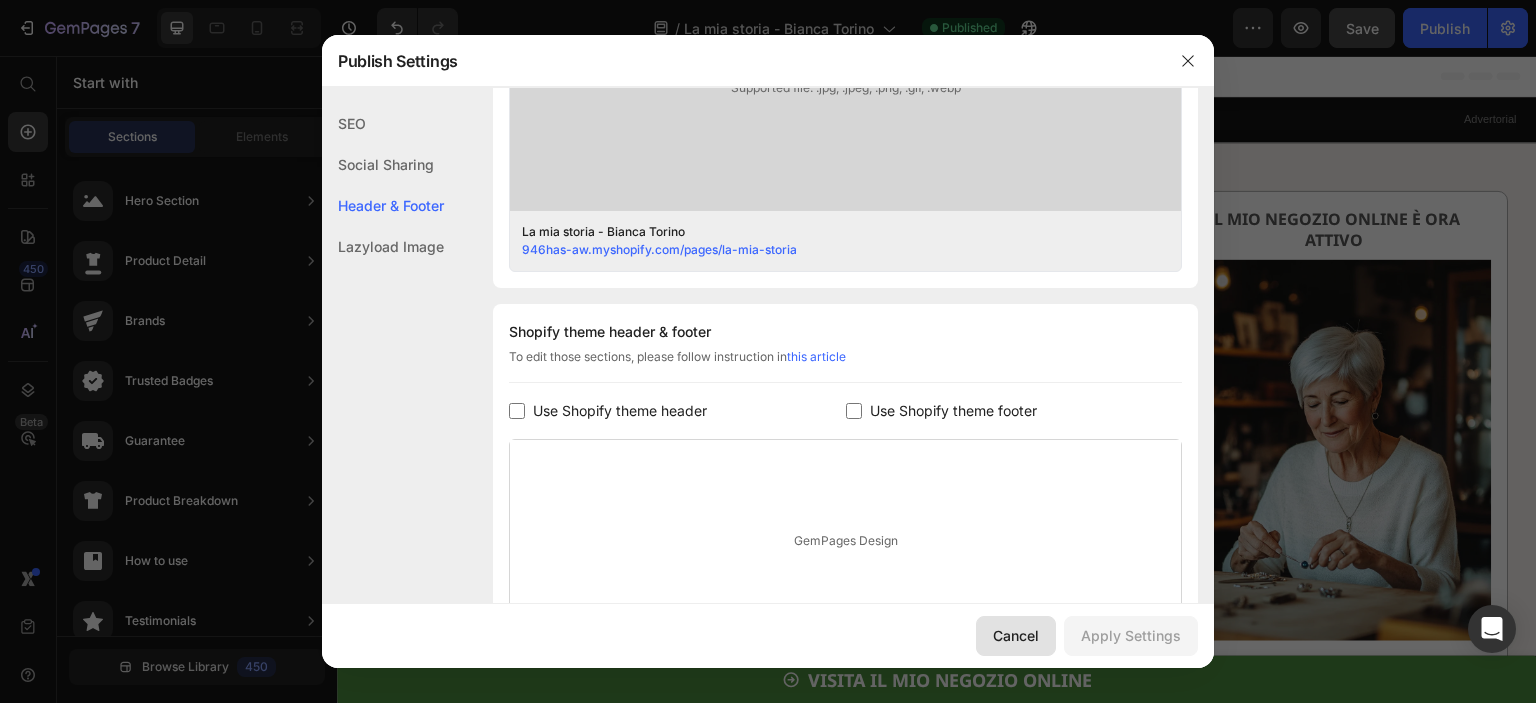 click on "Cancel" 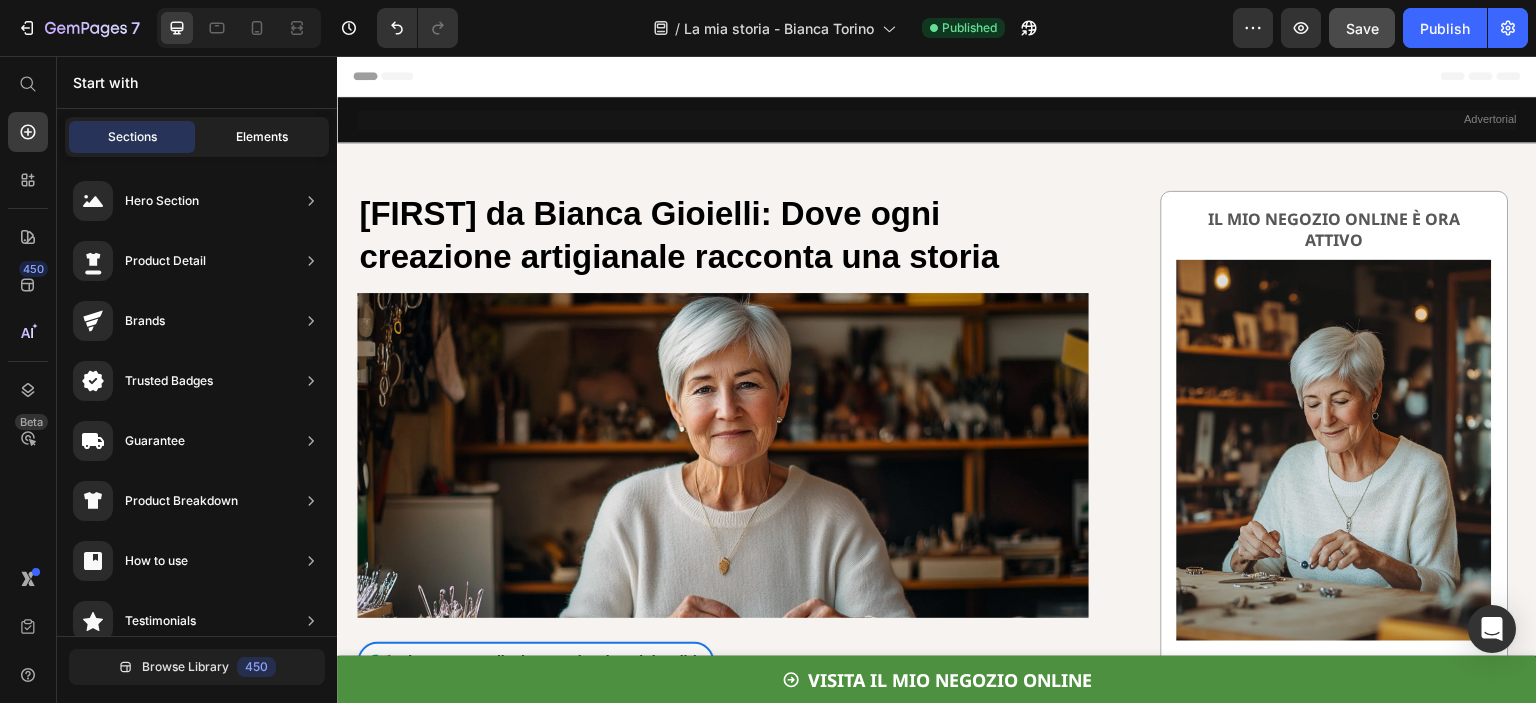 click on "Elements" 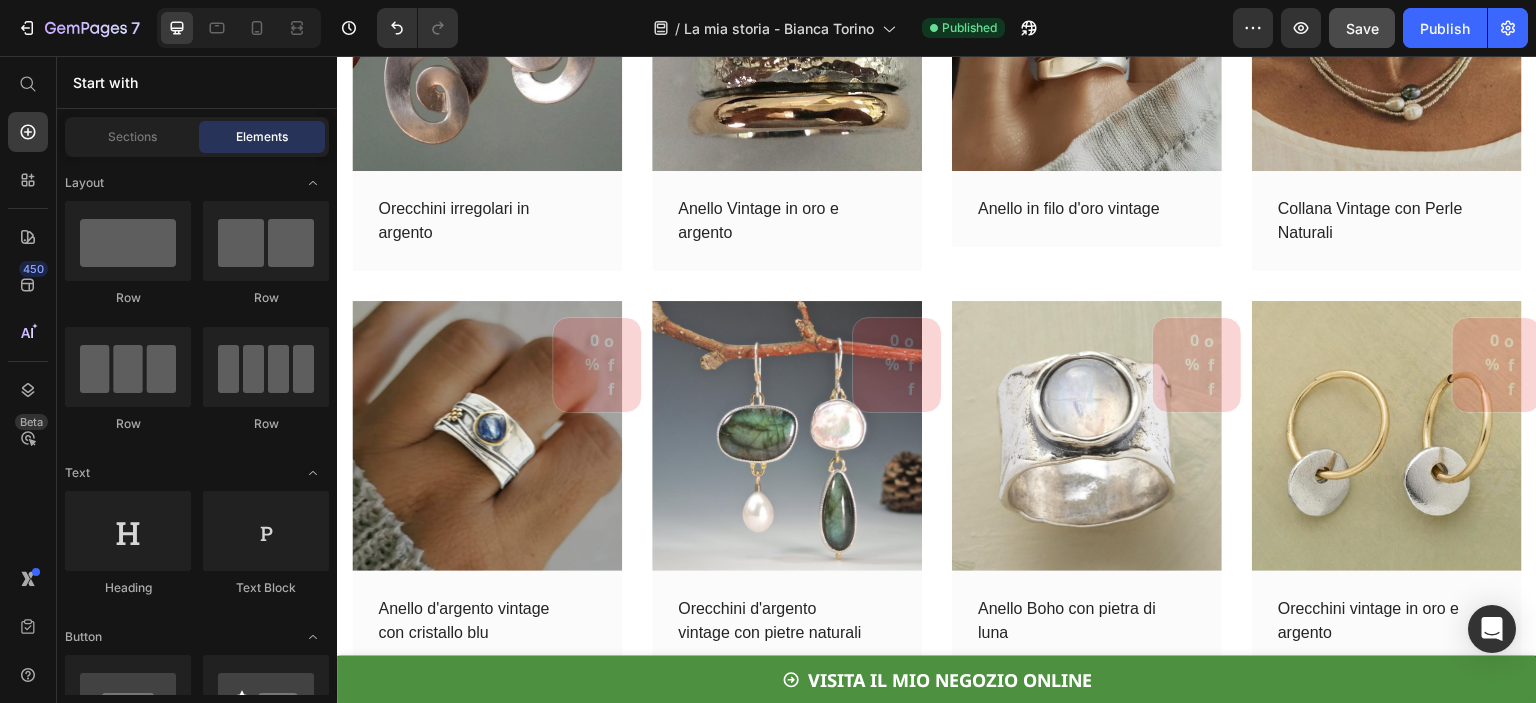 scroll, scrollTop: 7554, scrollLeft: 0, axis: vertical 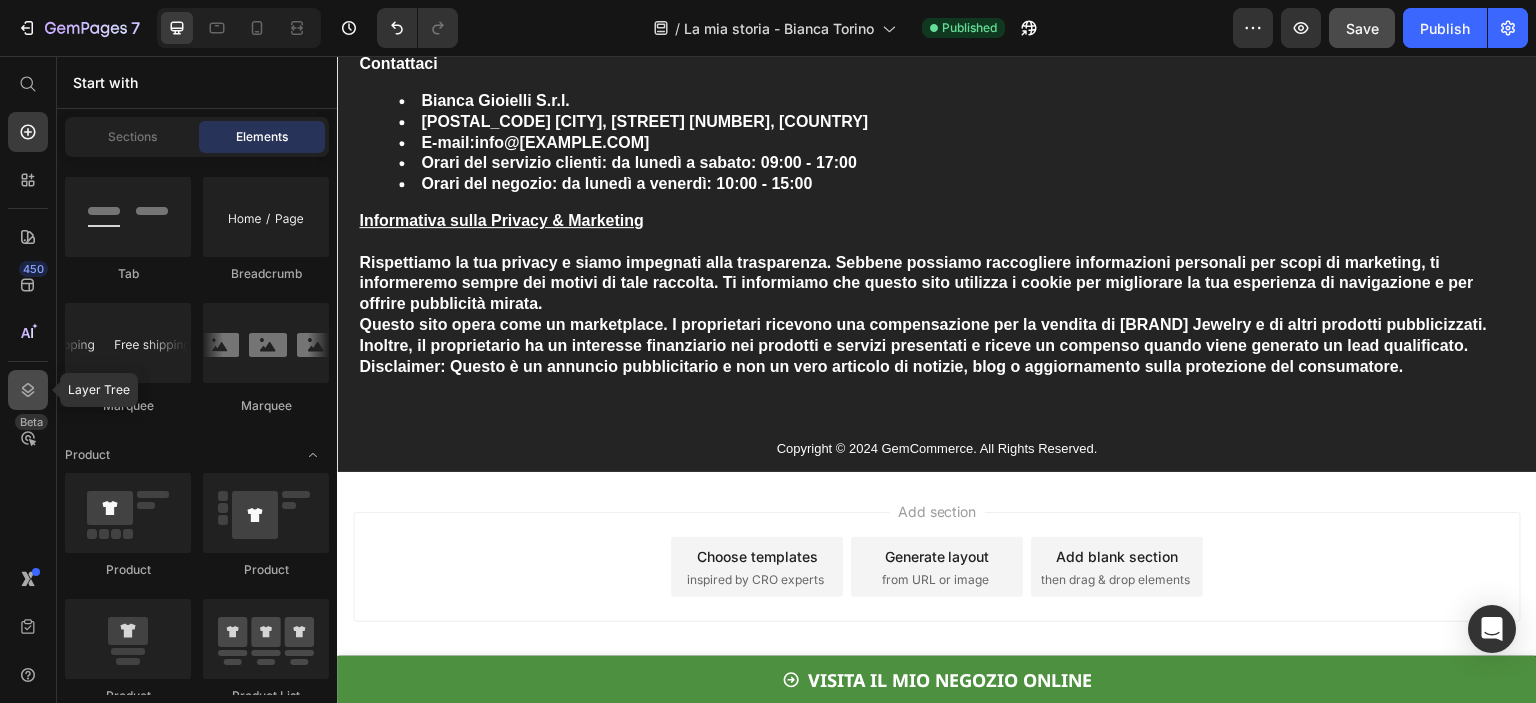 click 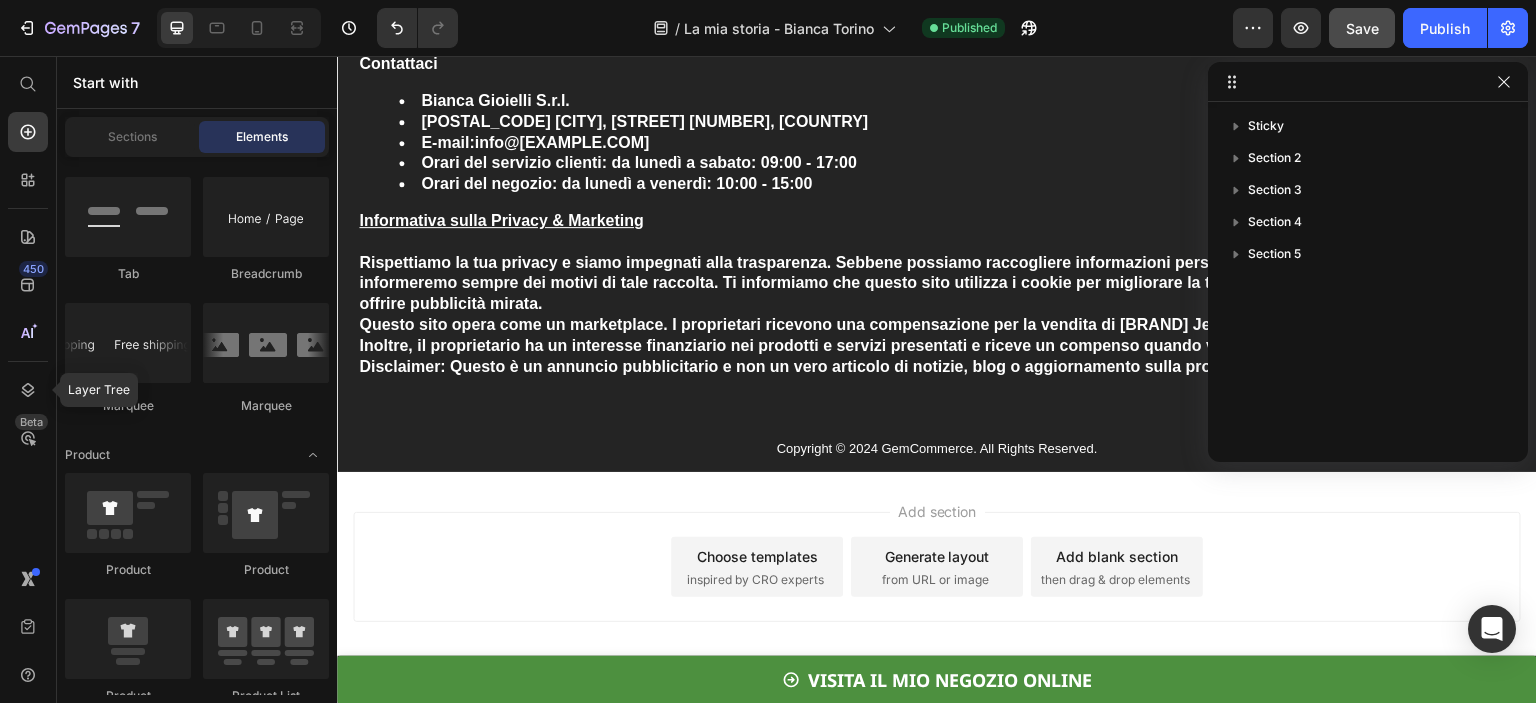 click 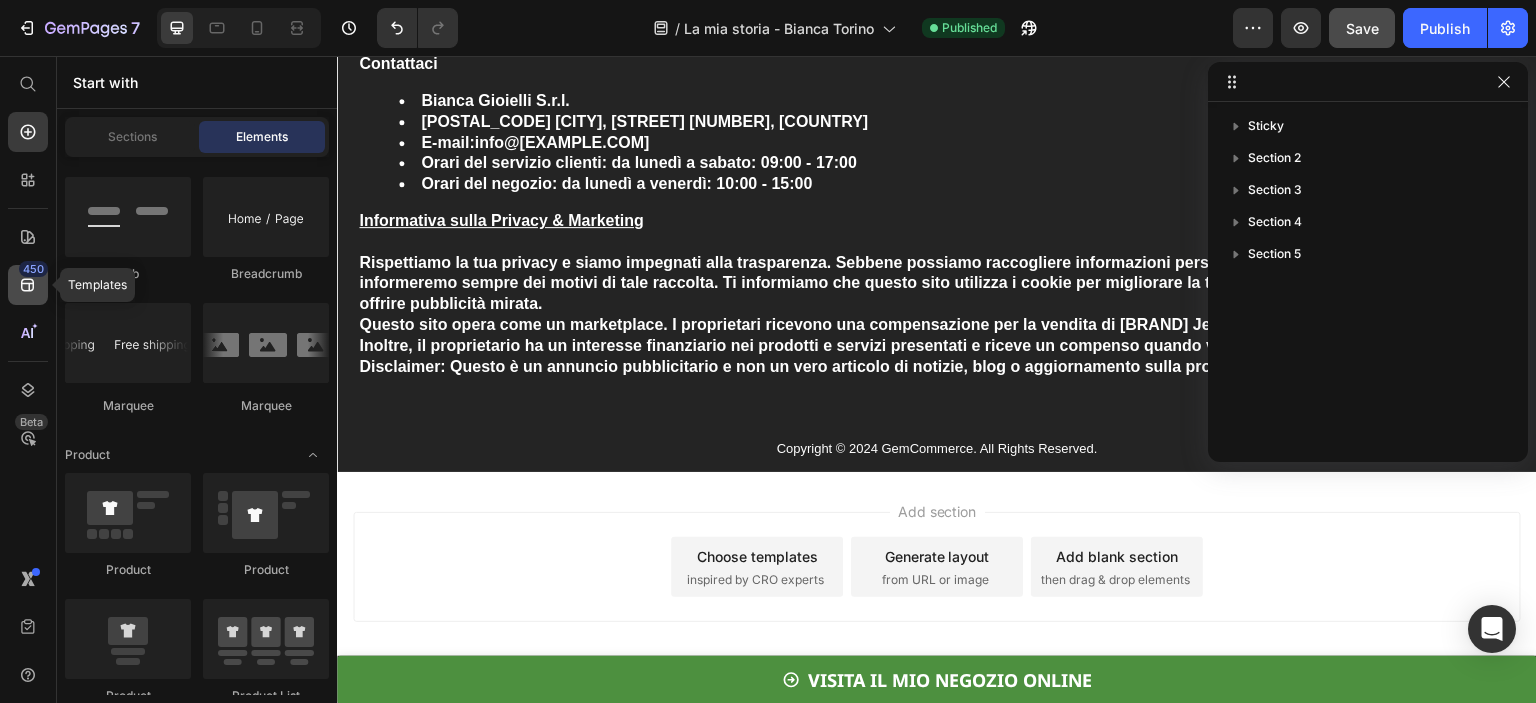 click 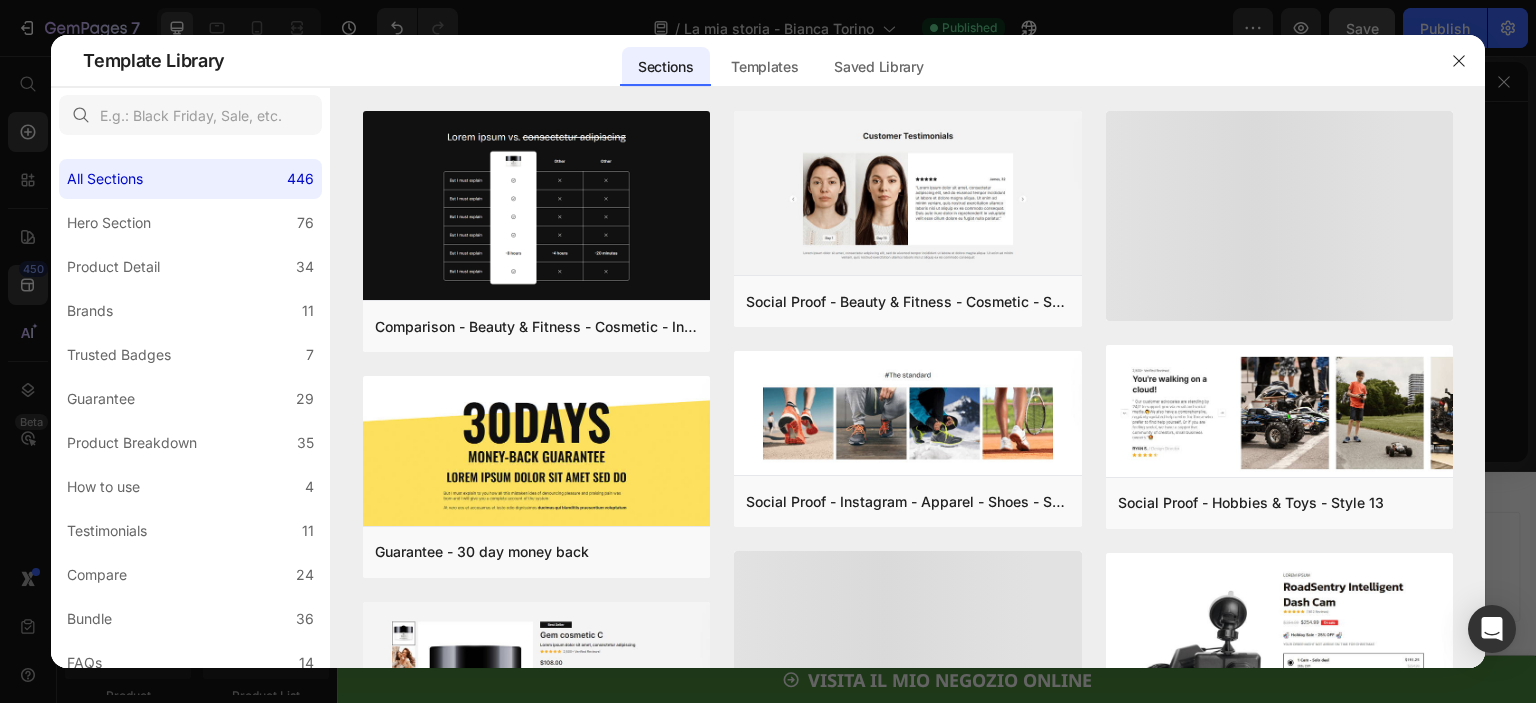 click at bounding box center (768, 351) 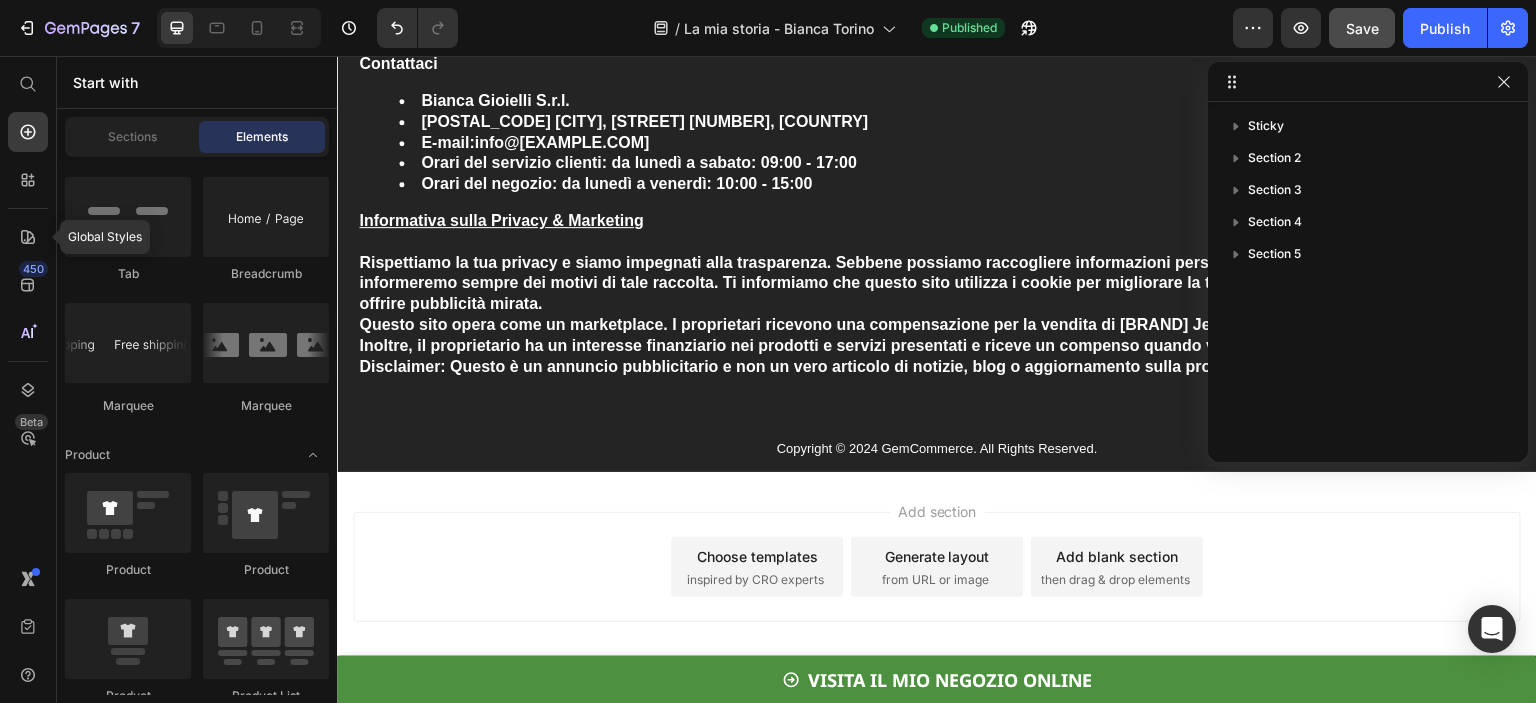 click 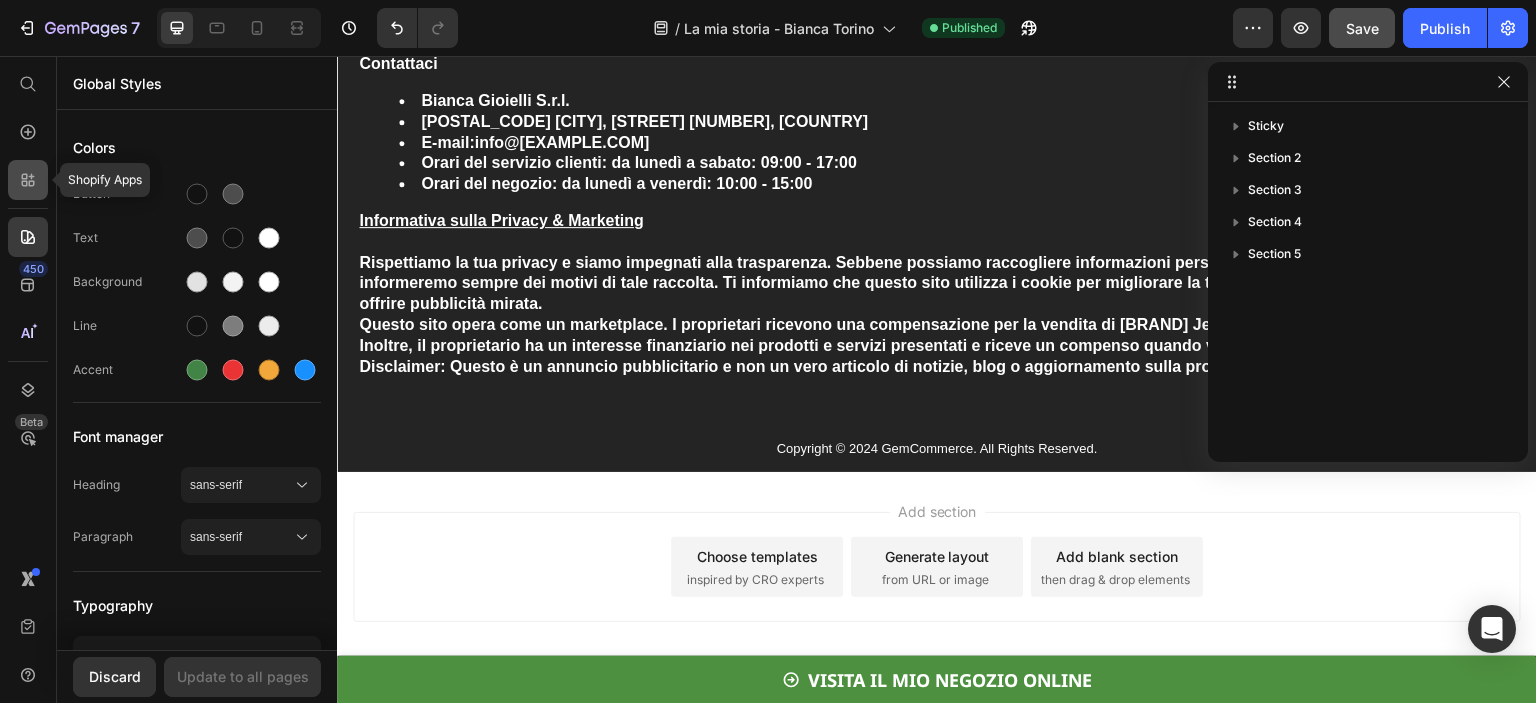 click 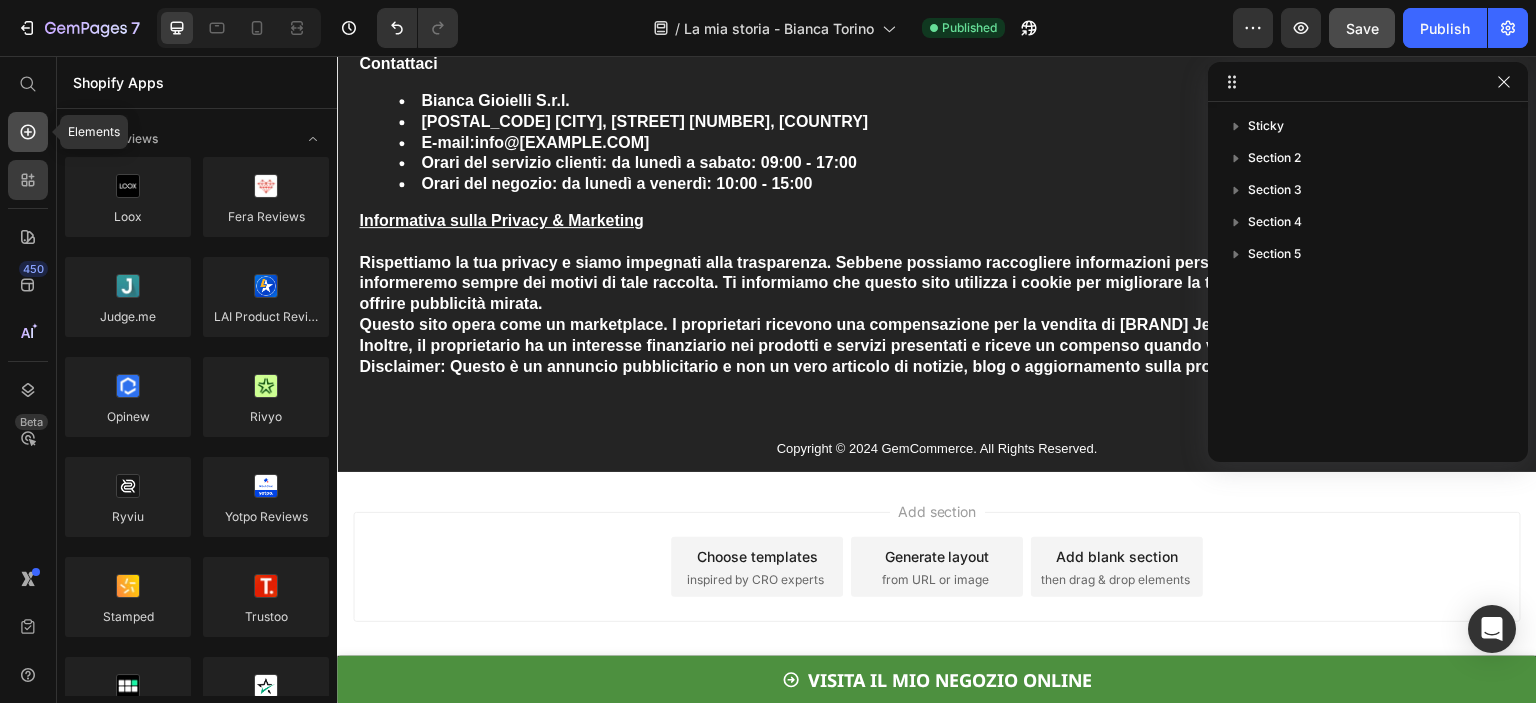 scroll, scrollTop: 2400, scrollLeft: 0, axis: vertical 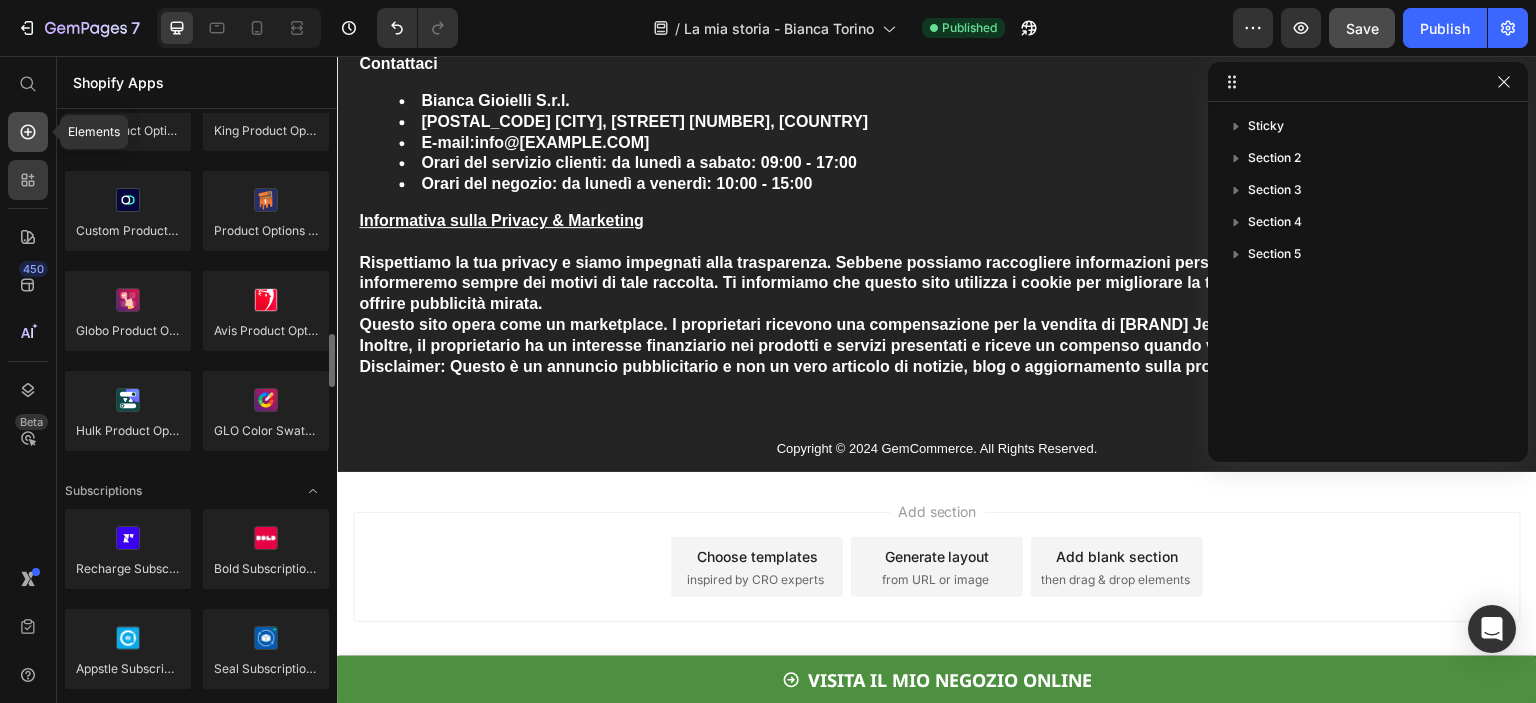click 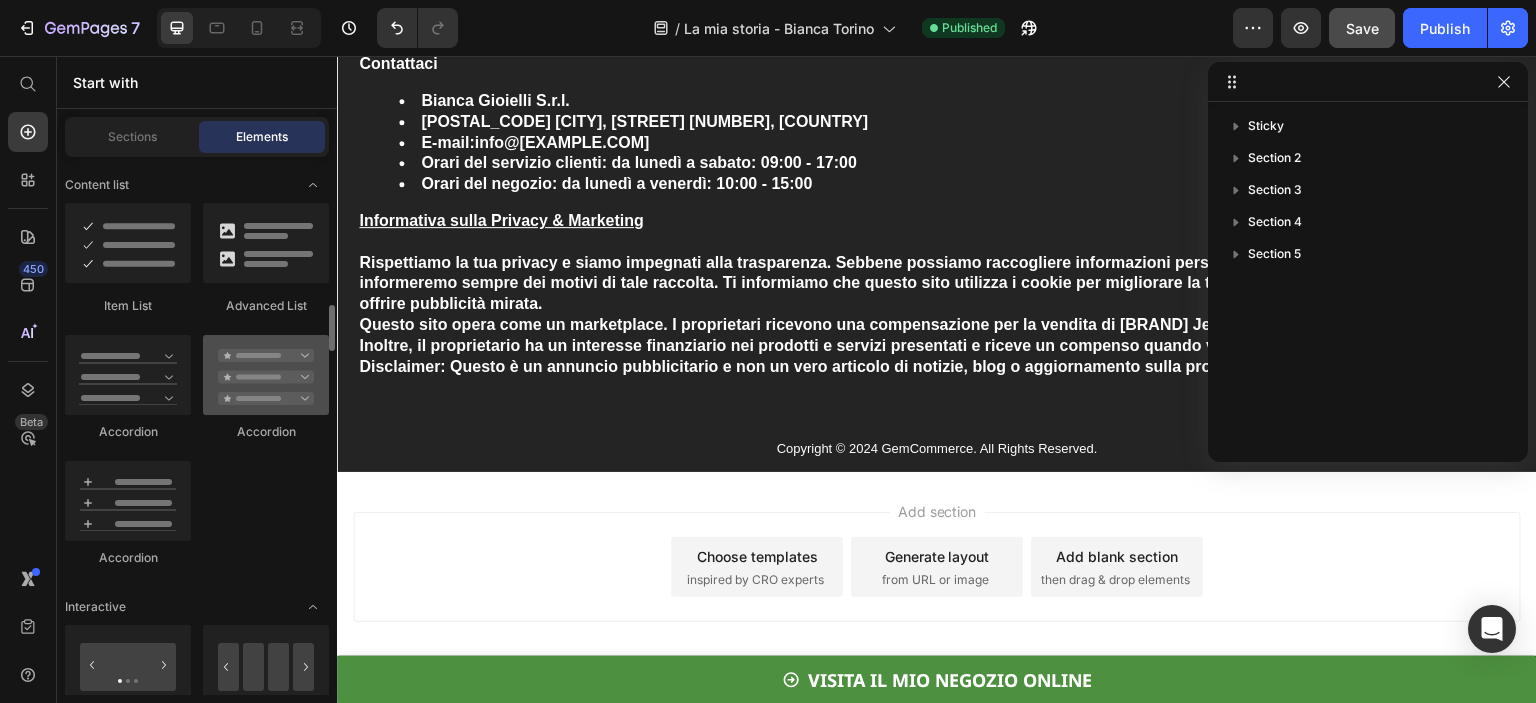 scroll, scrollTop: 900, scrollLeft: 0, axis: vertical 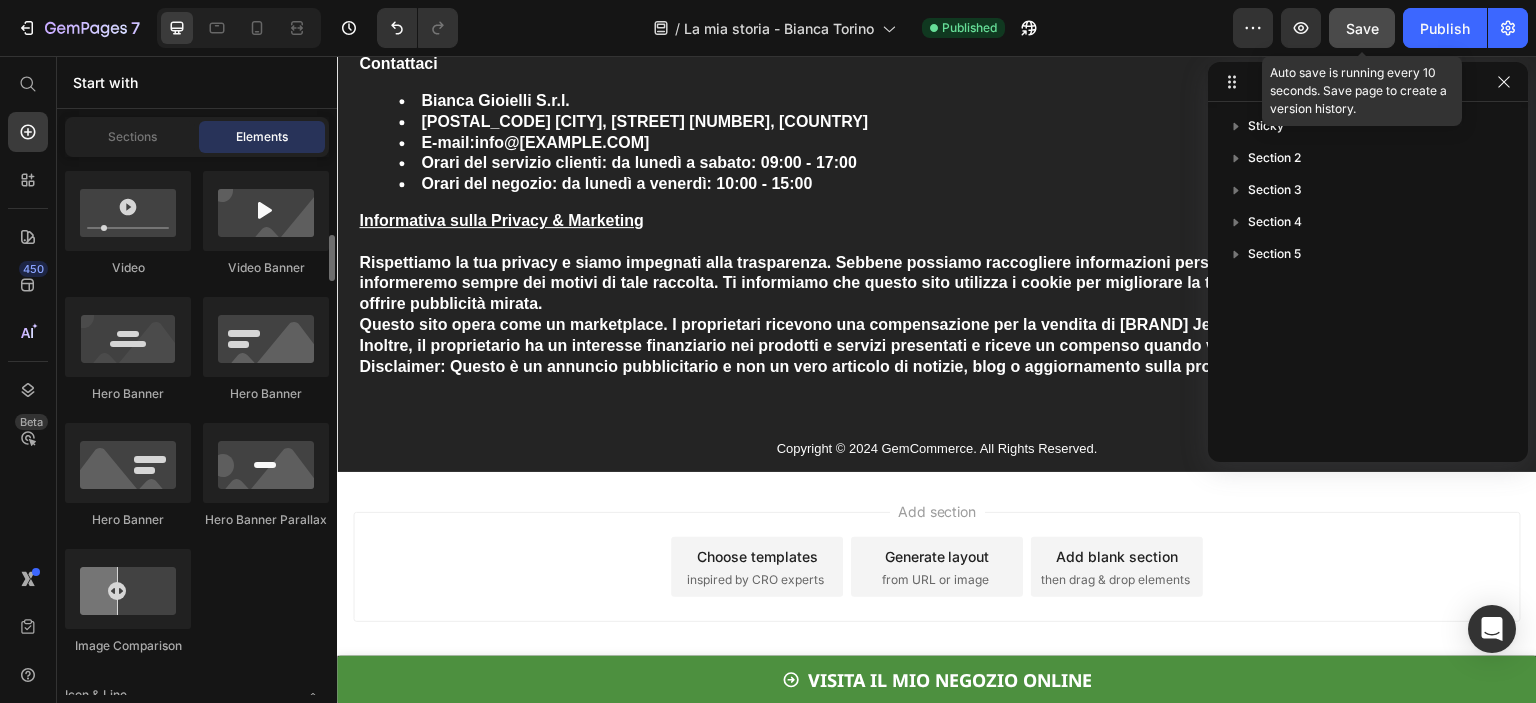 click on "Save" at bounding box center [1362, 28] 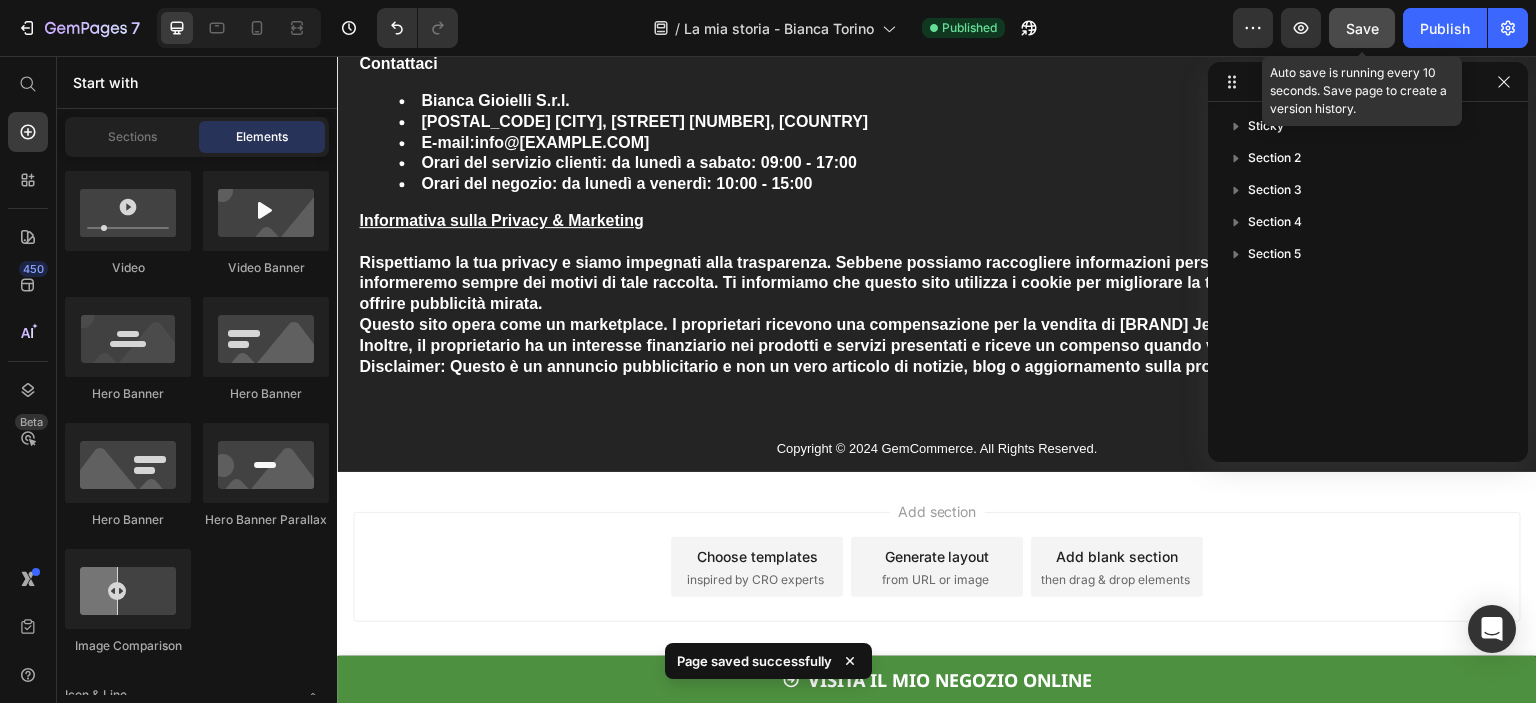 click on "Save" at bounding box center [1362, 28] 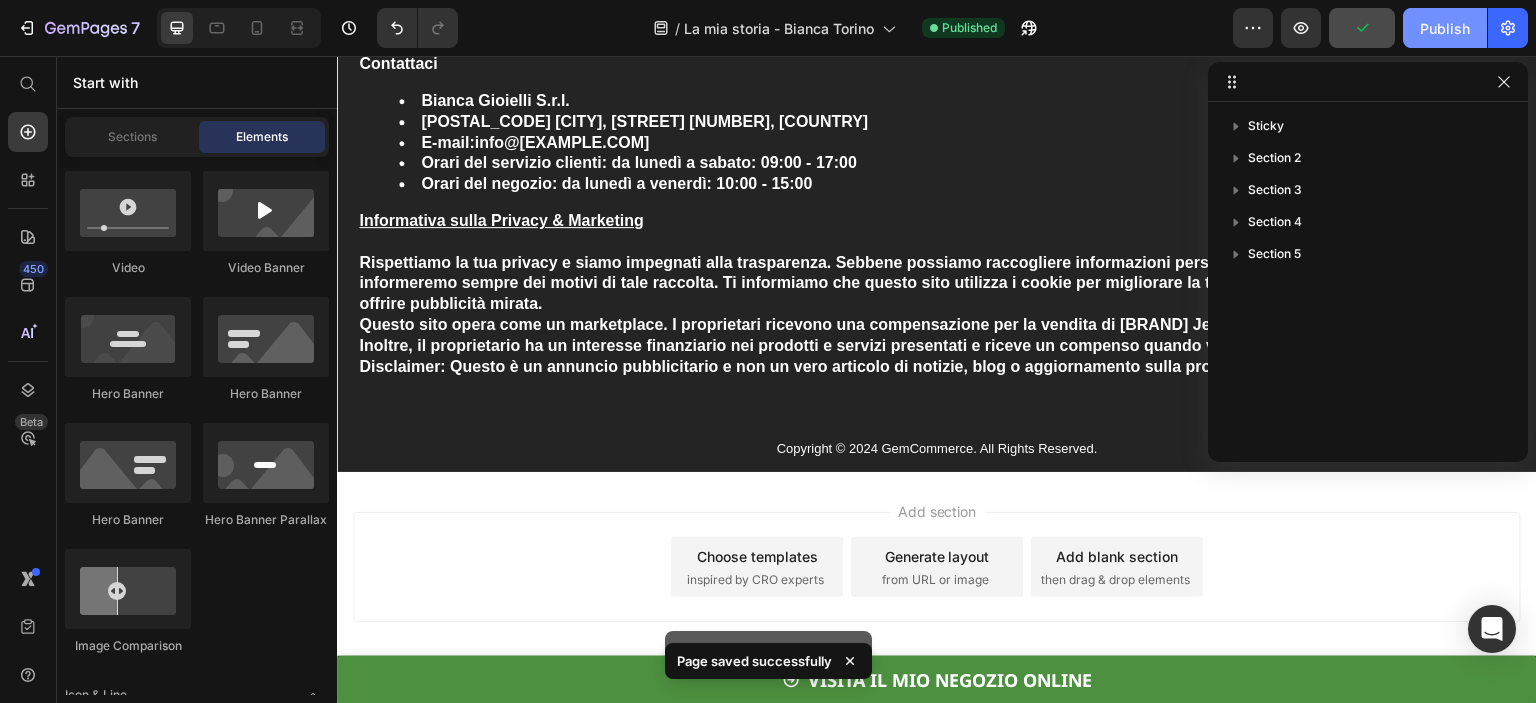 click on "Publish" at bounding box center [1445, 28] 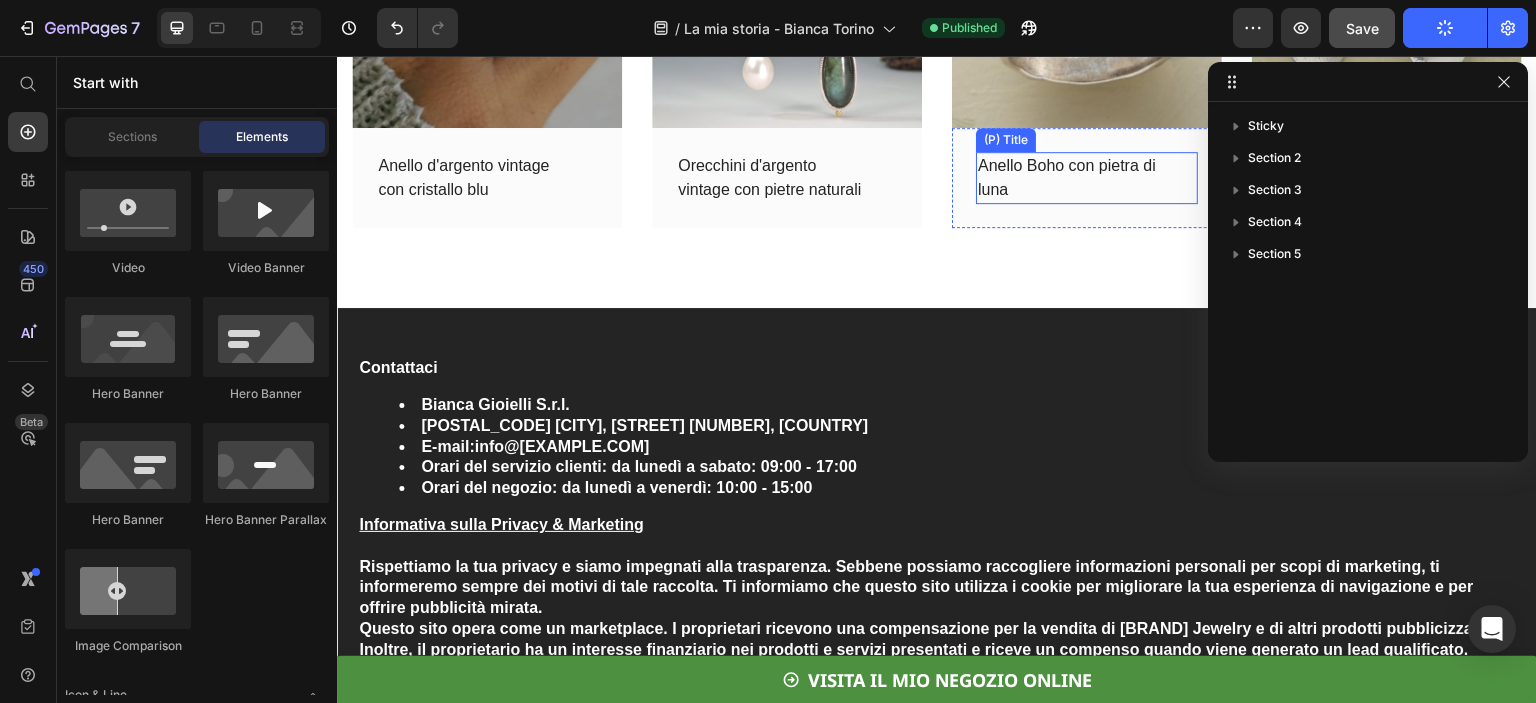 scroll, scrollTop: 7154, scrollLeft: 0, axis: vertical 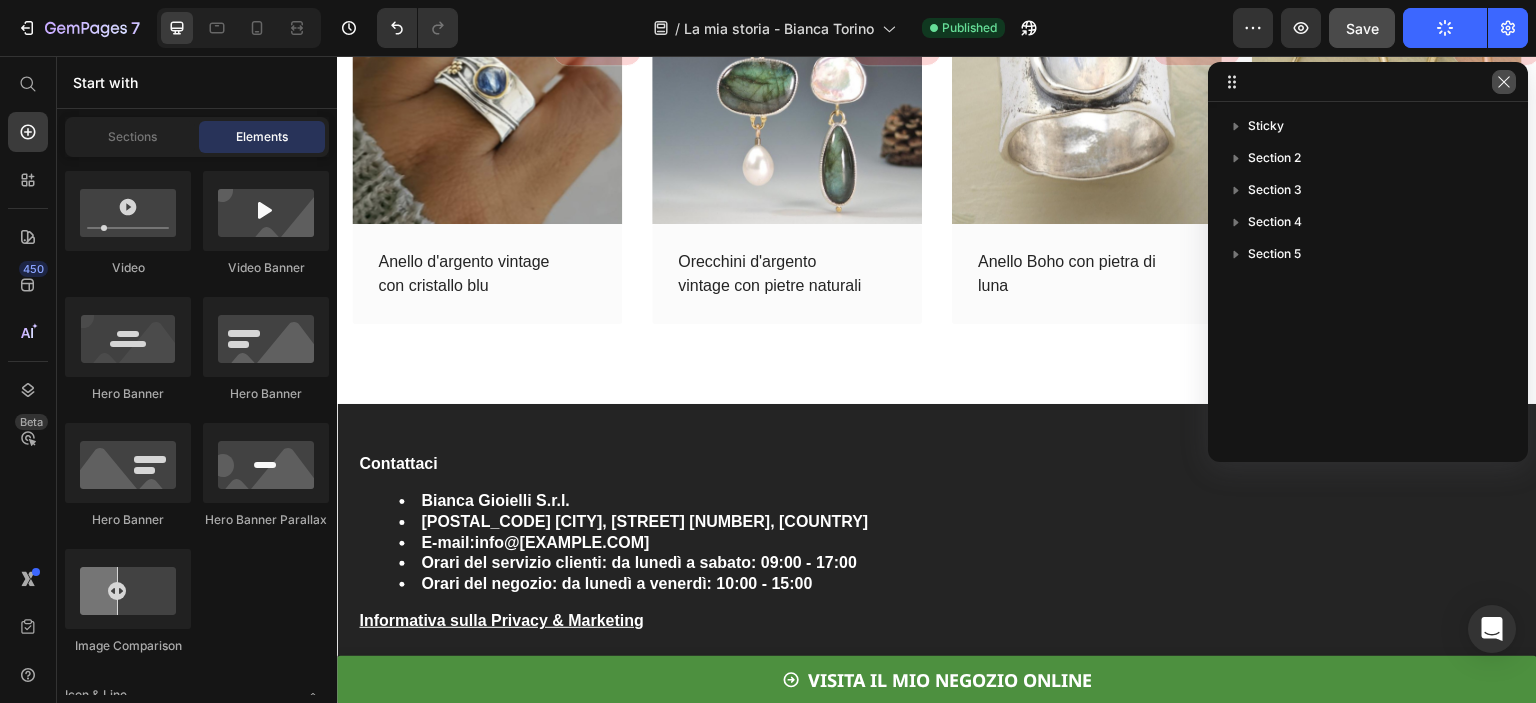 click at bounding box center [1504, 82] 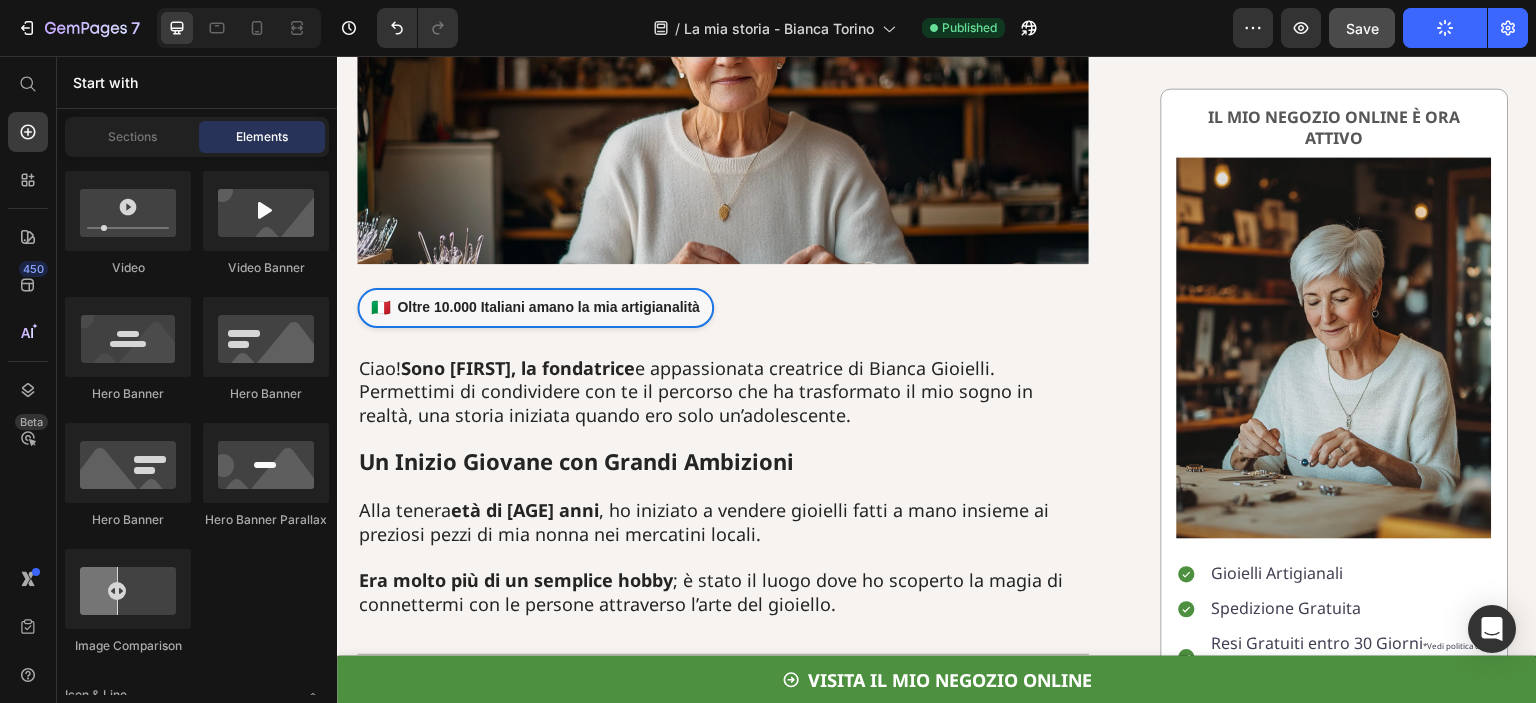 scroll, scrollTop: 0, scrollLeft: 0, axis: both 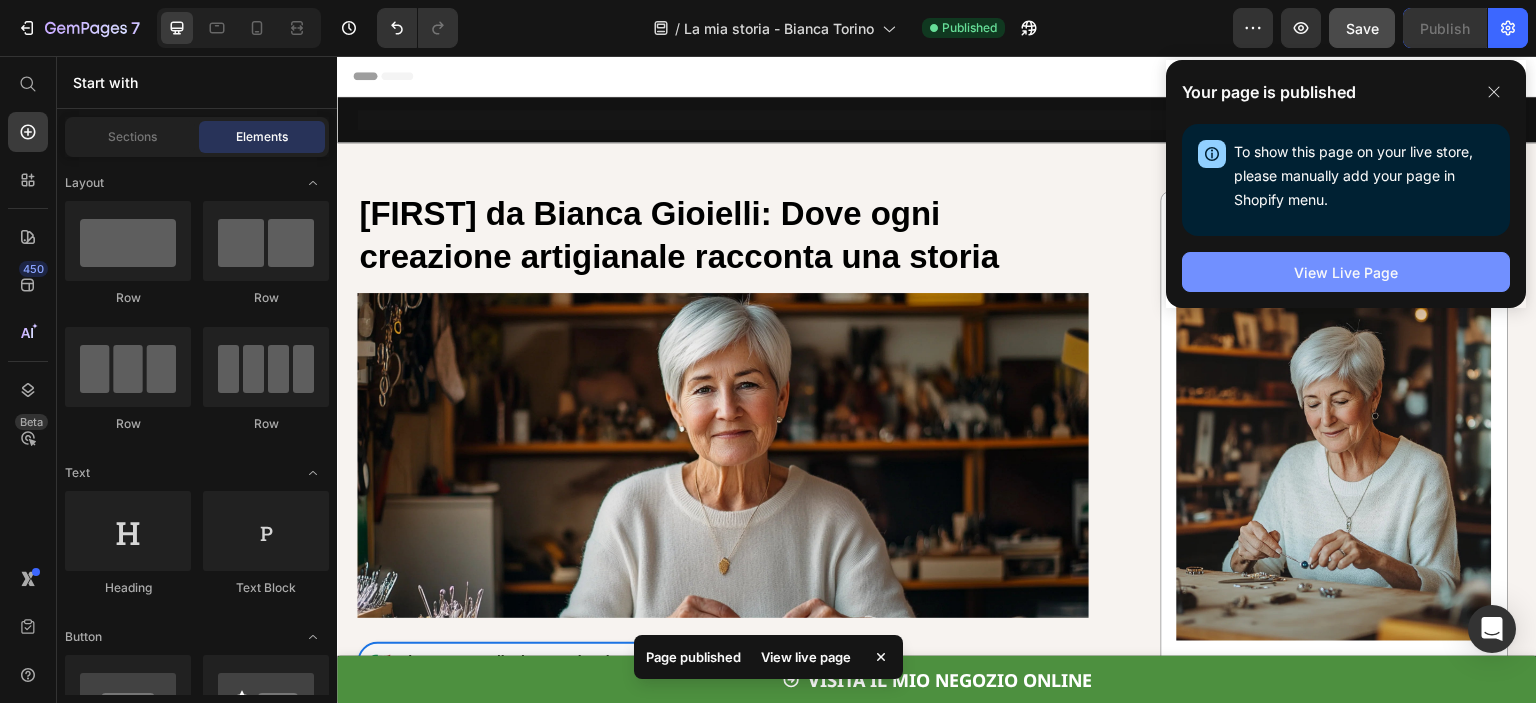 click on "View Live Page" at bounding box center (1346, 272) 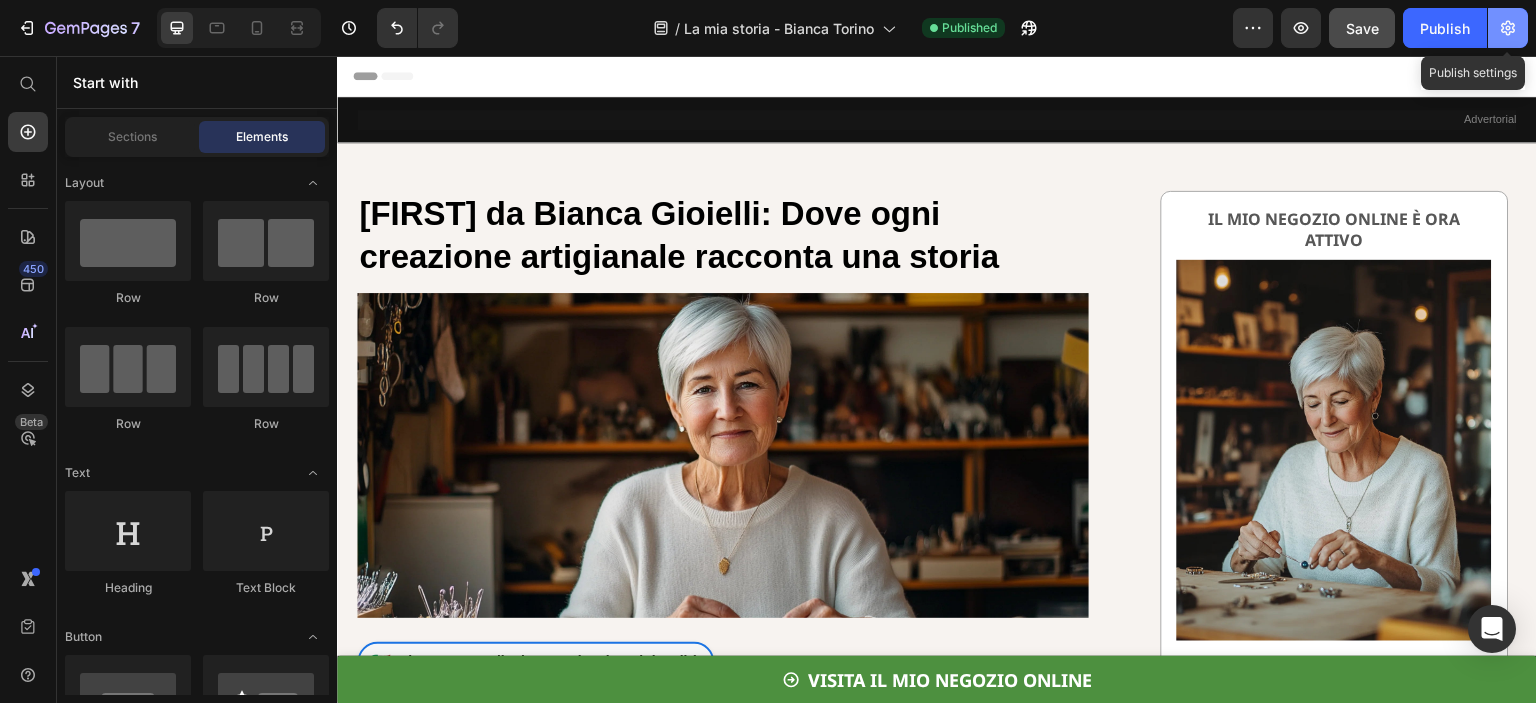 click 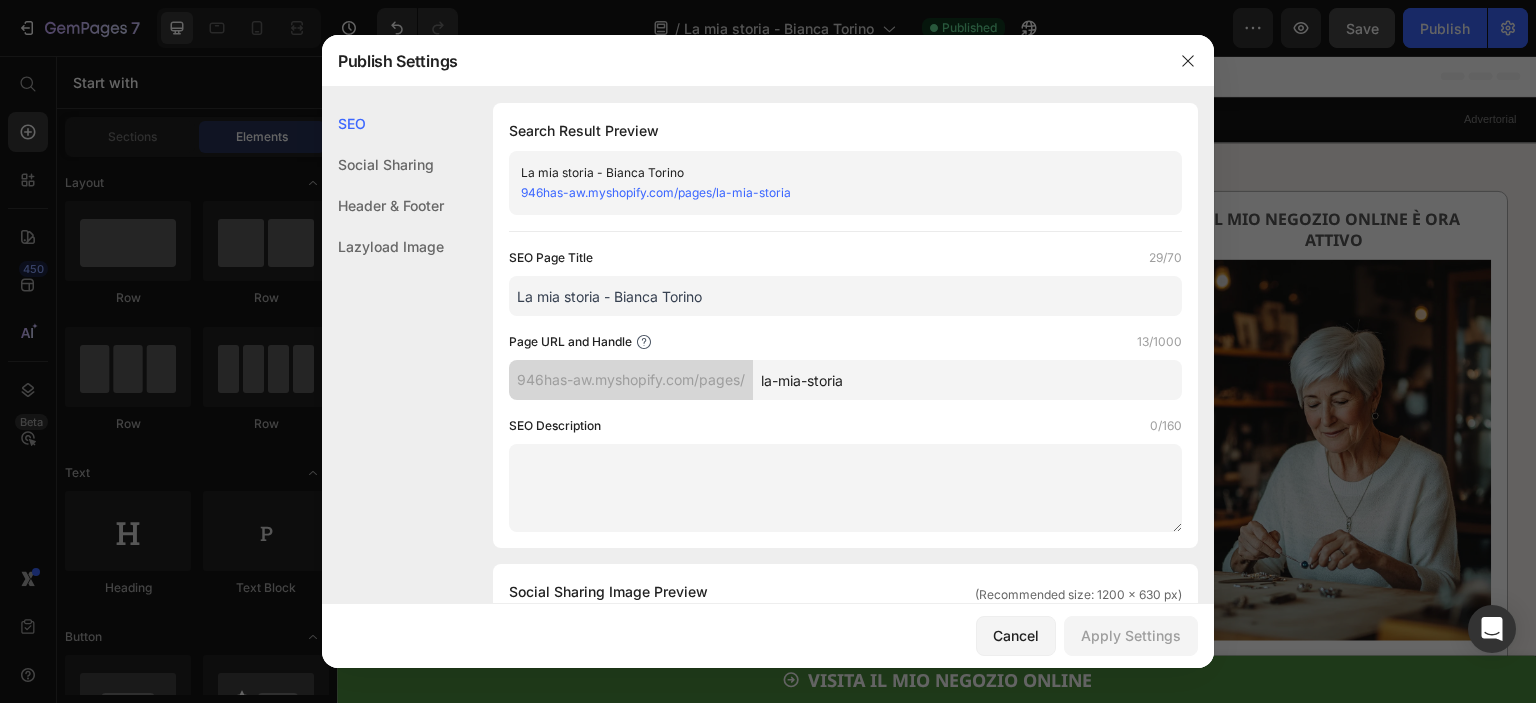 click on "Header & Footer" 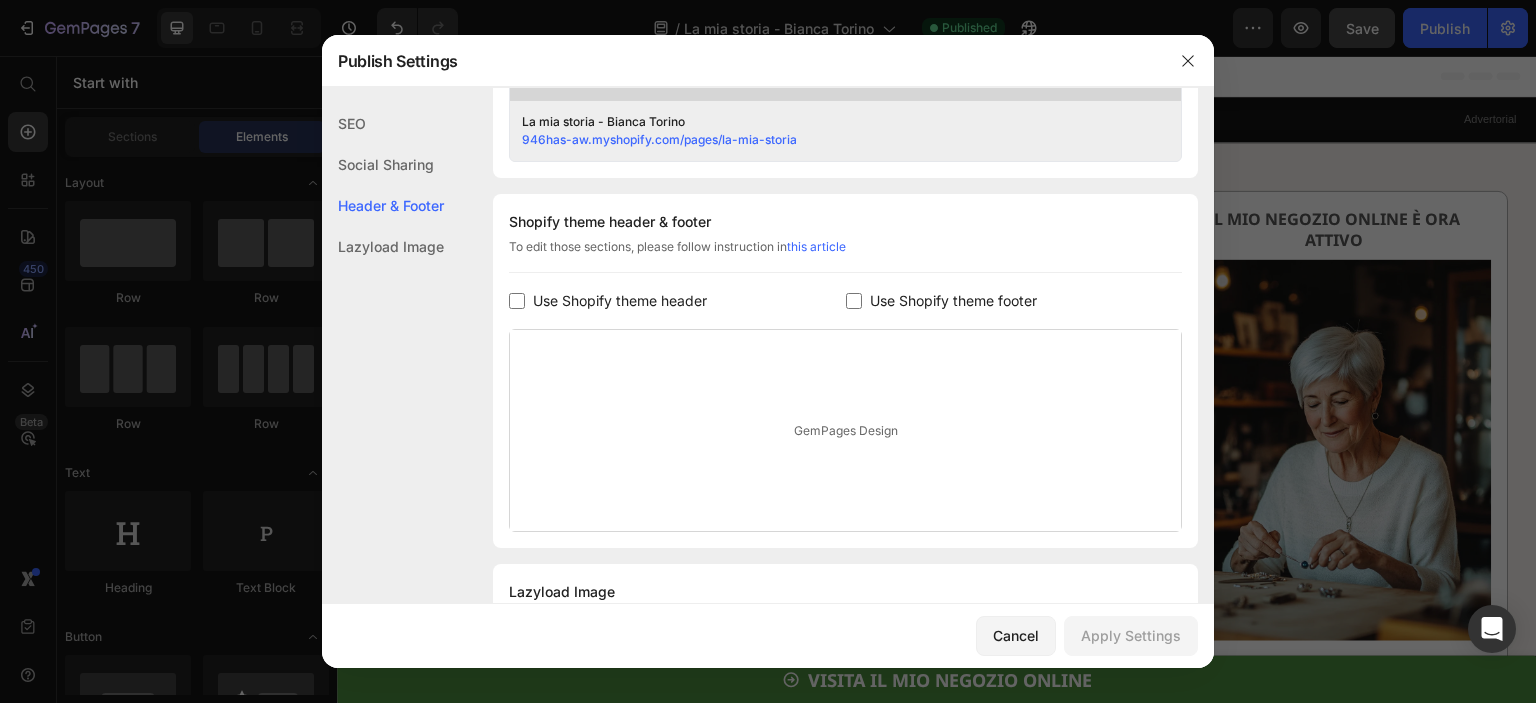 scroll, scrollTop: 936, scrollLeft: 0, axis: vertical 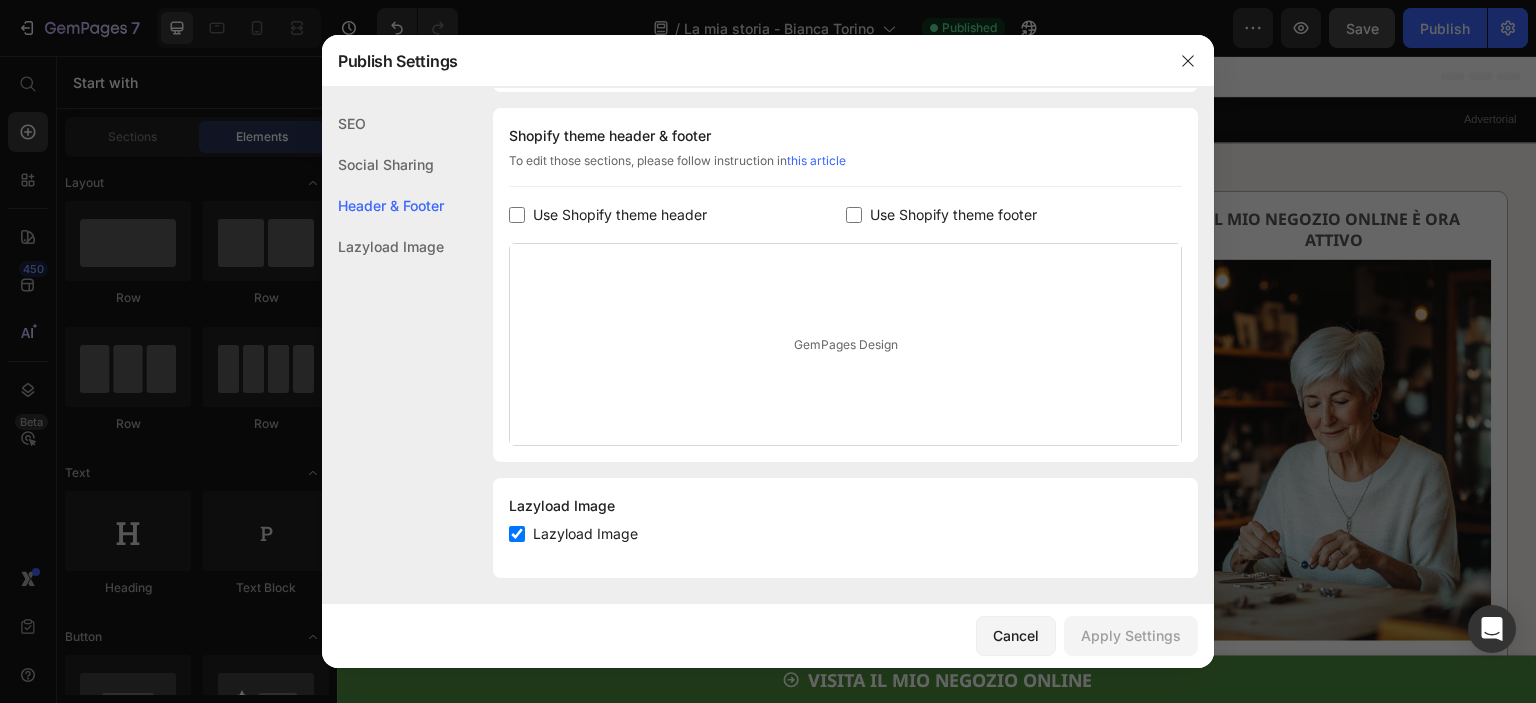 click on "this article" at bounding box center [816, 160] 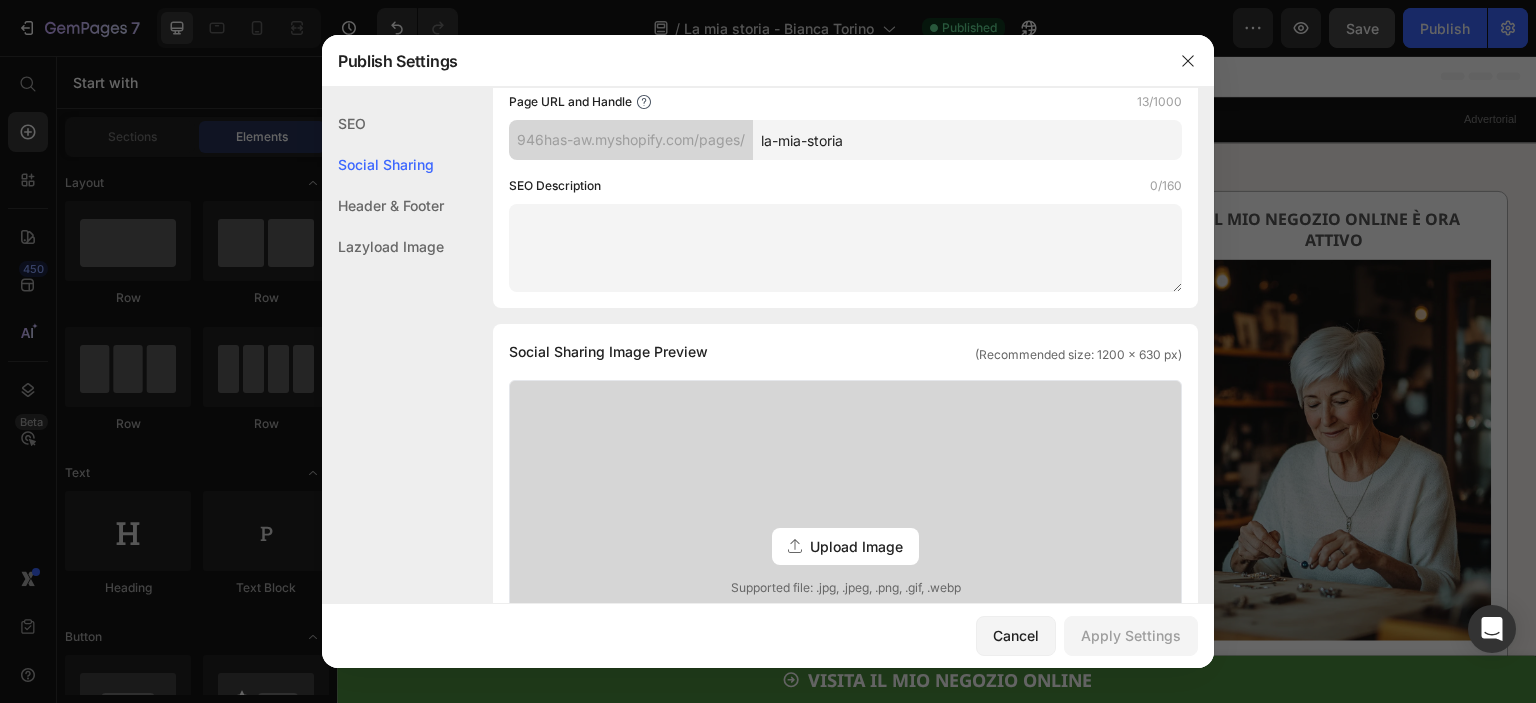 scroll, scrollTop: 0, scrollLeft: 0, axis: both 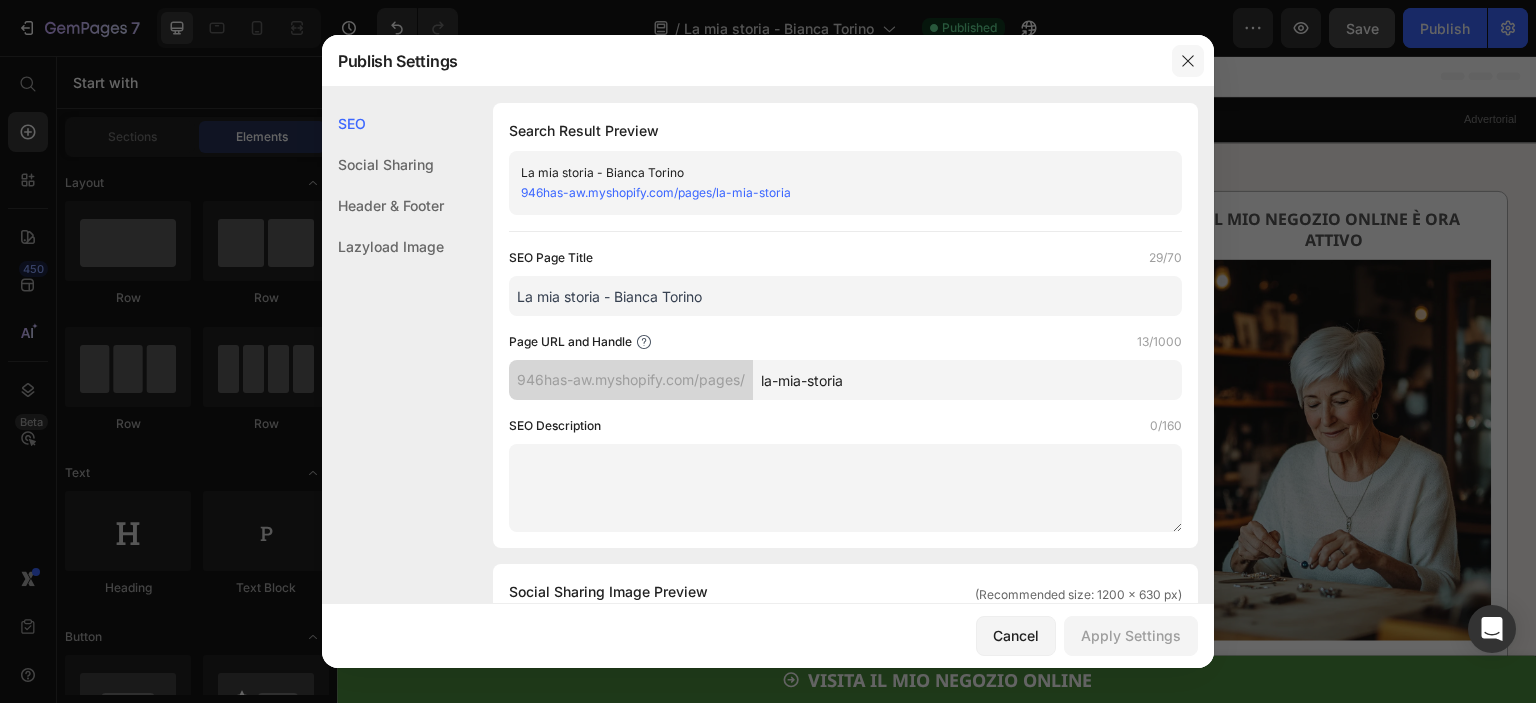 click at bounding box center (1188, 61) 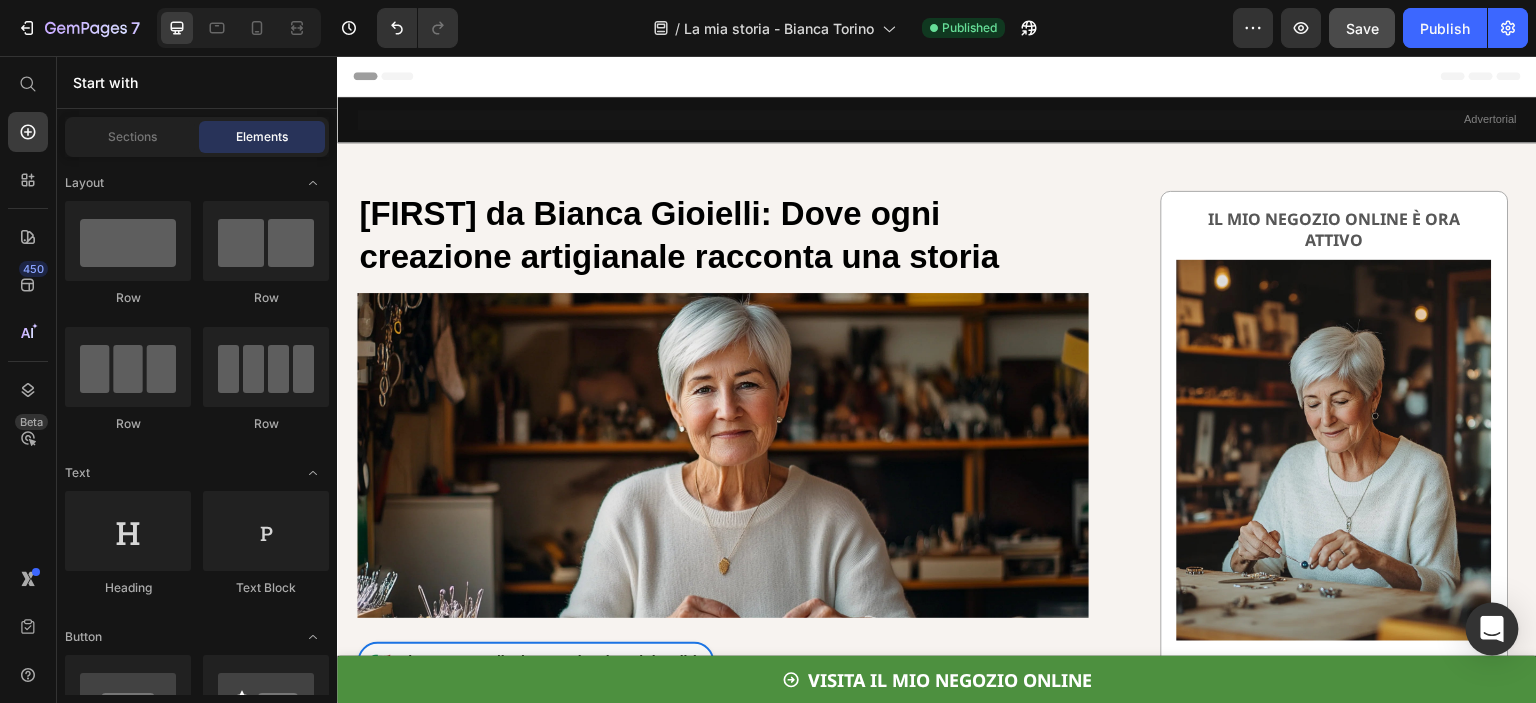 click 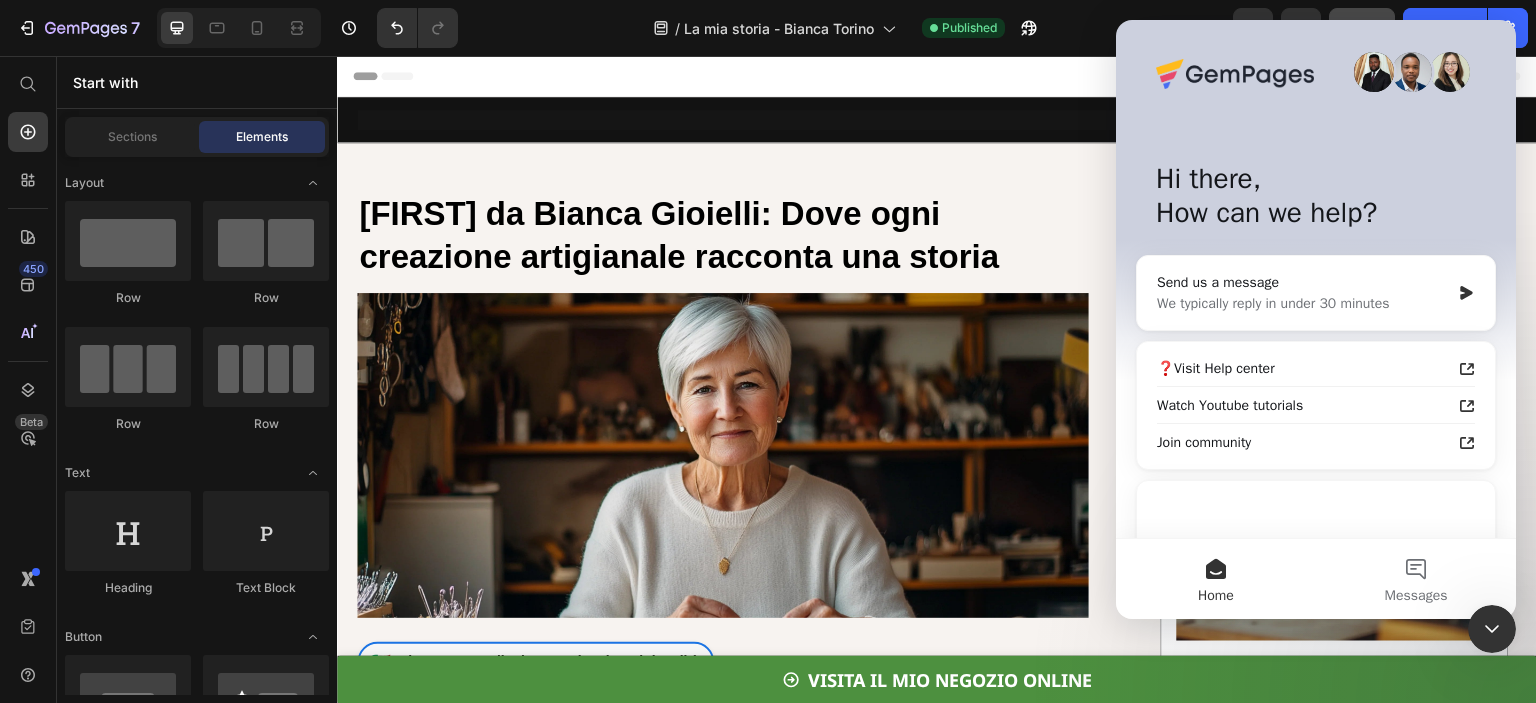 scroll, scrollTop: 0, scrollLeft: 0, axis: both 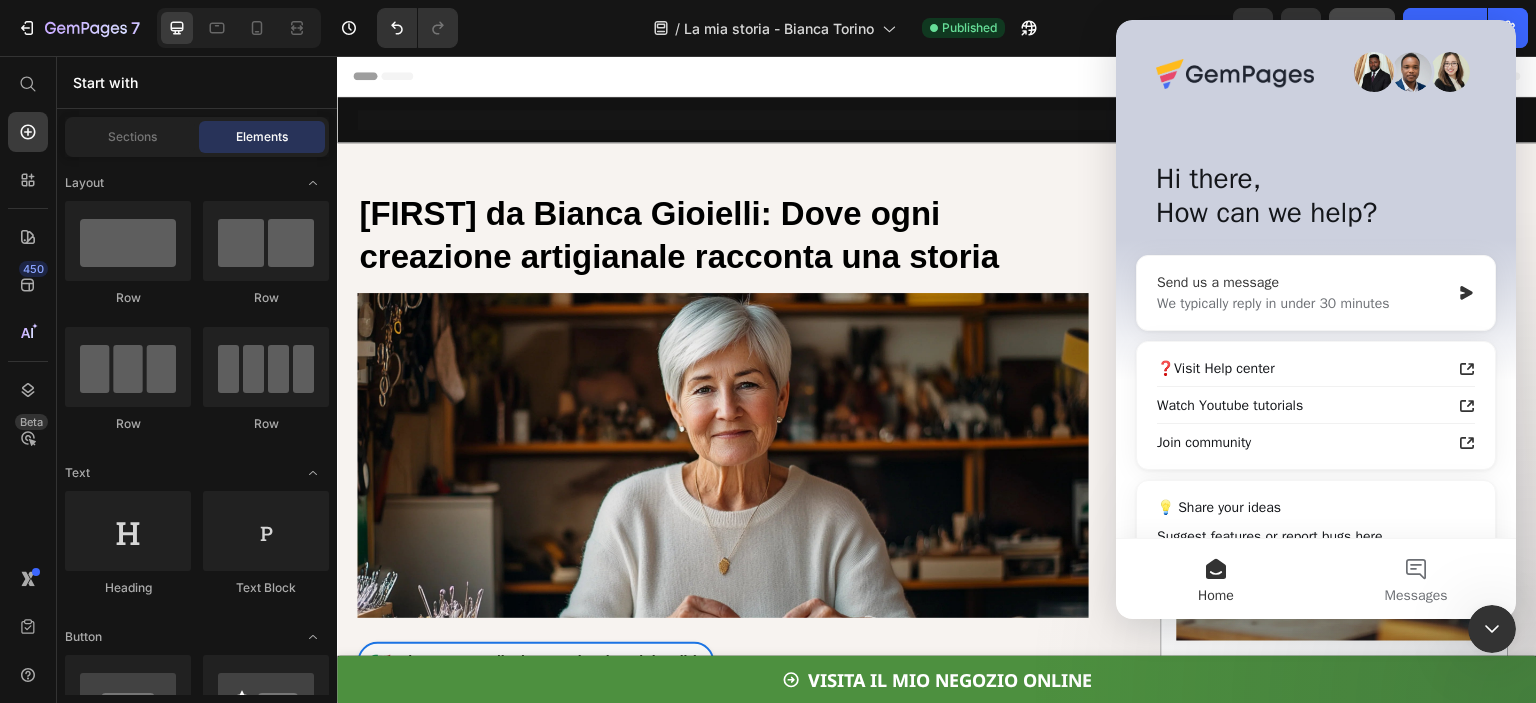 click on "Send us a message We typically reply in under 30 minutes" at bounding box center [1316, 293] 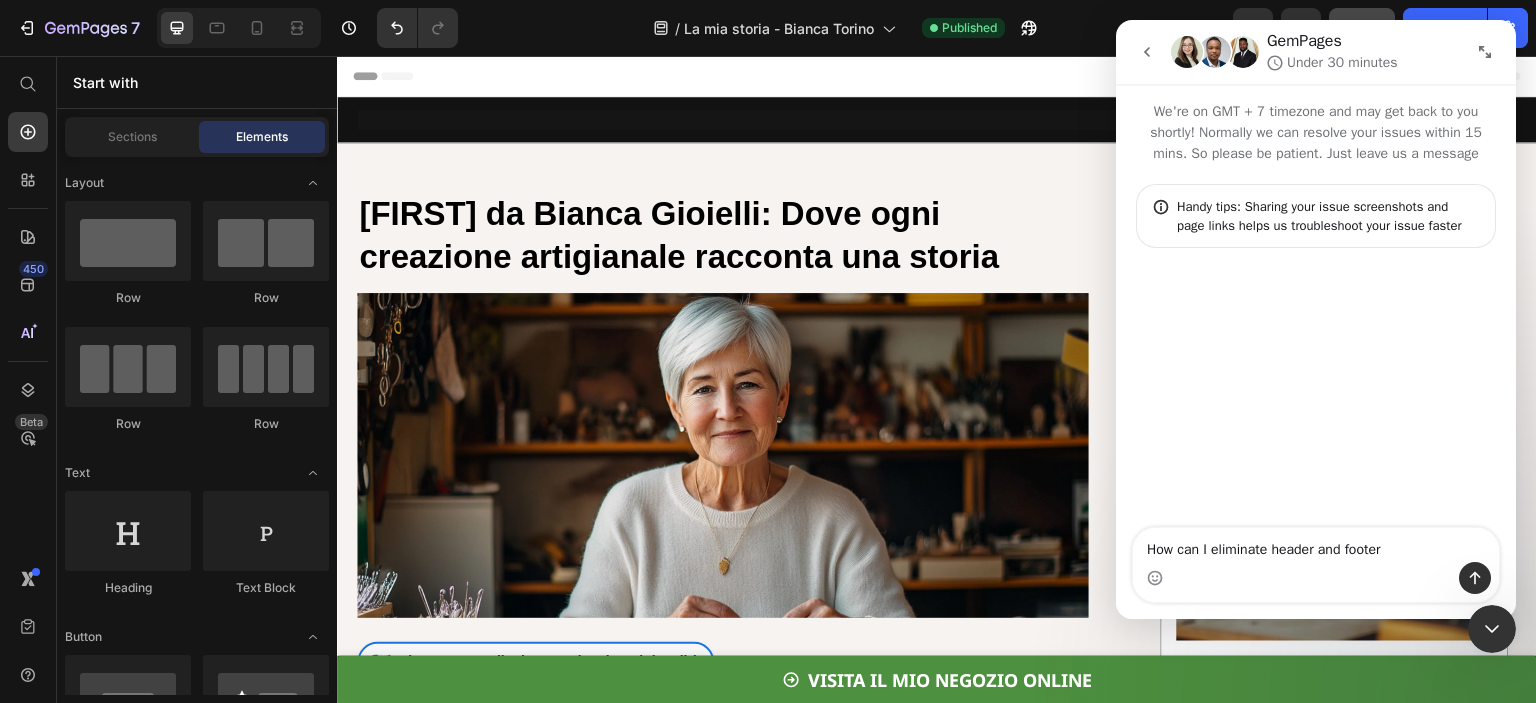 type on "How can I eliminate header and footer?" 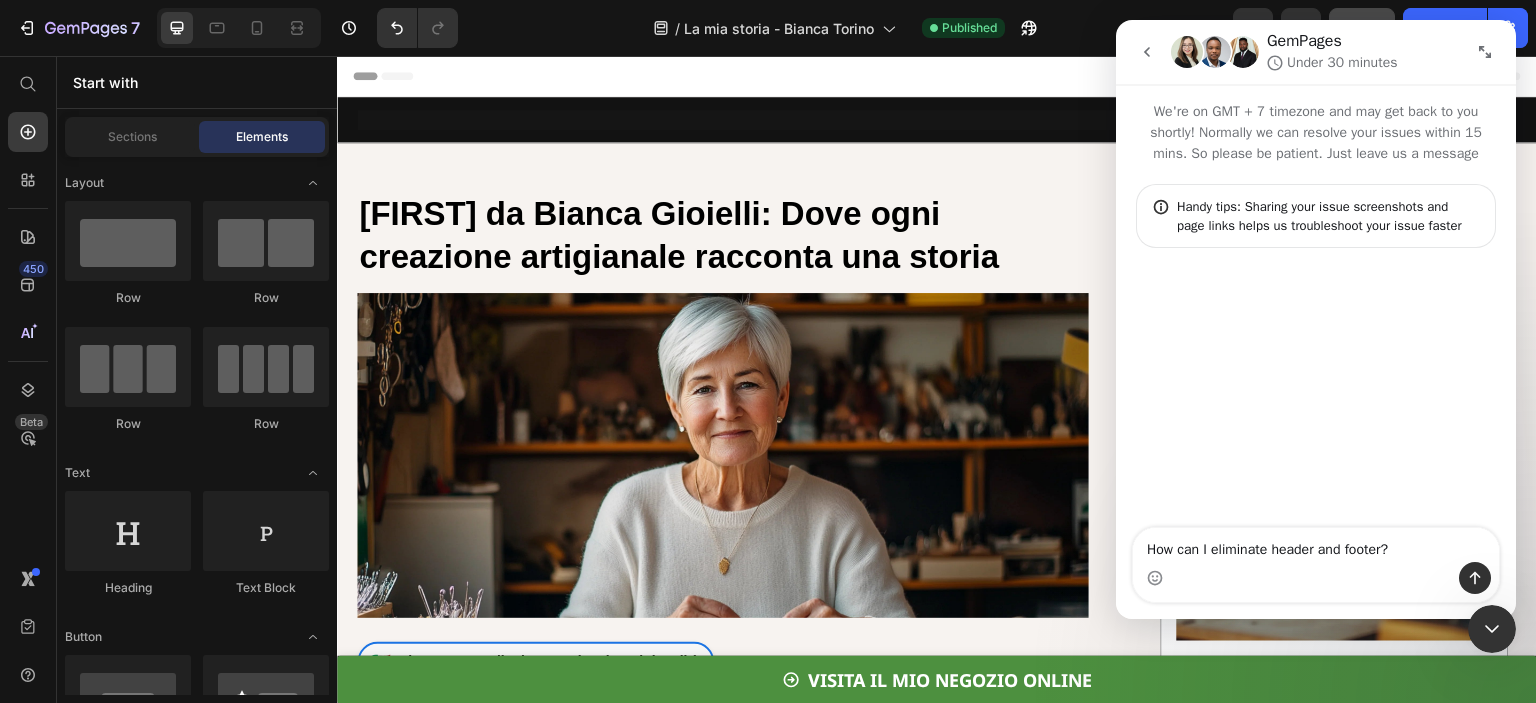 type 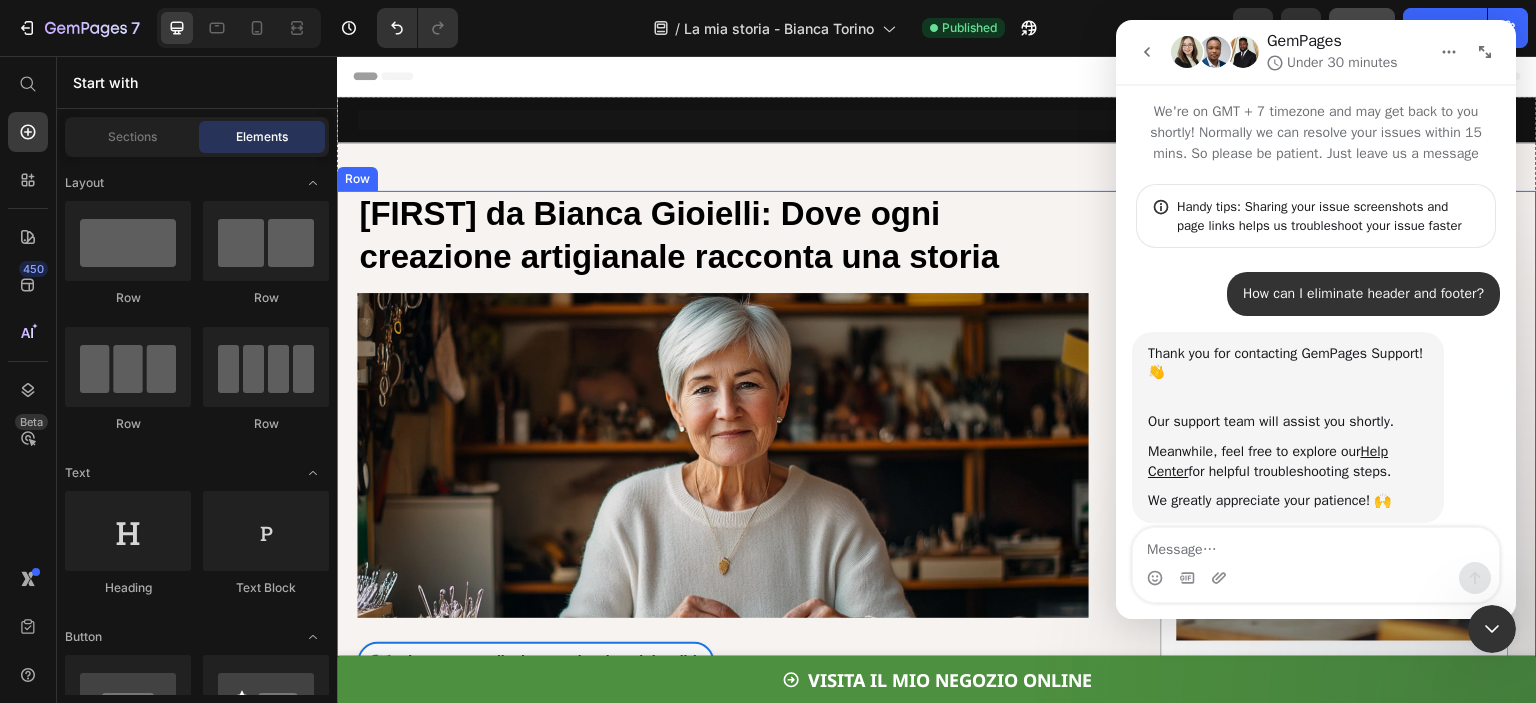 scroll, scrollTop: 35, scrollLeft: 0, axis: vertical 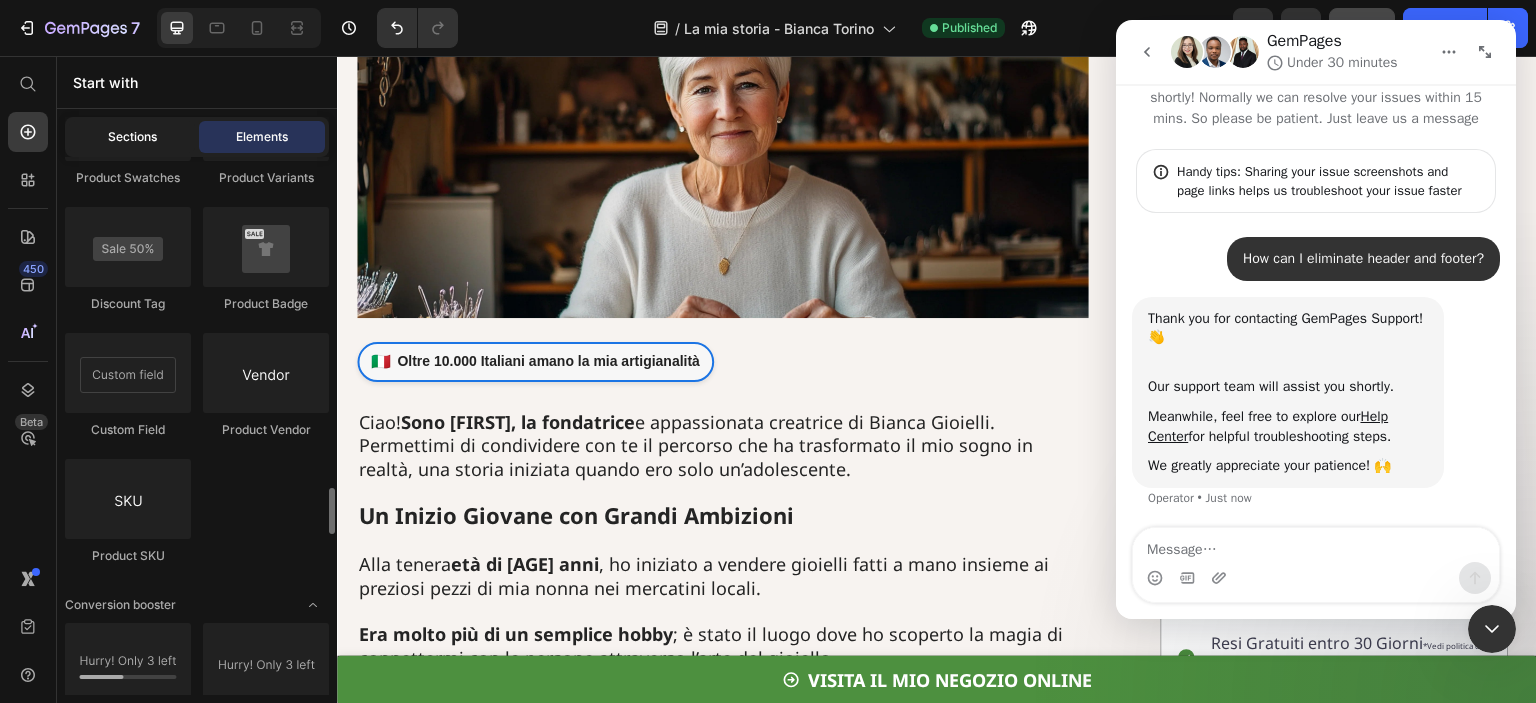 click on "Sections" 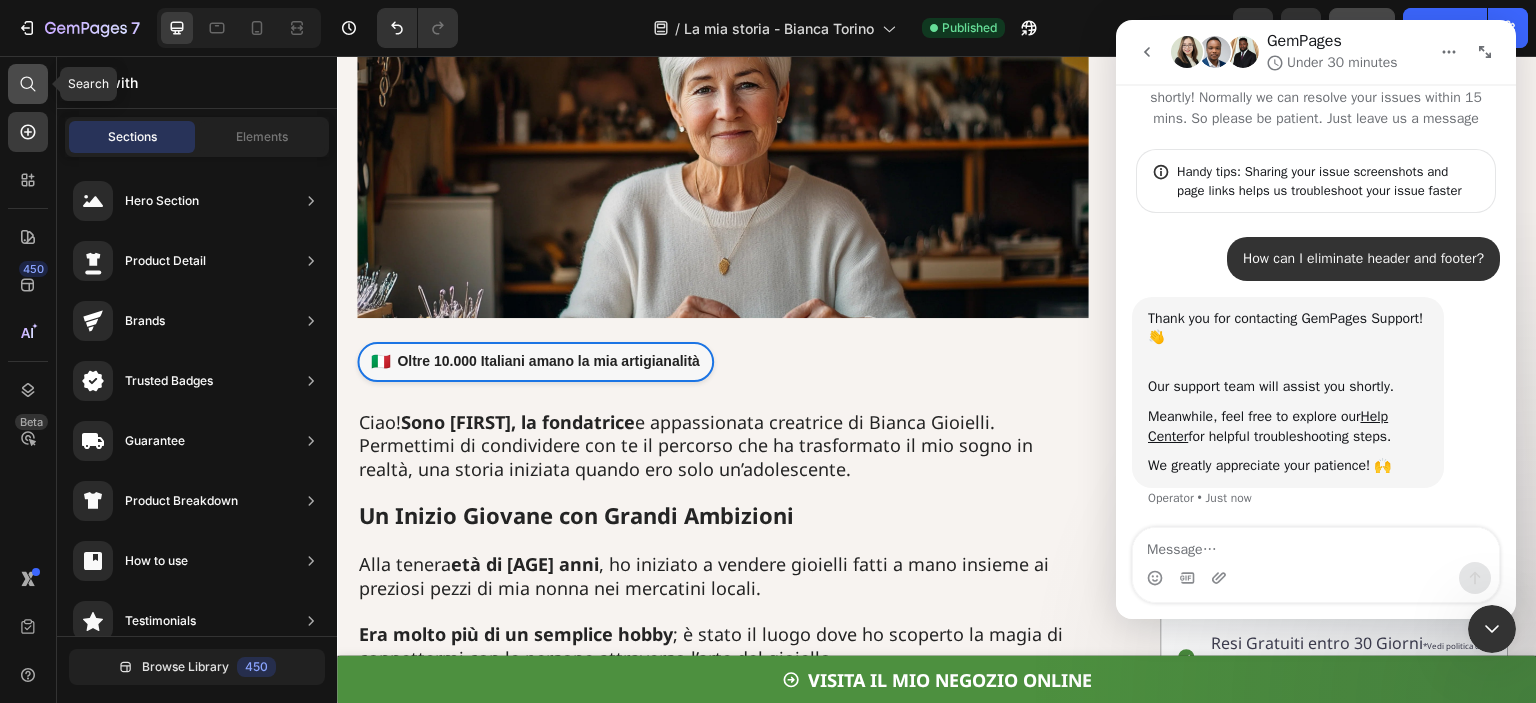 click 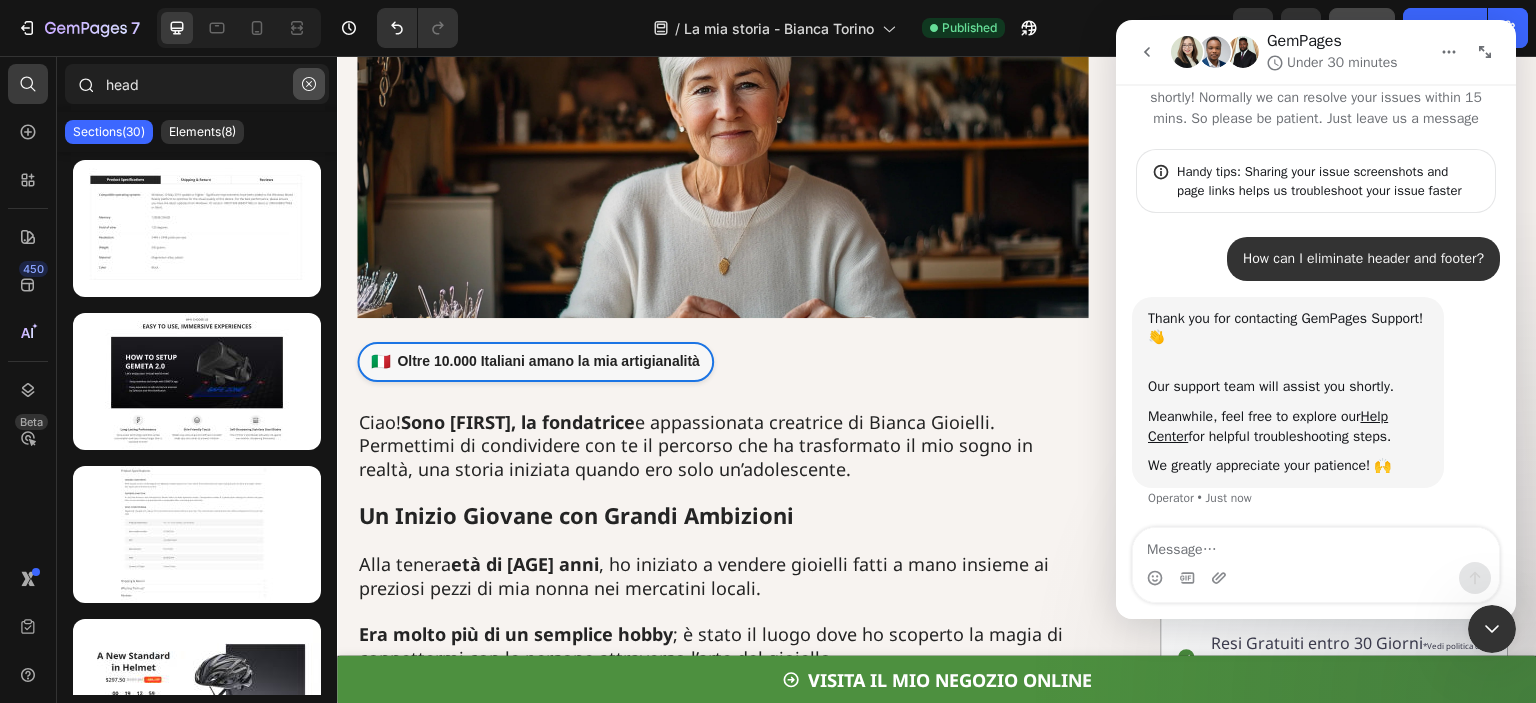 type on "head" 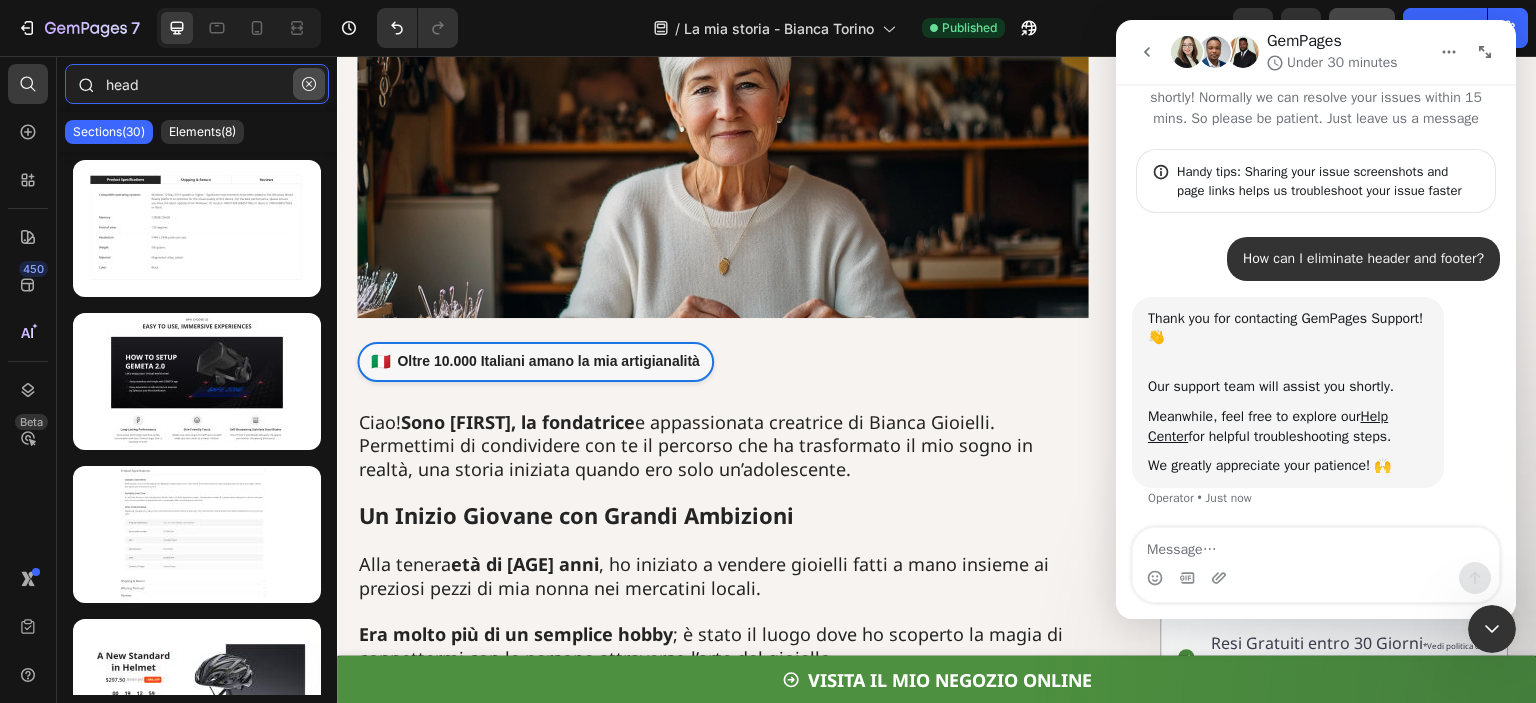 type 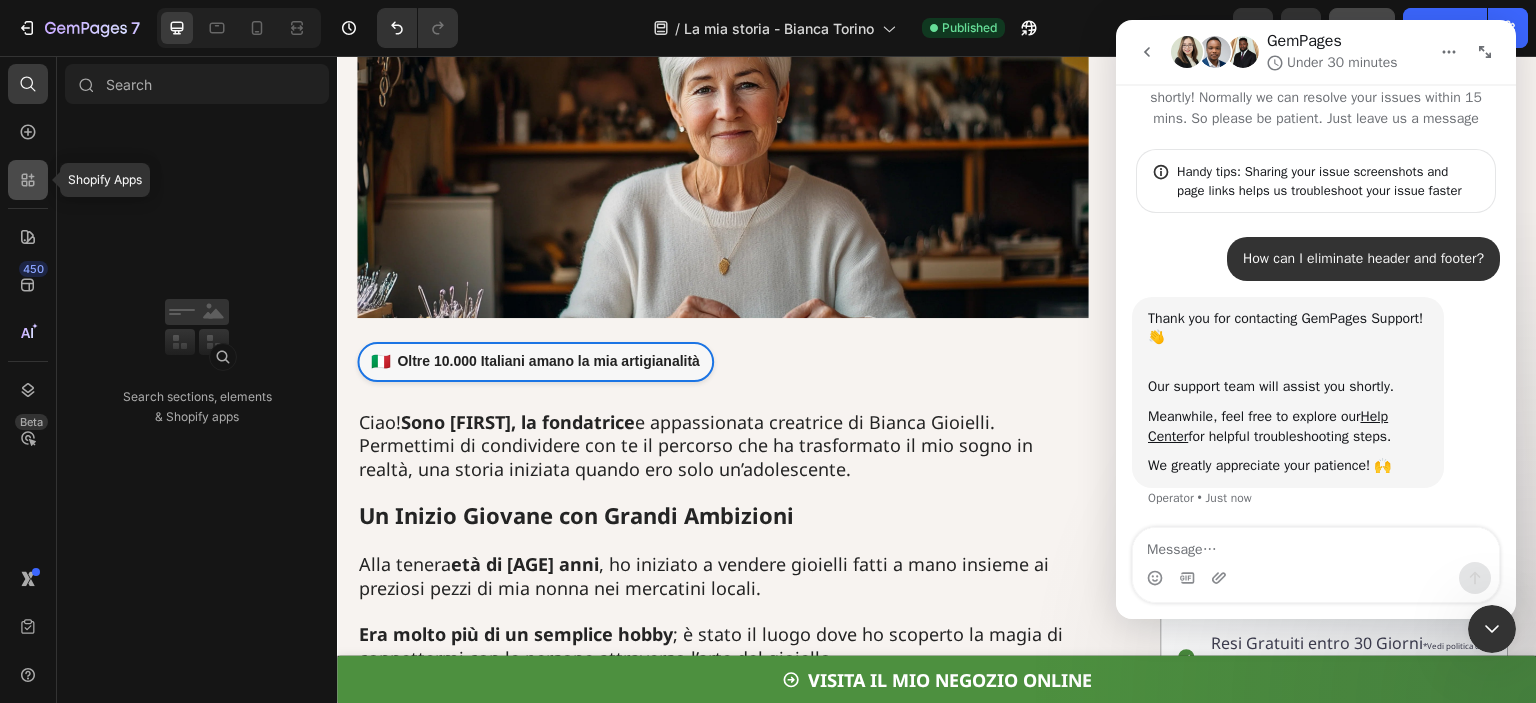 click 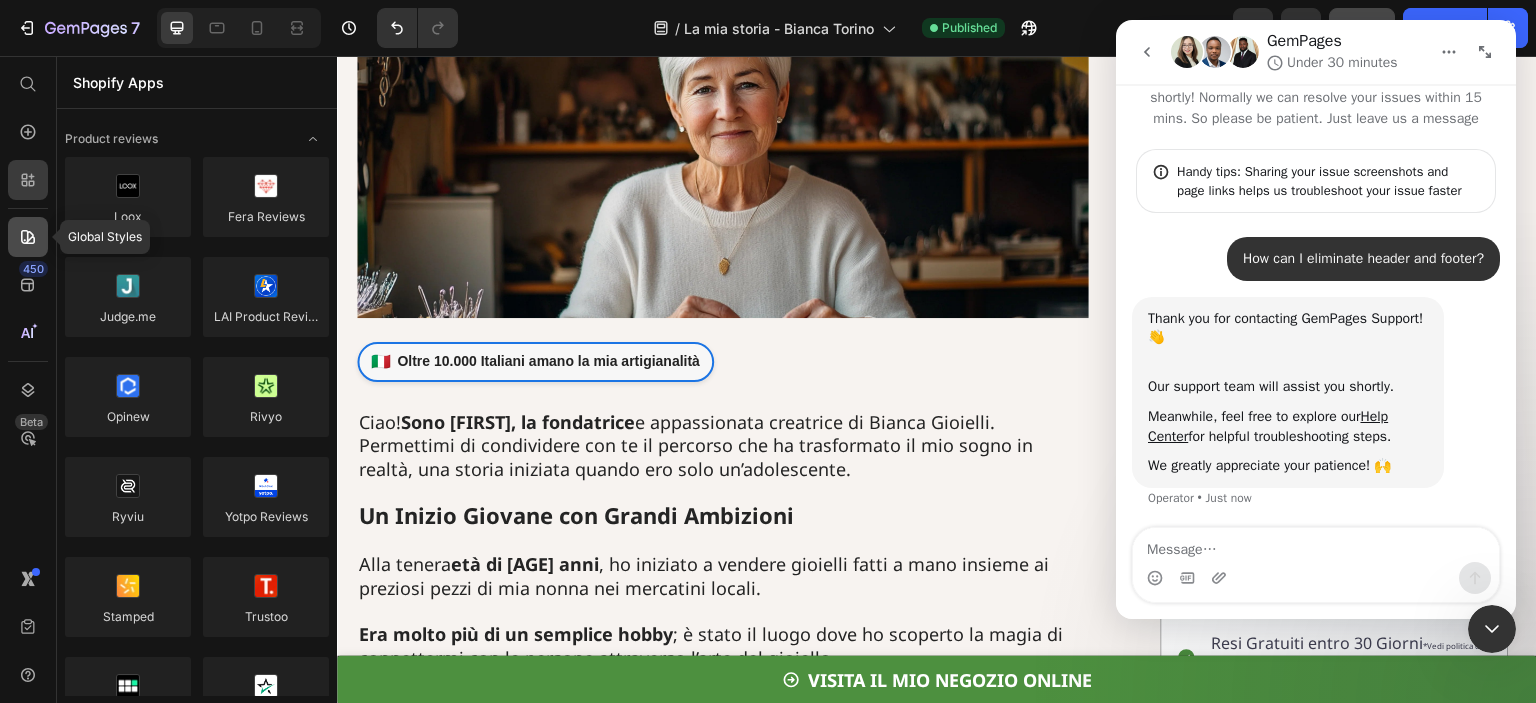click 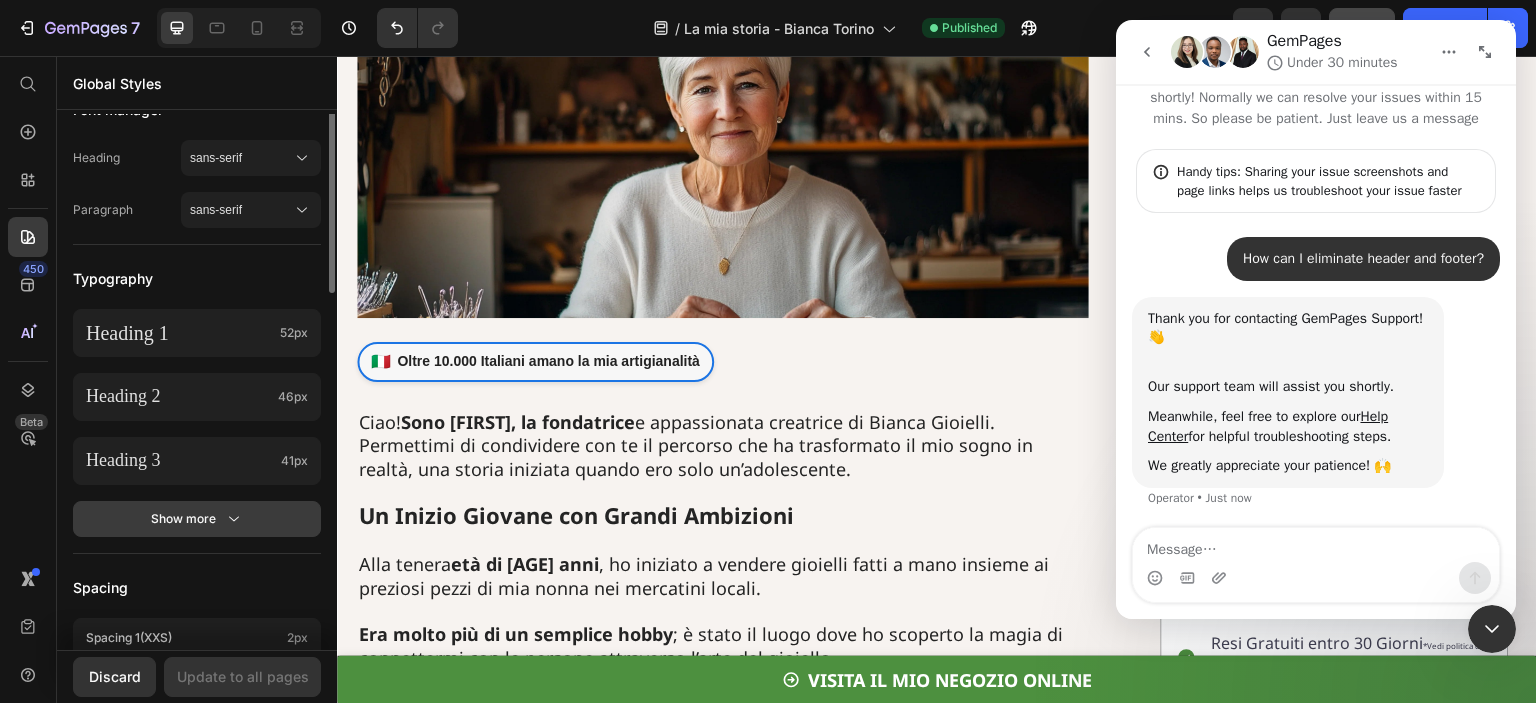 scroll, scrollTop: 227, scrollLeft: 0, axis: vertical 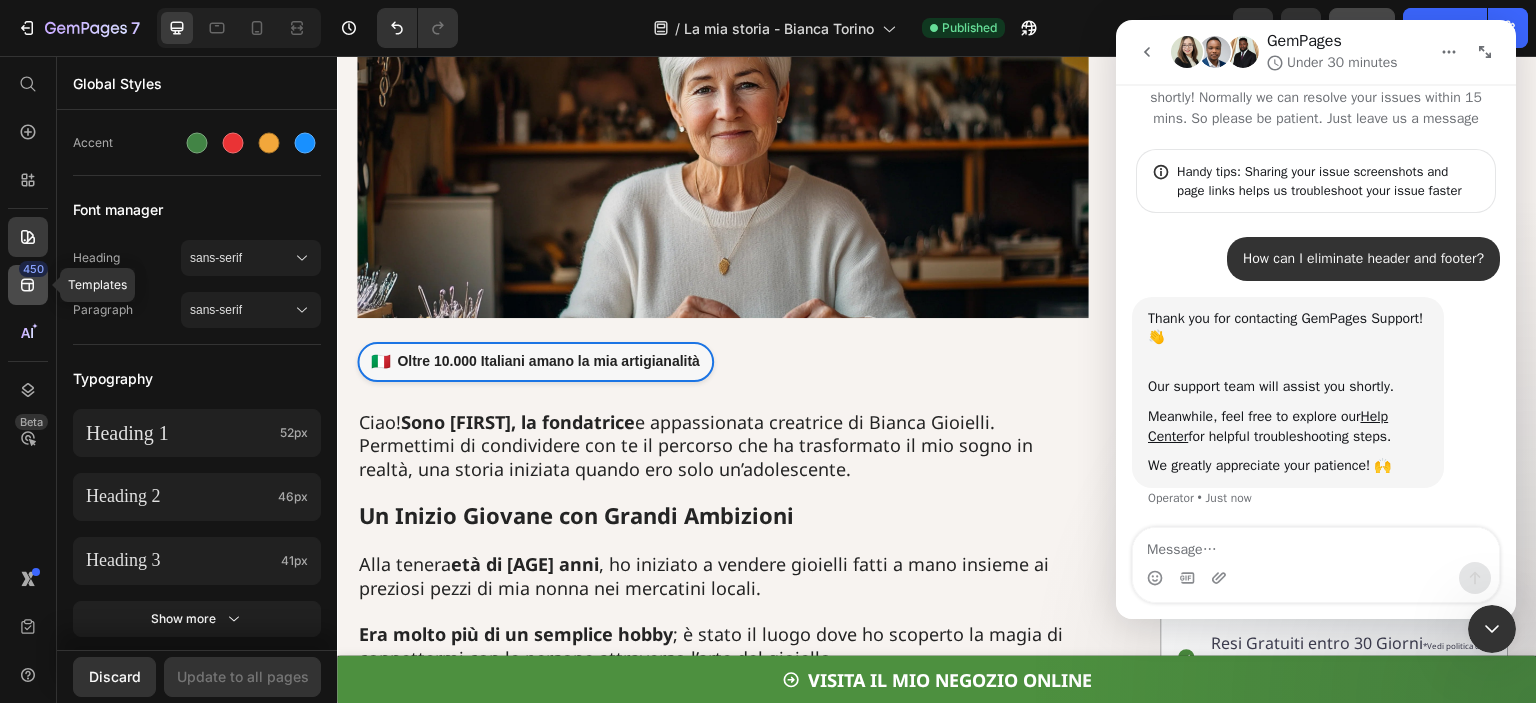 click on "450" 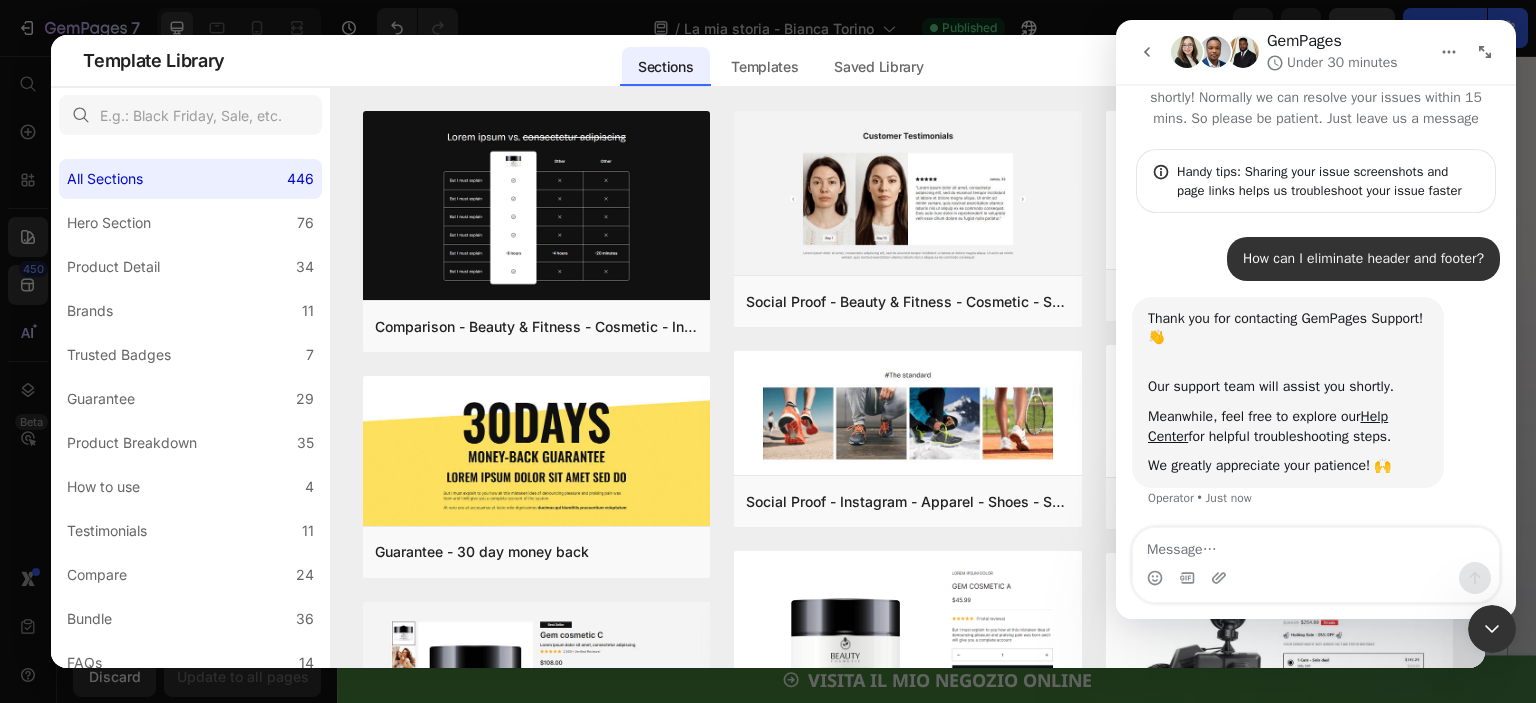 click at bounding box center [768, 351] 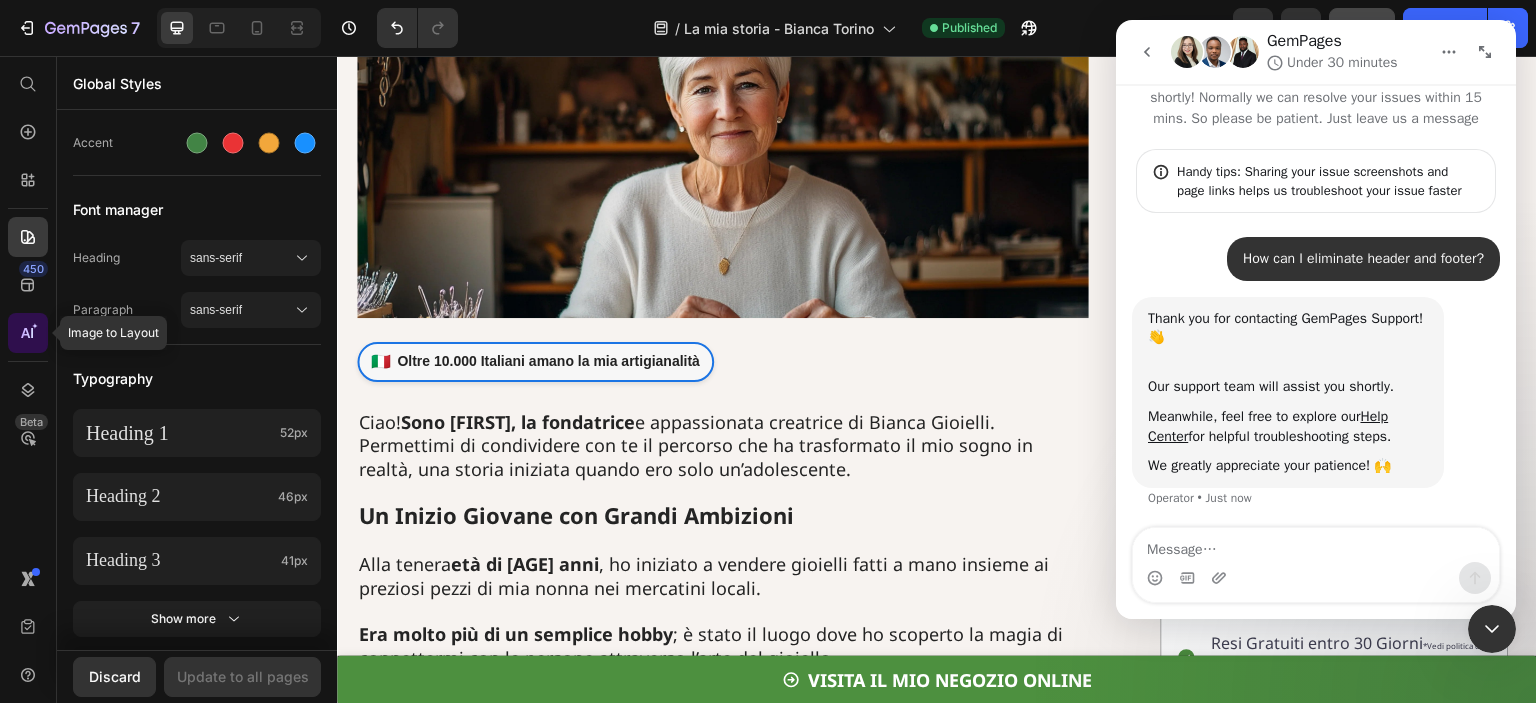 click 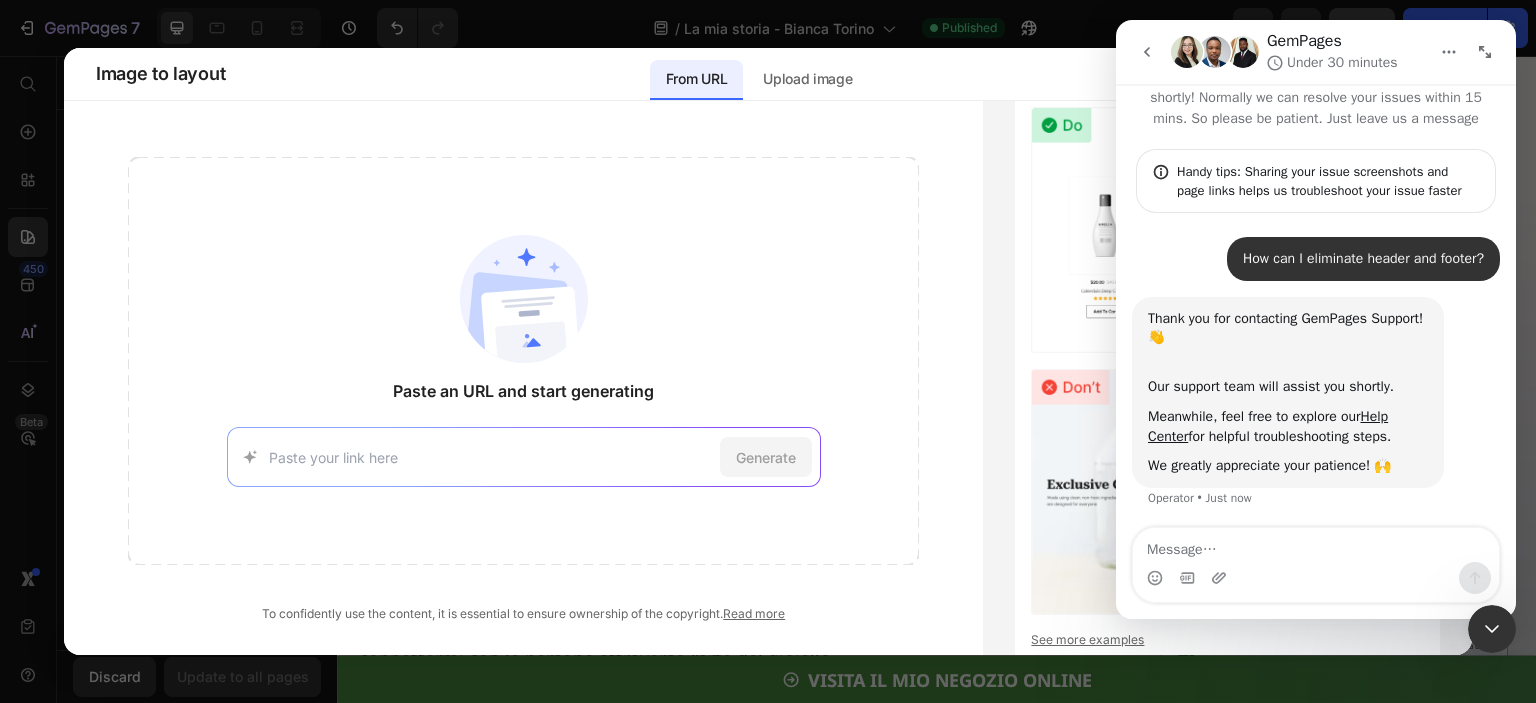 click at bounding box center (768, 351) 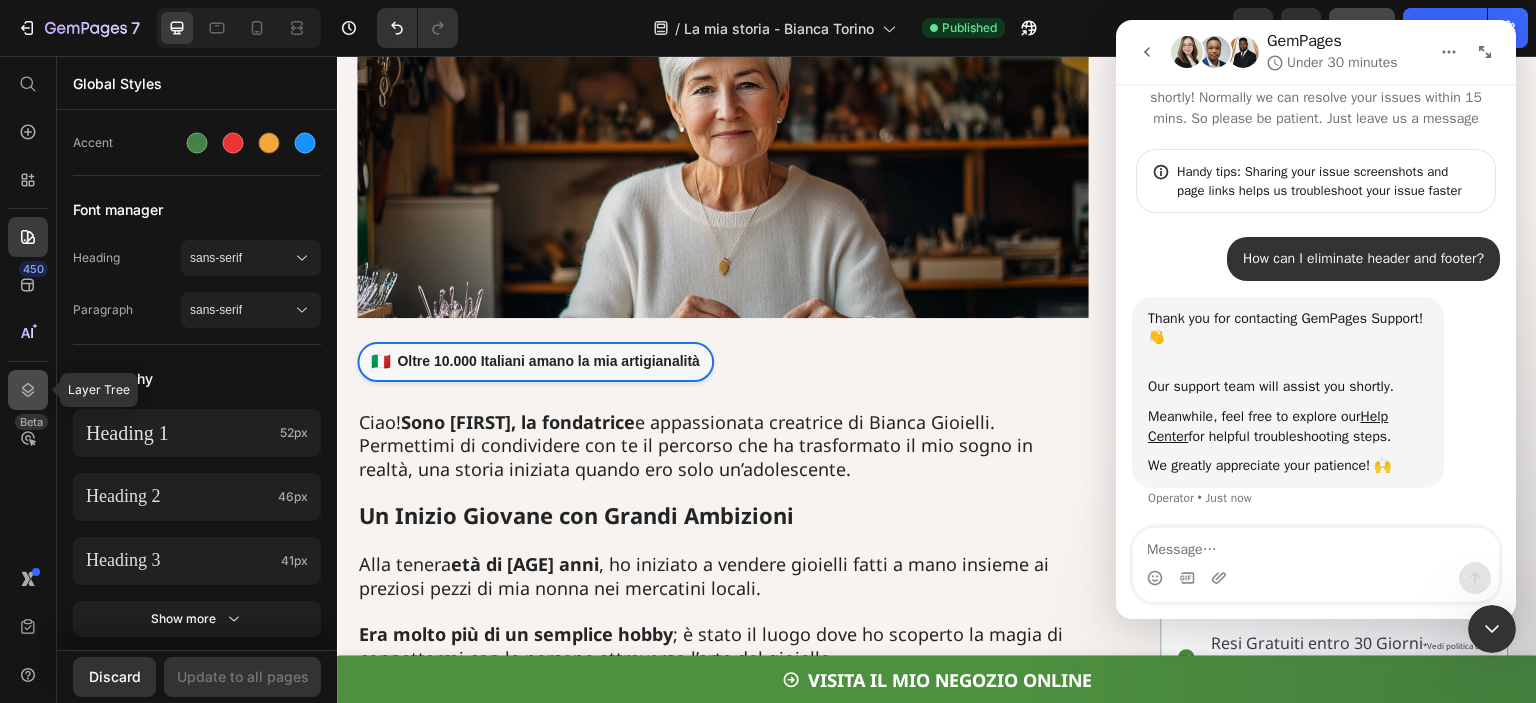 click 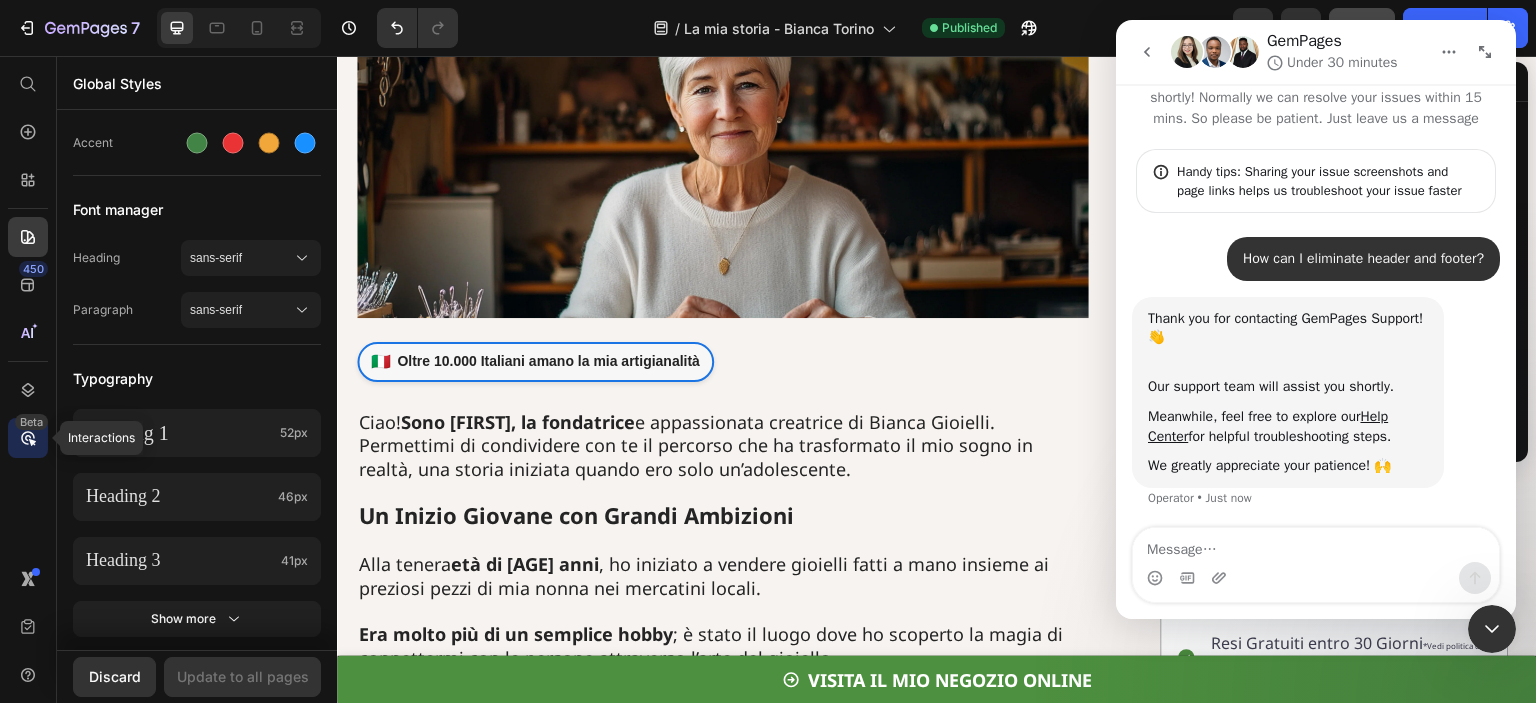 click 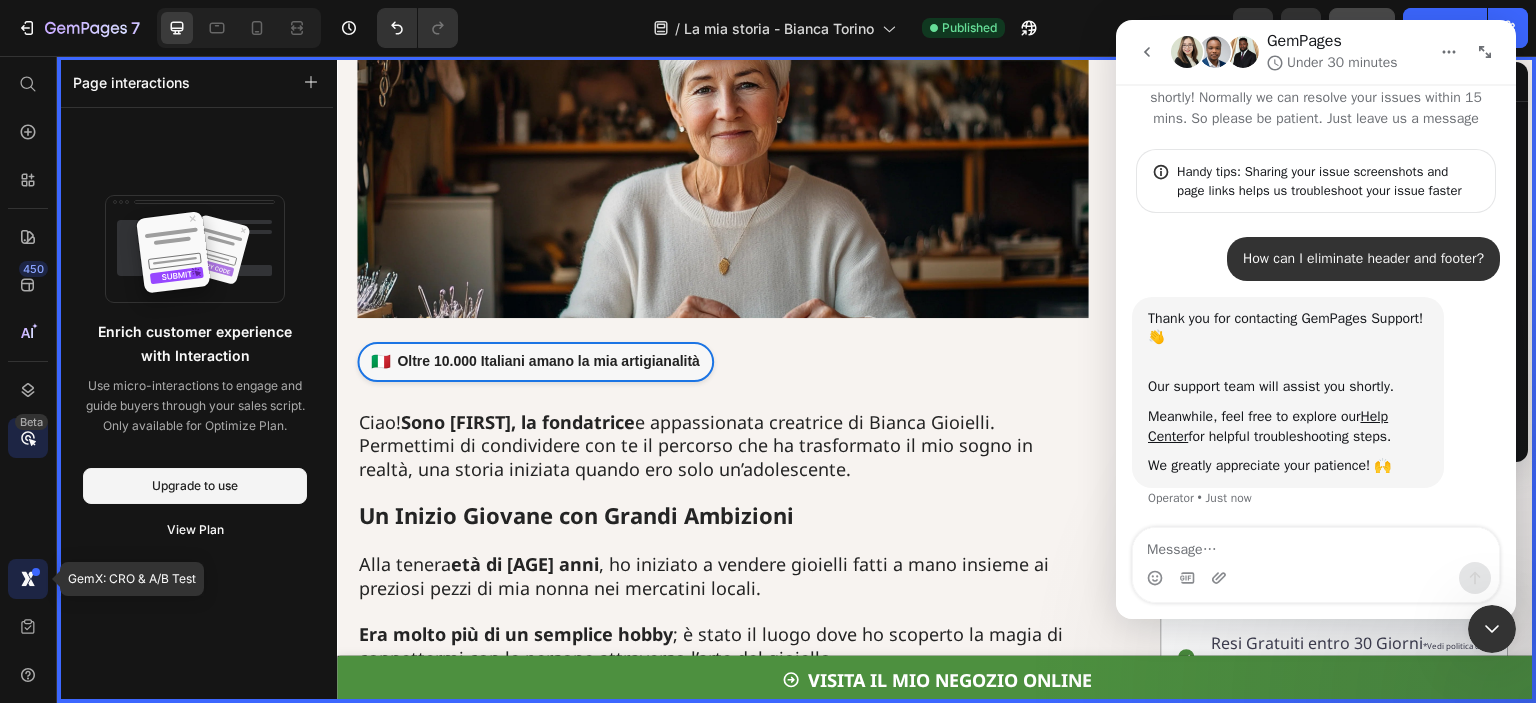 click 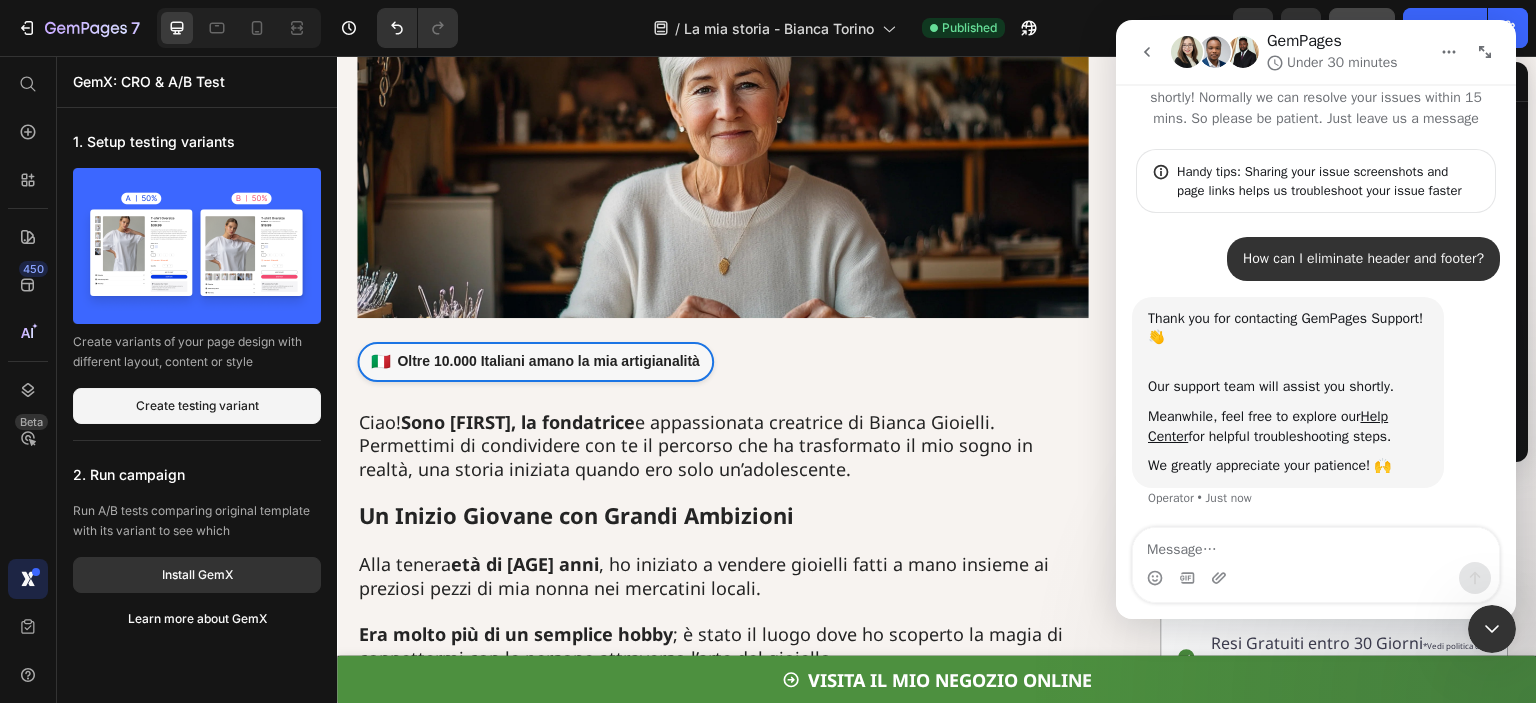 click at bounding box center (28, 627) 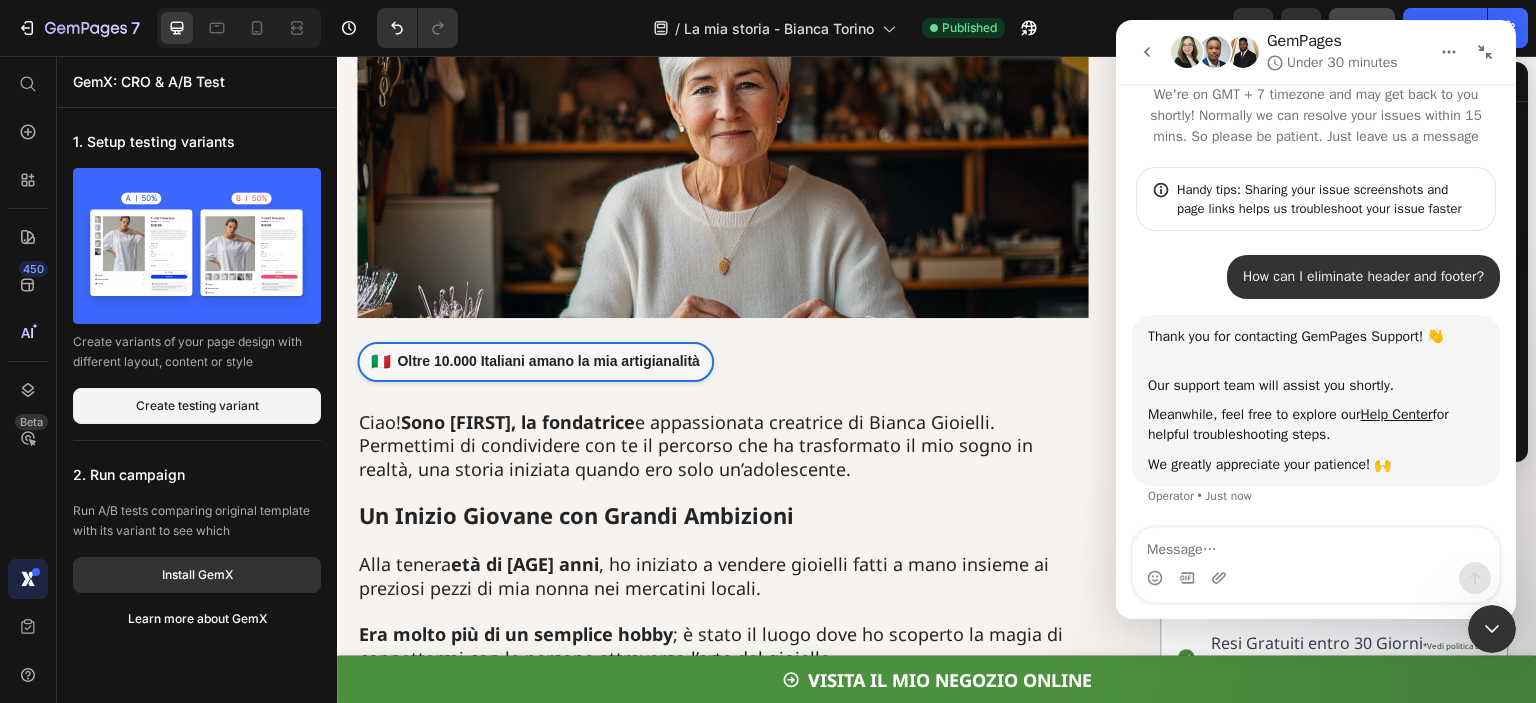 scroll, scrollTop: 0, scrollLeft: 0, axis: both 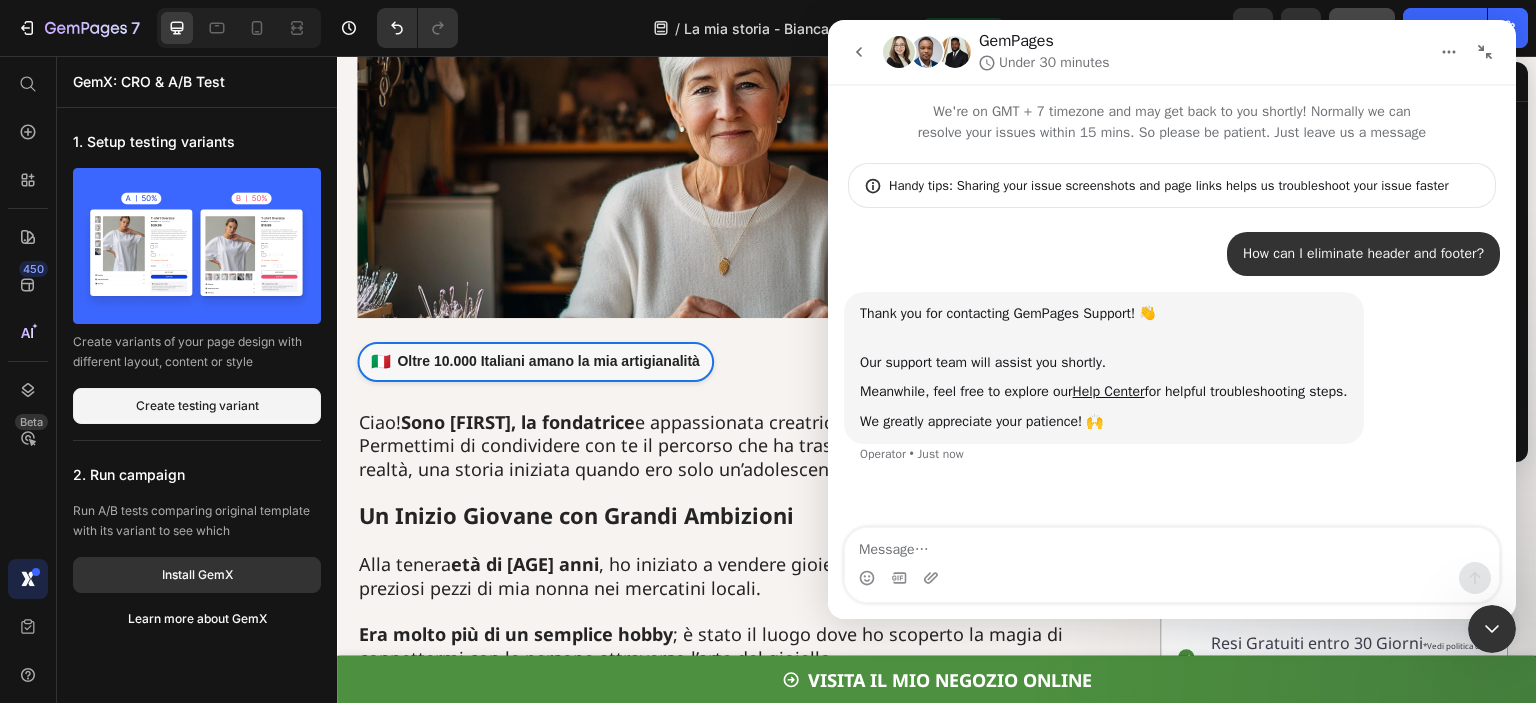 click 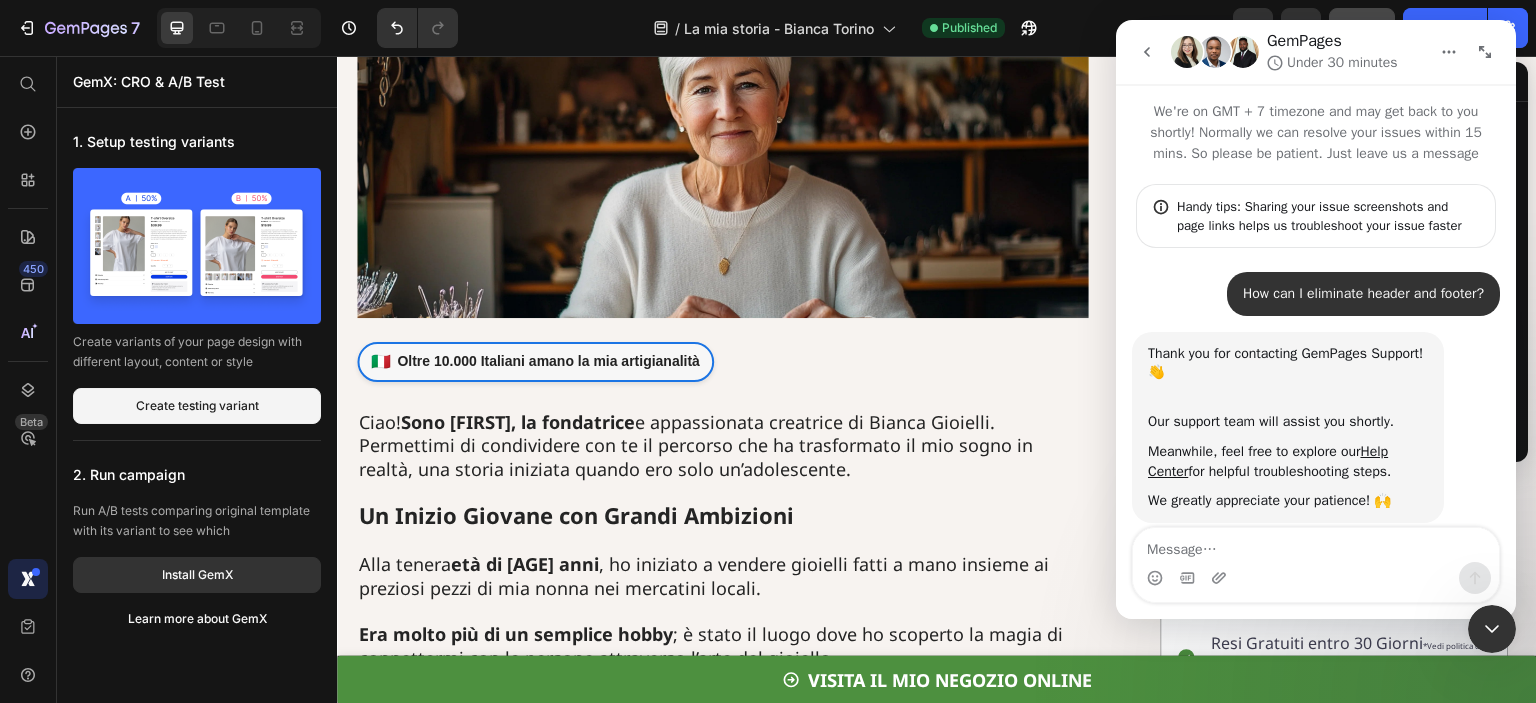 scroll, scrollTop: 35, scrollLeft: 0, axis: vertical 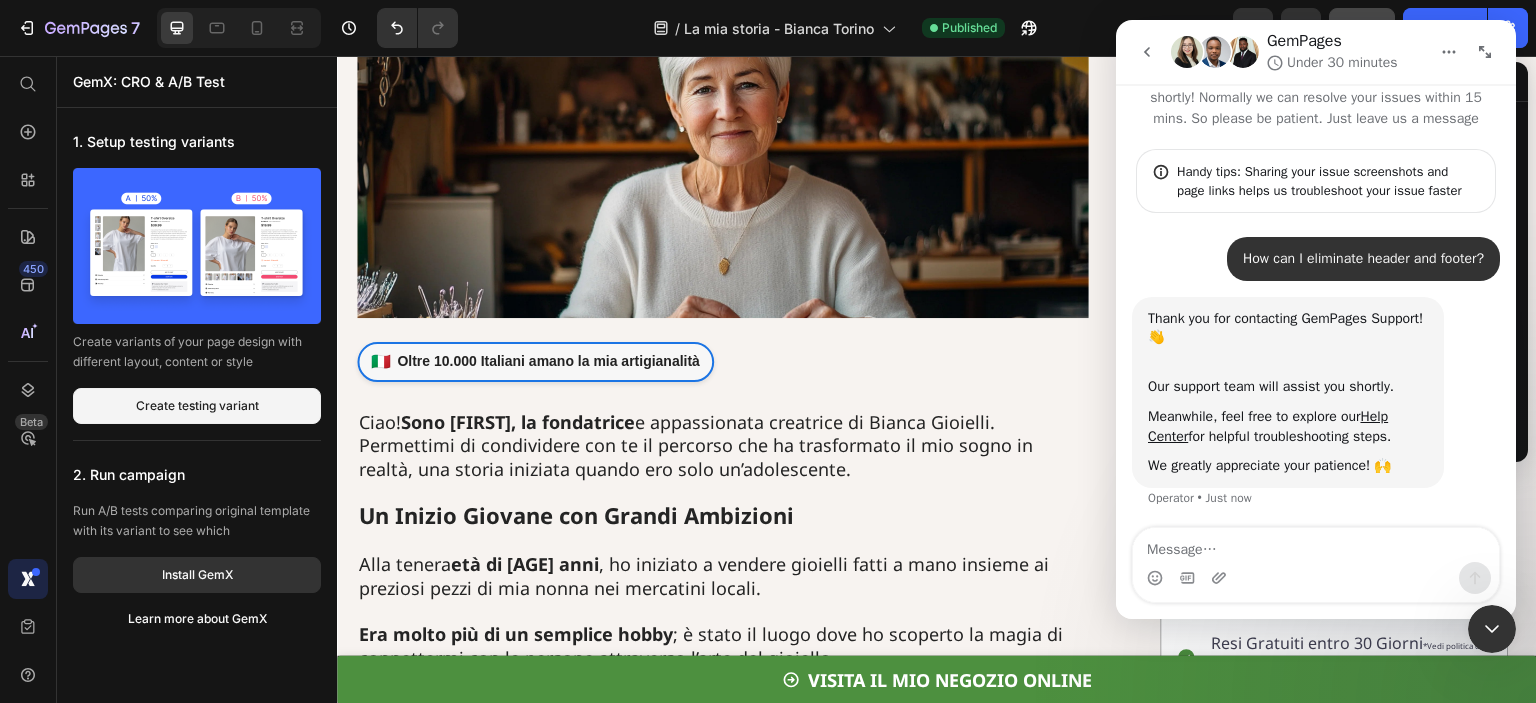 click 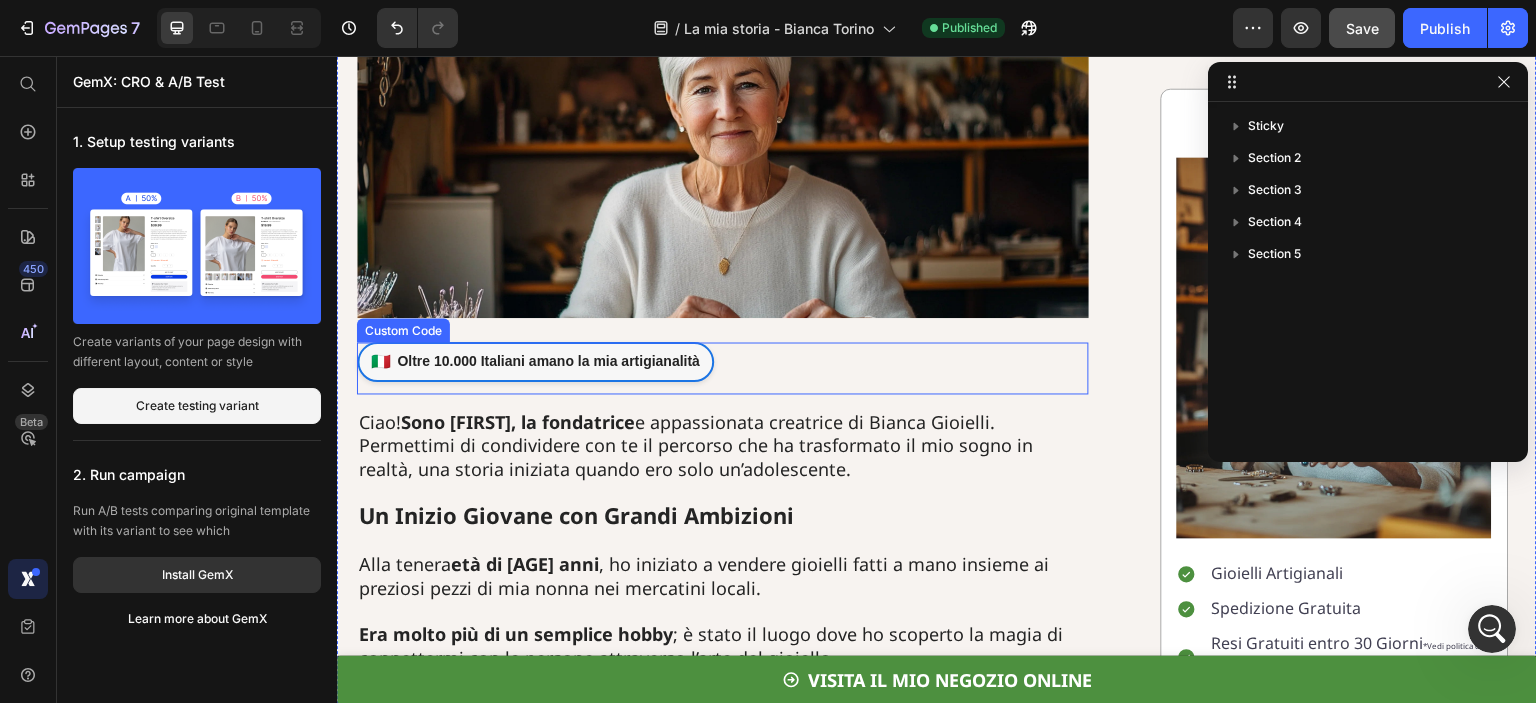scroll, scrollTop: 0, scrollLeft: 0, axis: both 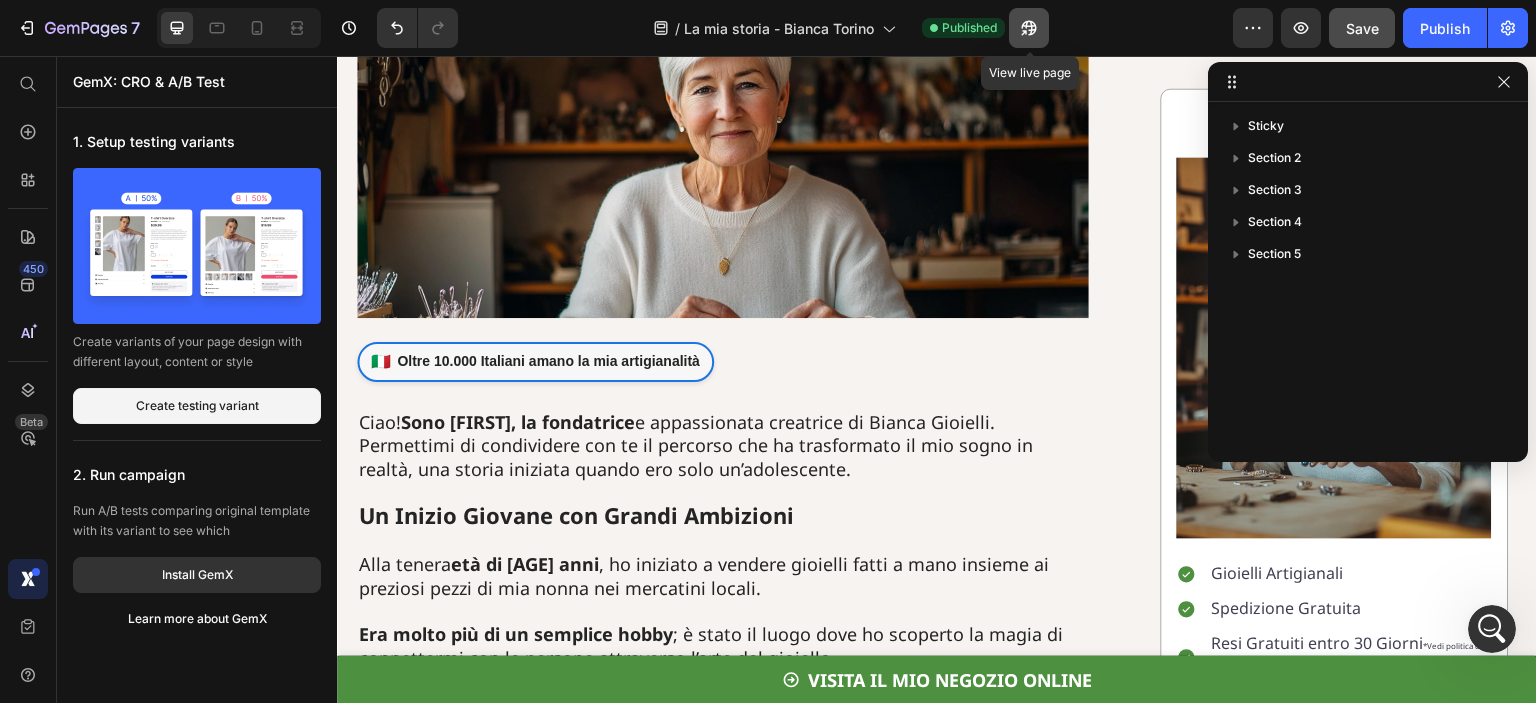 click 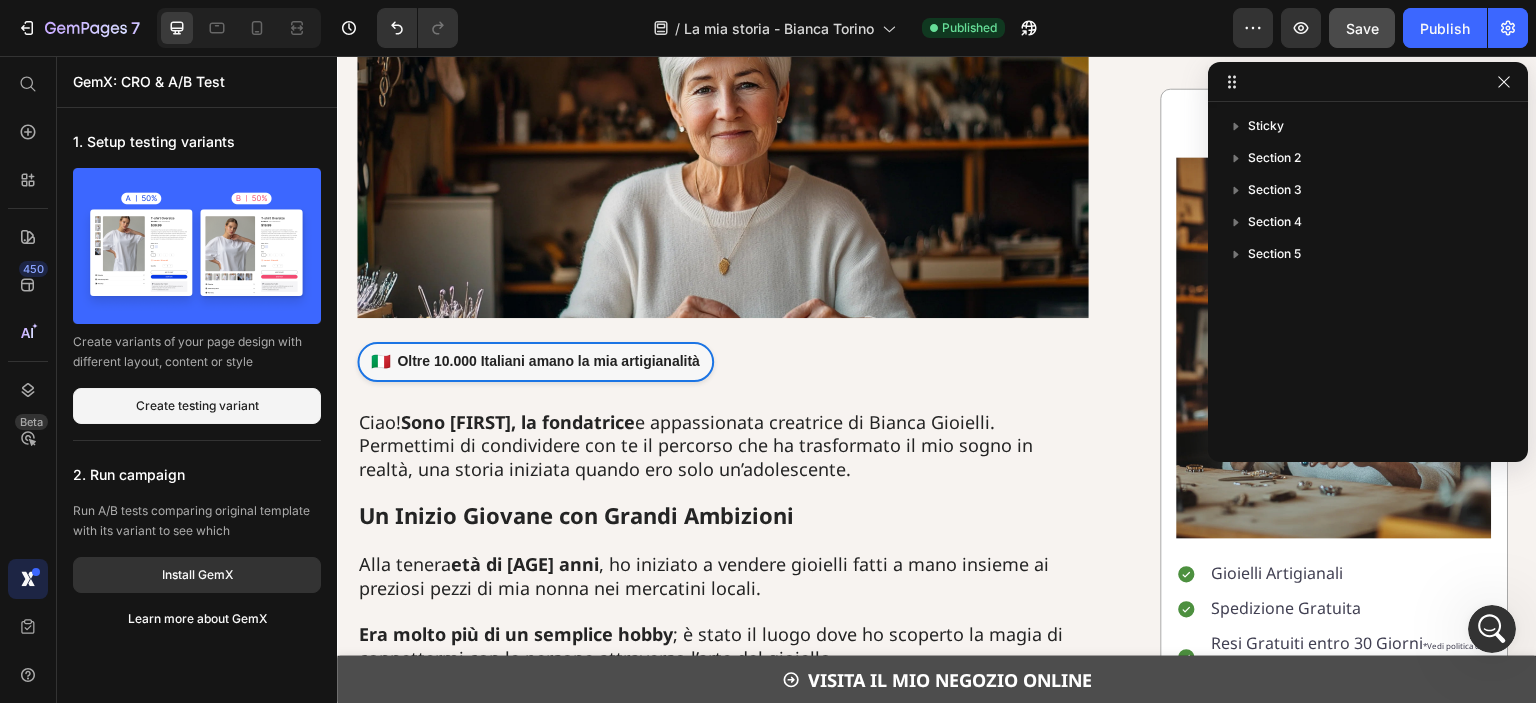 click on "VISITA IL MIO NEGOZIO ONLINE" at bounding box center [937, 680] 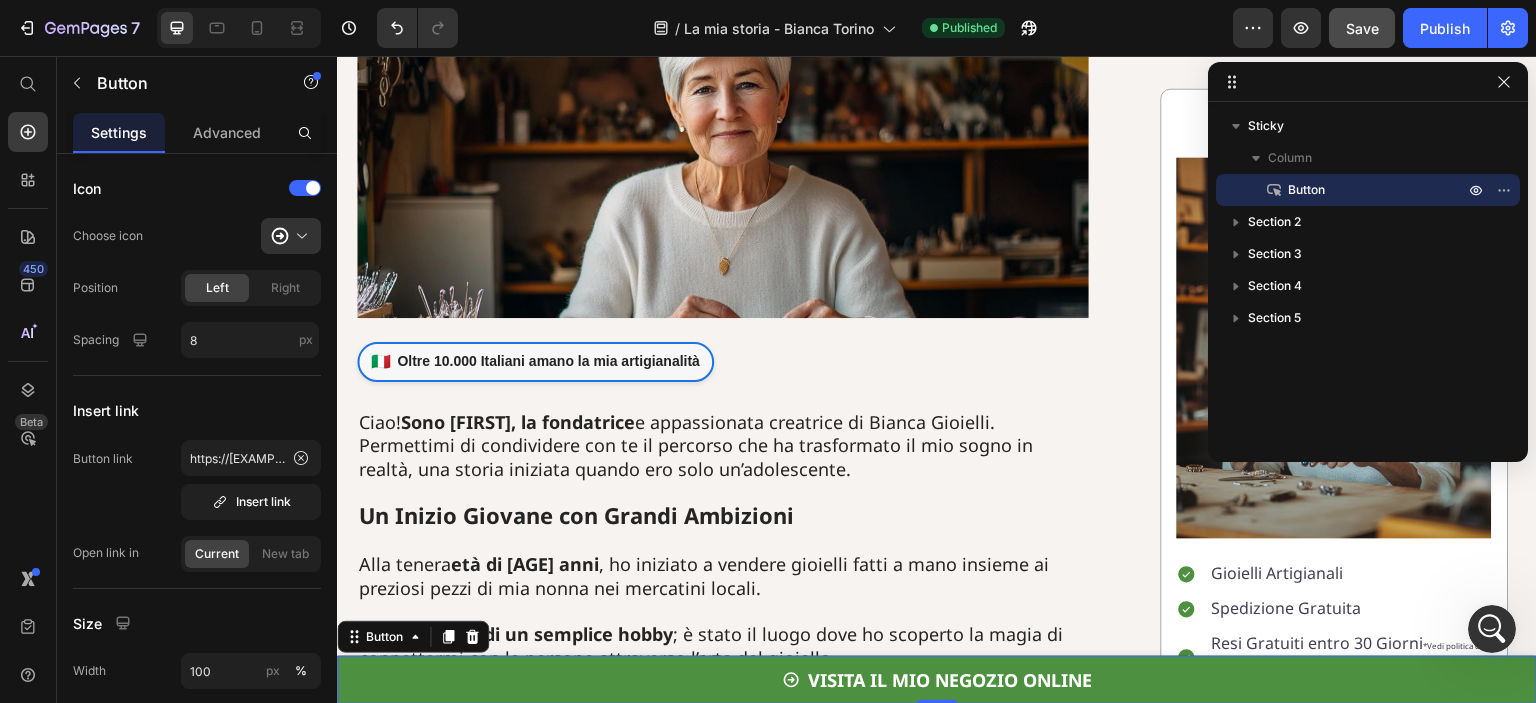 click at bounding box center (1492, 629) 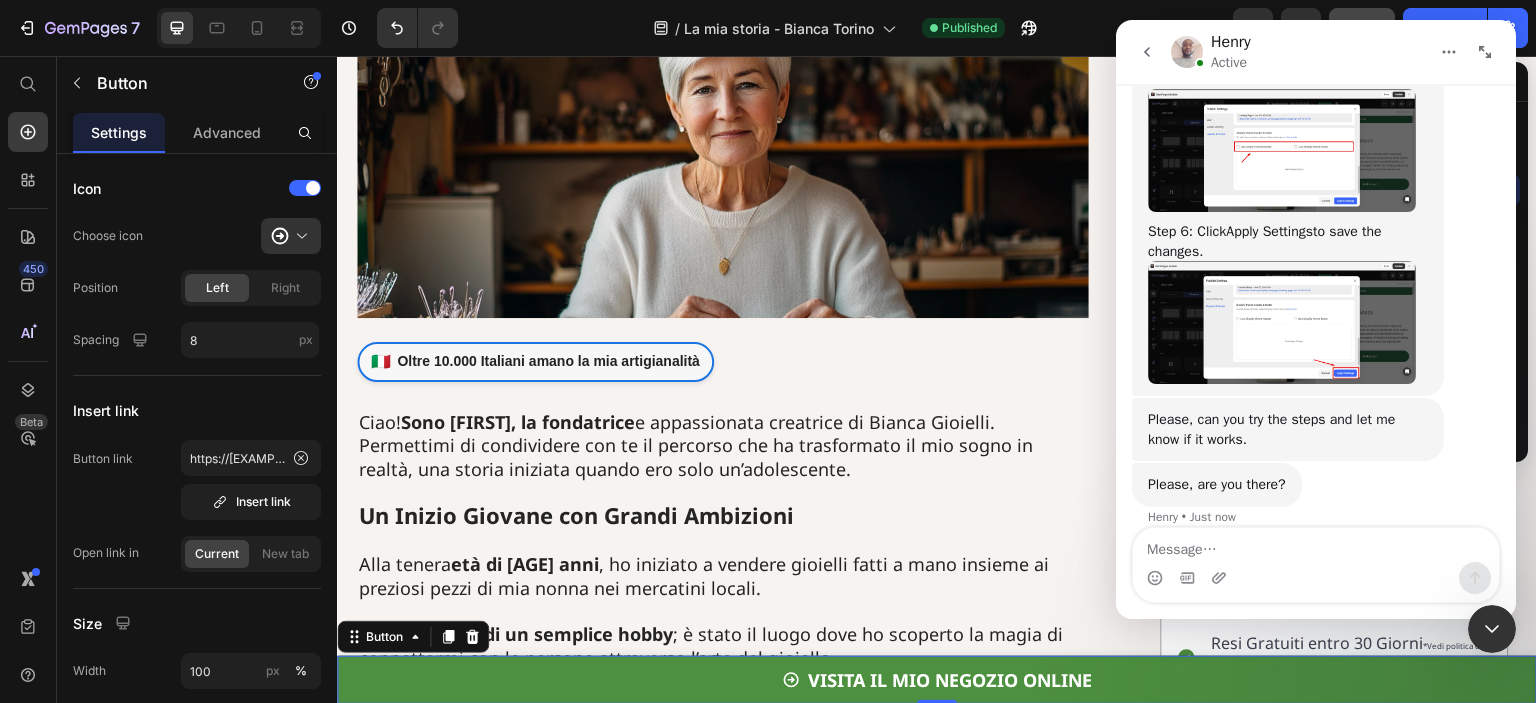 scroll, scrollTop: 1601, scrollLeft: 0, axis: vertical 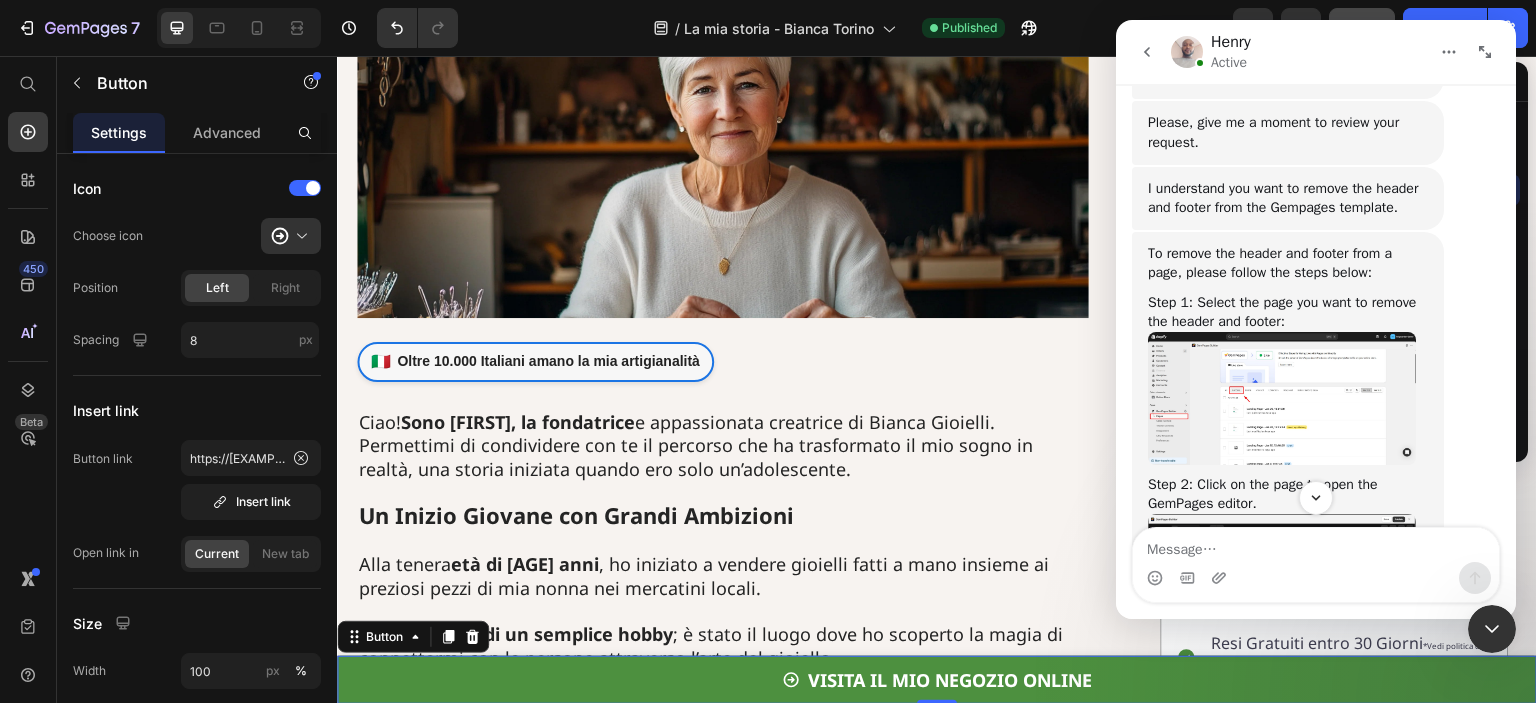 click at bounding box center [1282, 398] 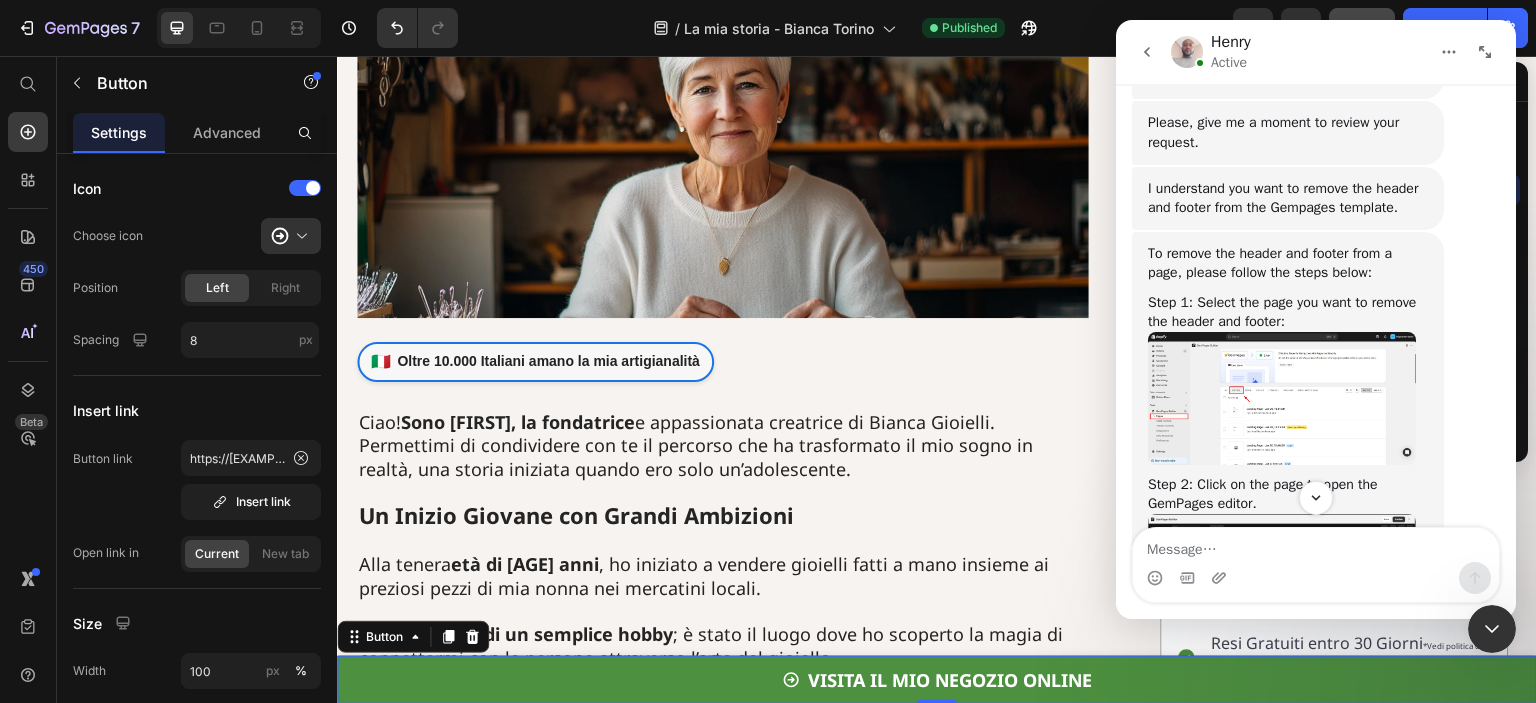 scroll, scrollTop: 0, scrollLeft: 0, axis: both 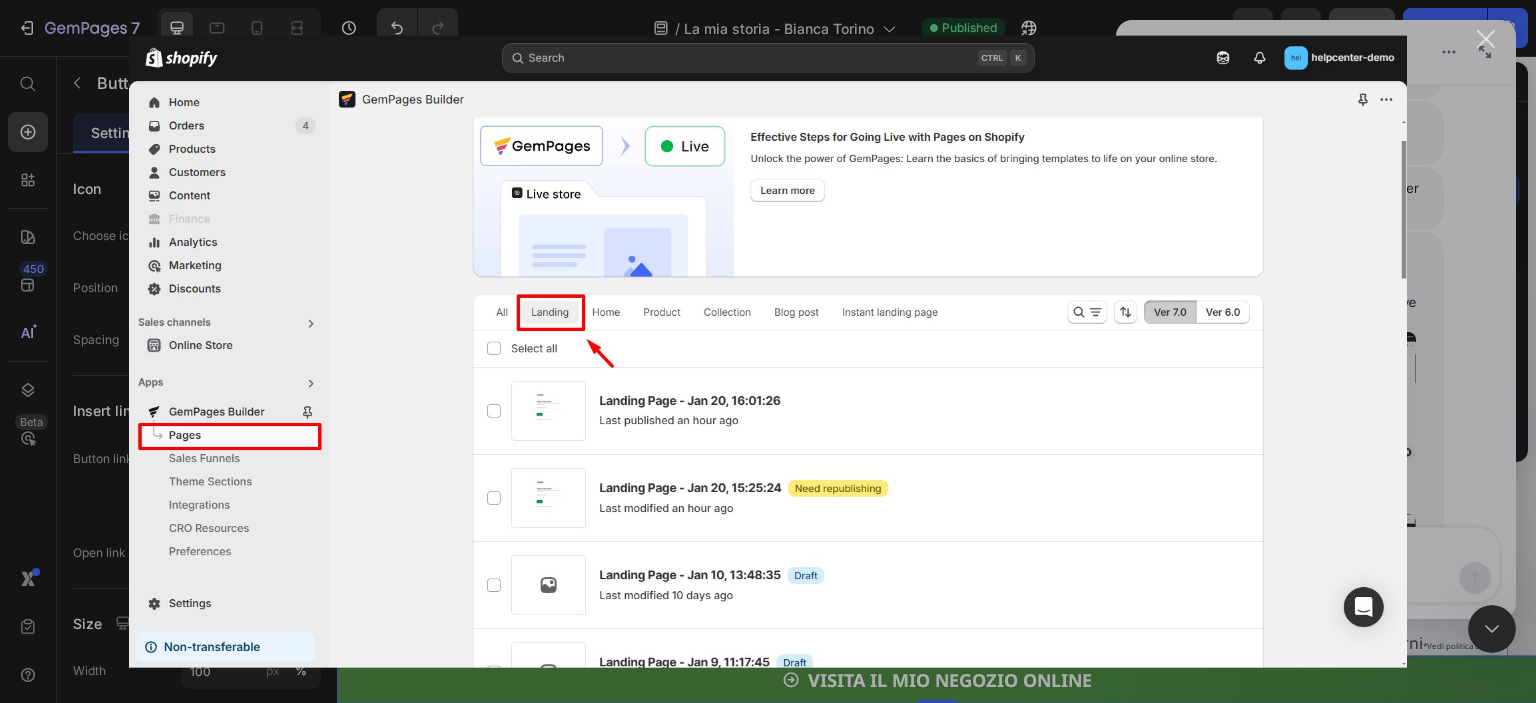 click at bounding box center [768, 351] 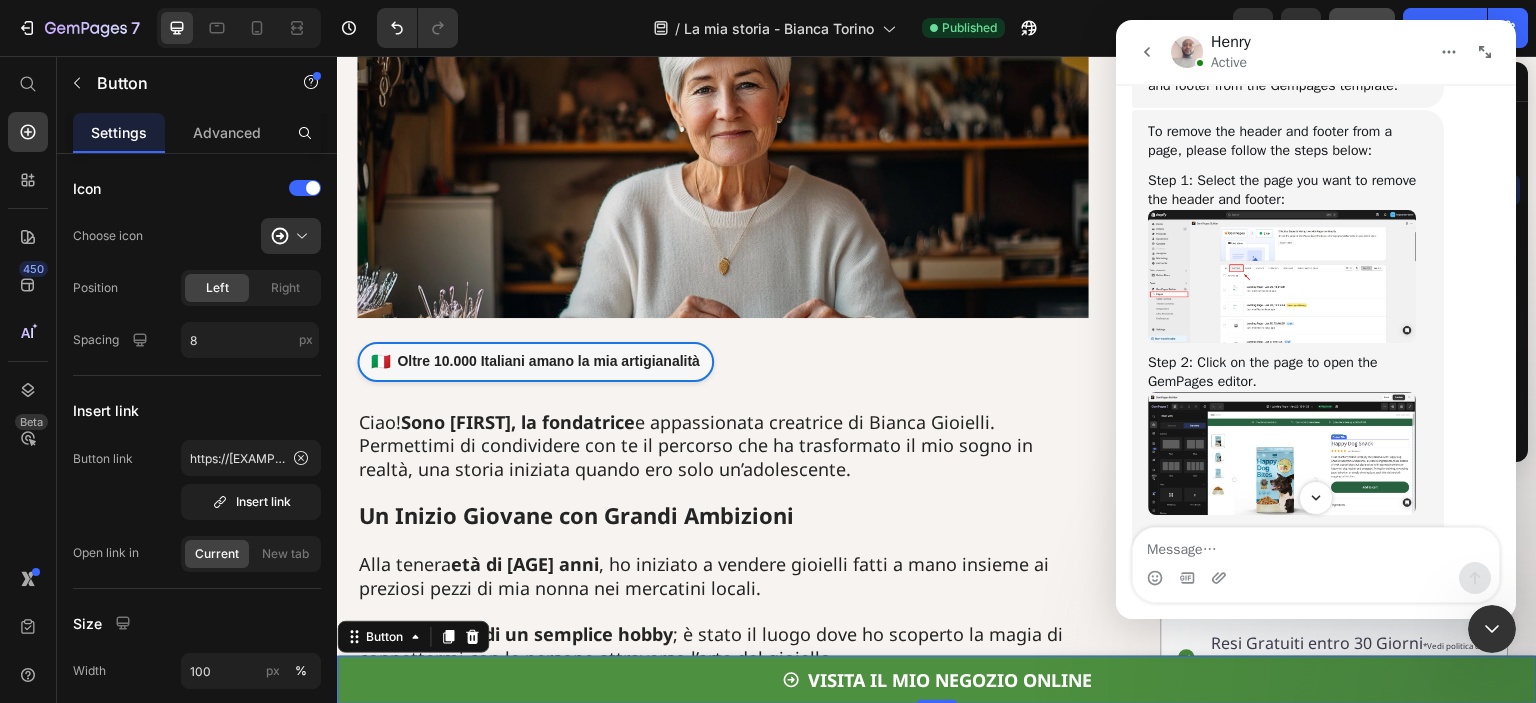 scroll, scrollTop: 801, scrollLeft: 0, axis: vertical 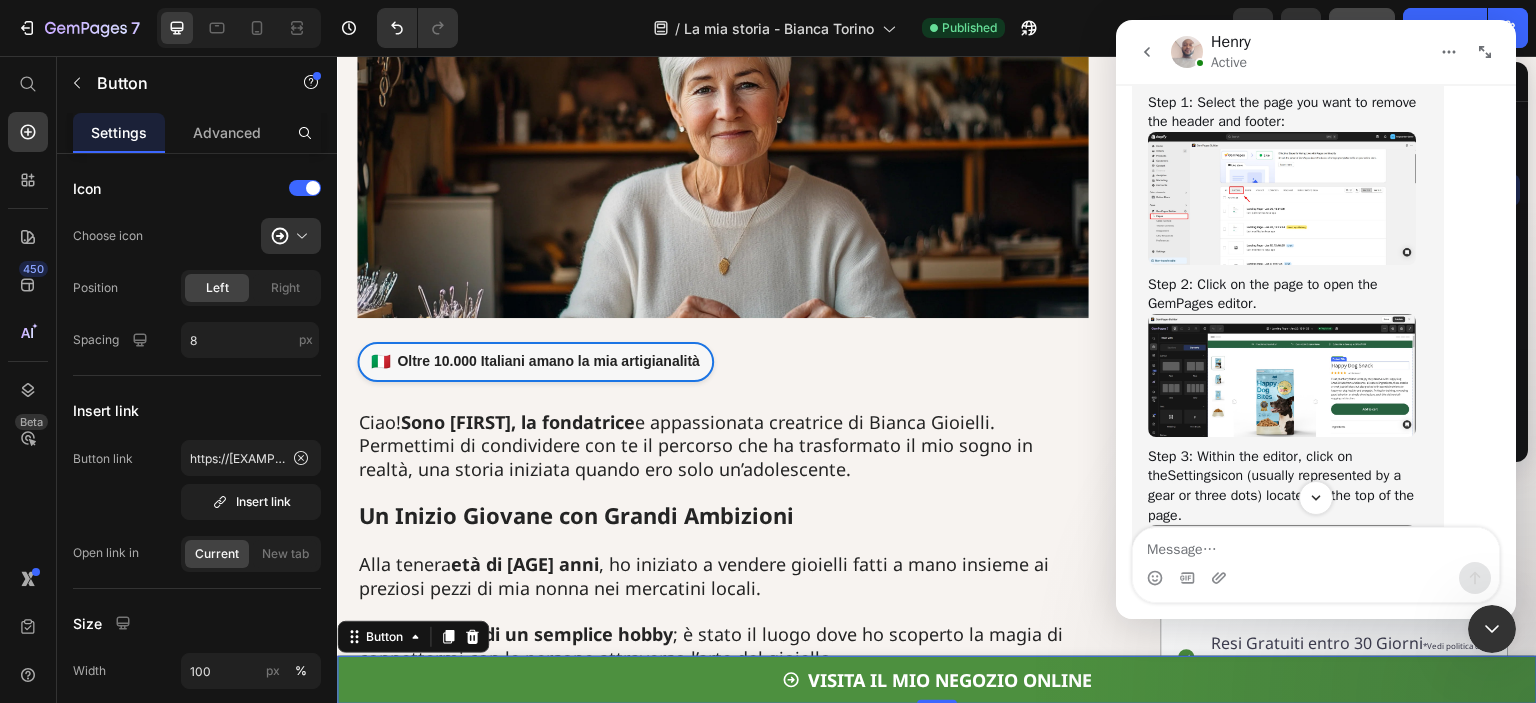 click at bounding box center [1282, 375] 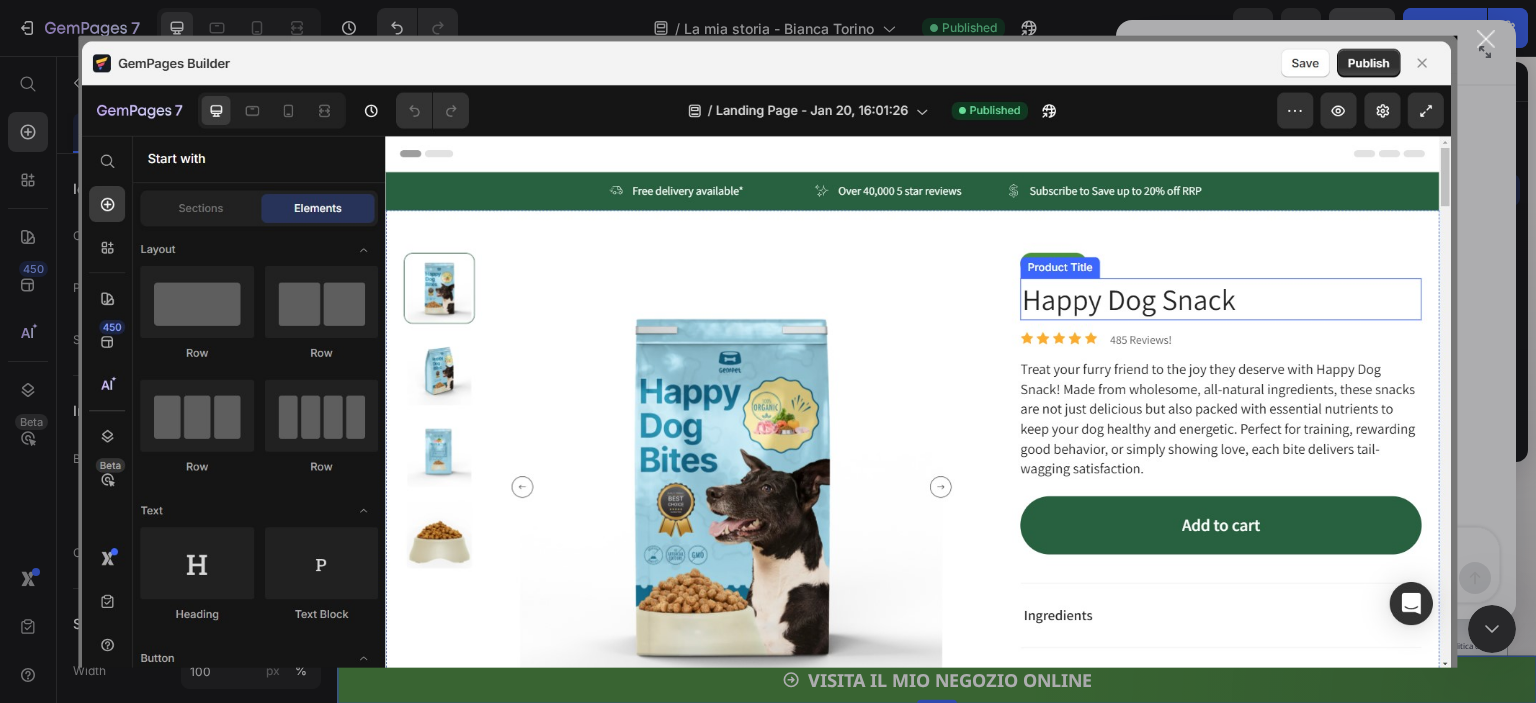scroll, scrollTop: 0, scrollLeft: 0, axis: both 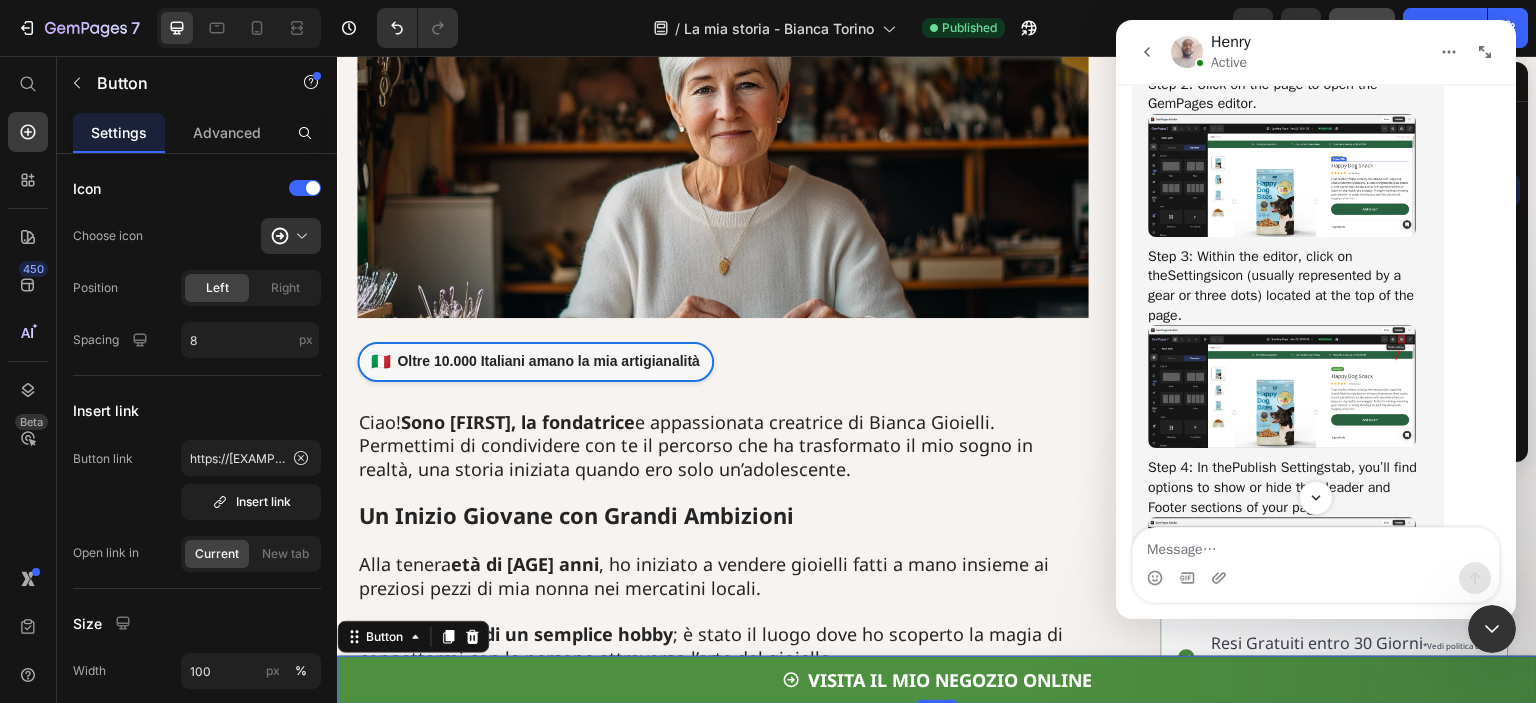 click at bounding box center (1282, 386) 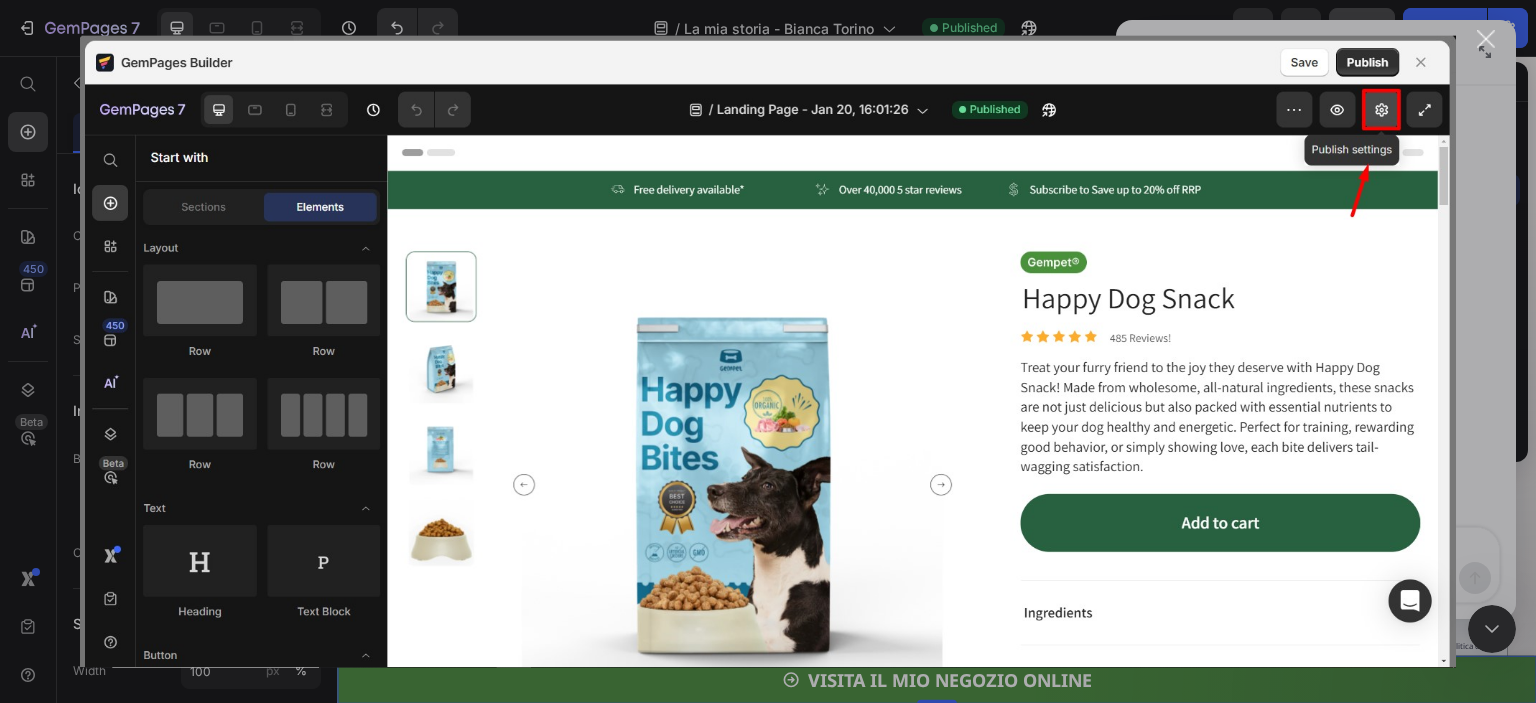 scroll, scrollTop: 0, scrollLeft: 0, axis: both 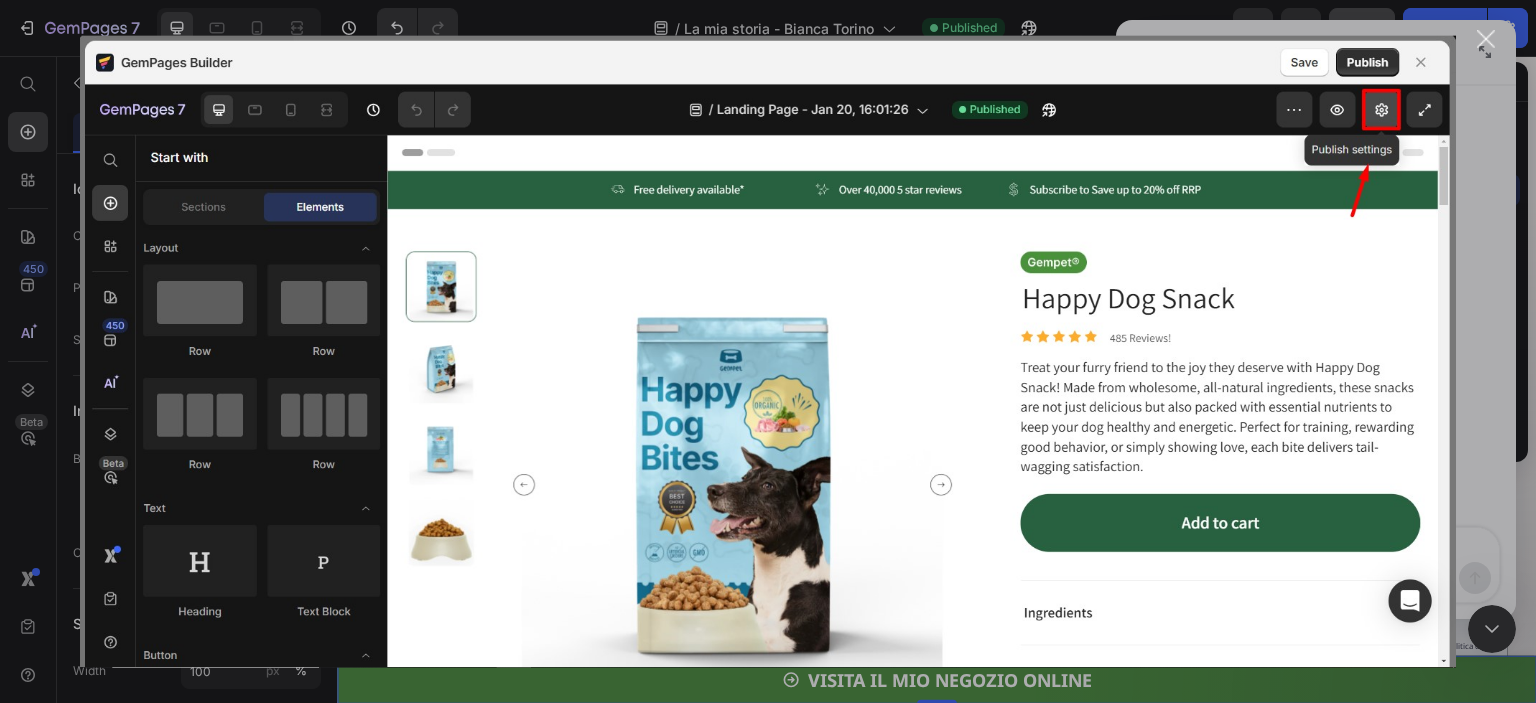 click at bounding box center (768, 351) 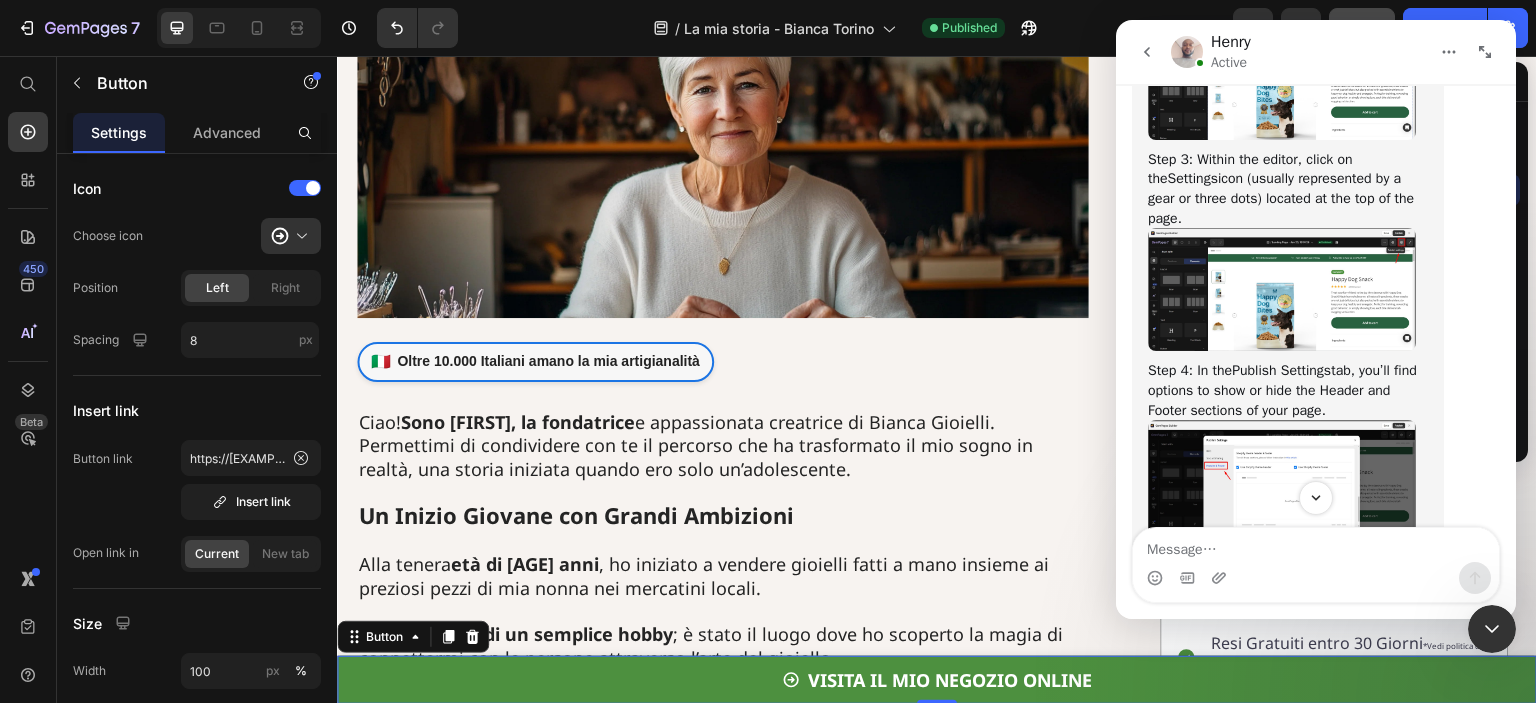 scroll, scrollTop: 1201, scrollLeft: 0, axis: vertical 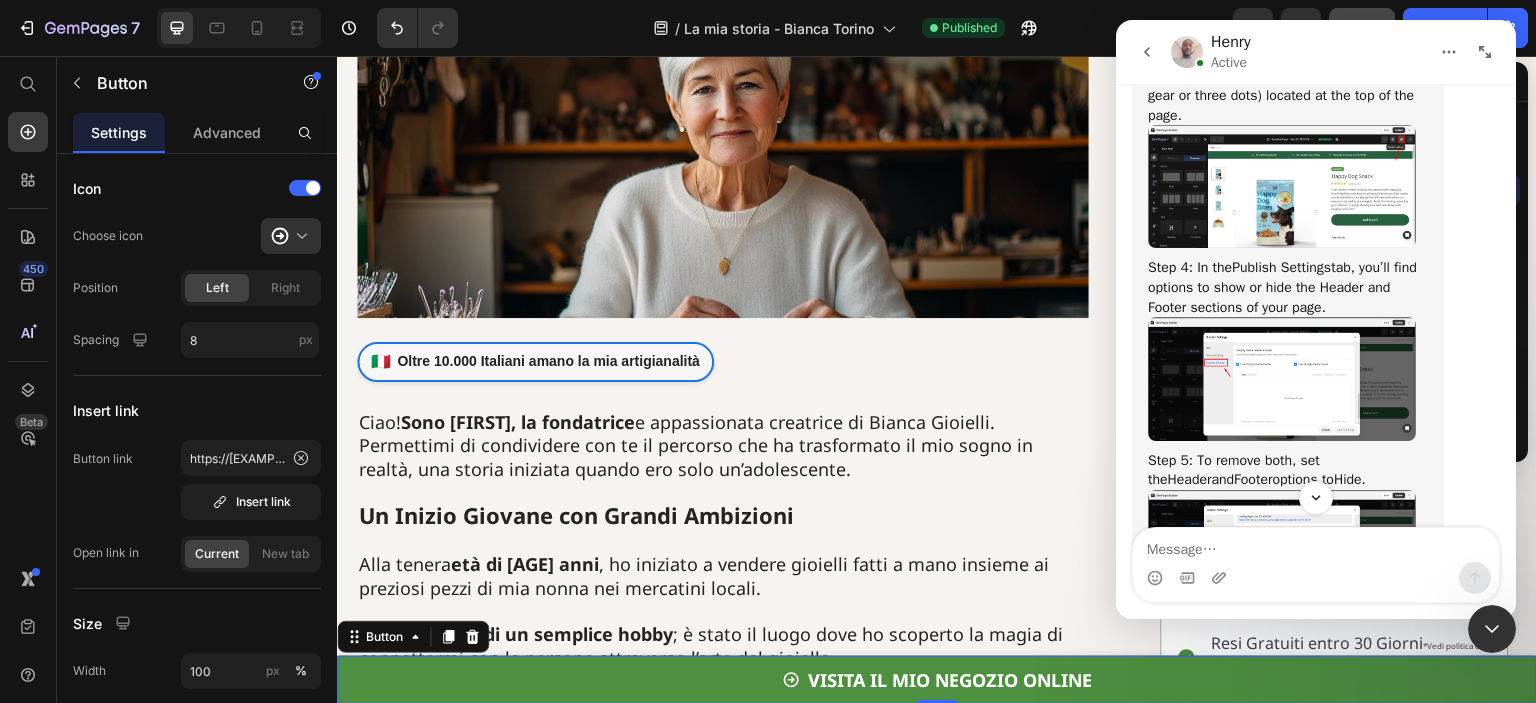click at bounding box center [1282, 378] 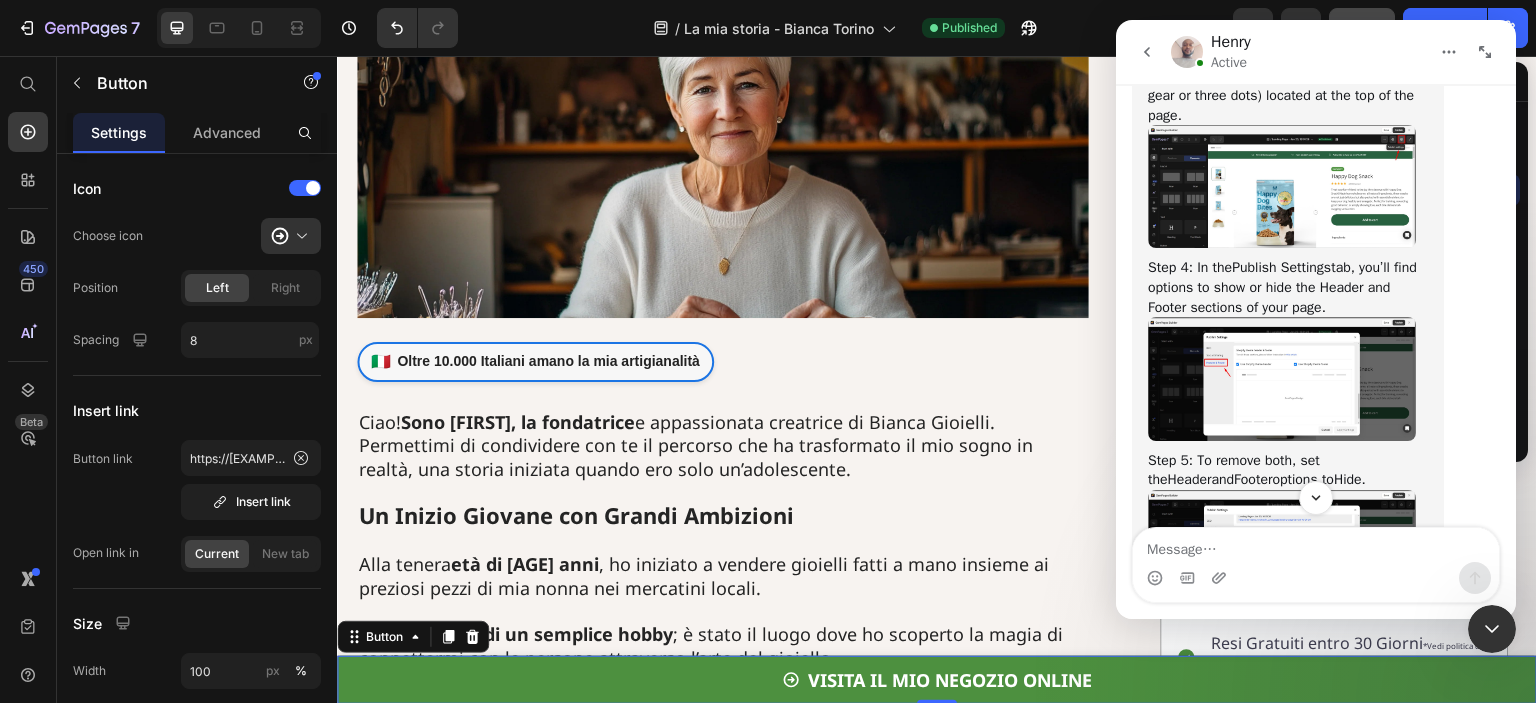 scroll, scrollTop: 0, scrollLeft: 0, axis: both 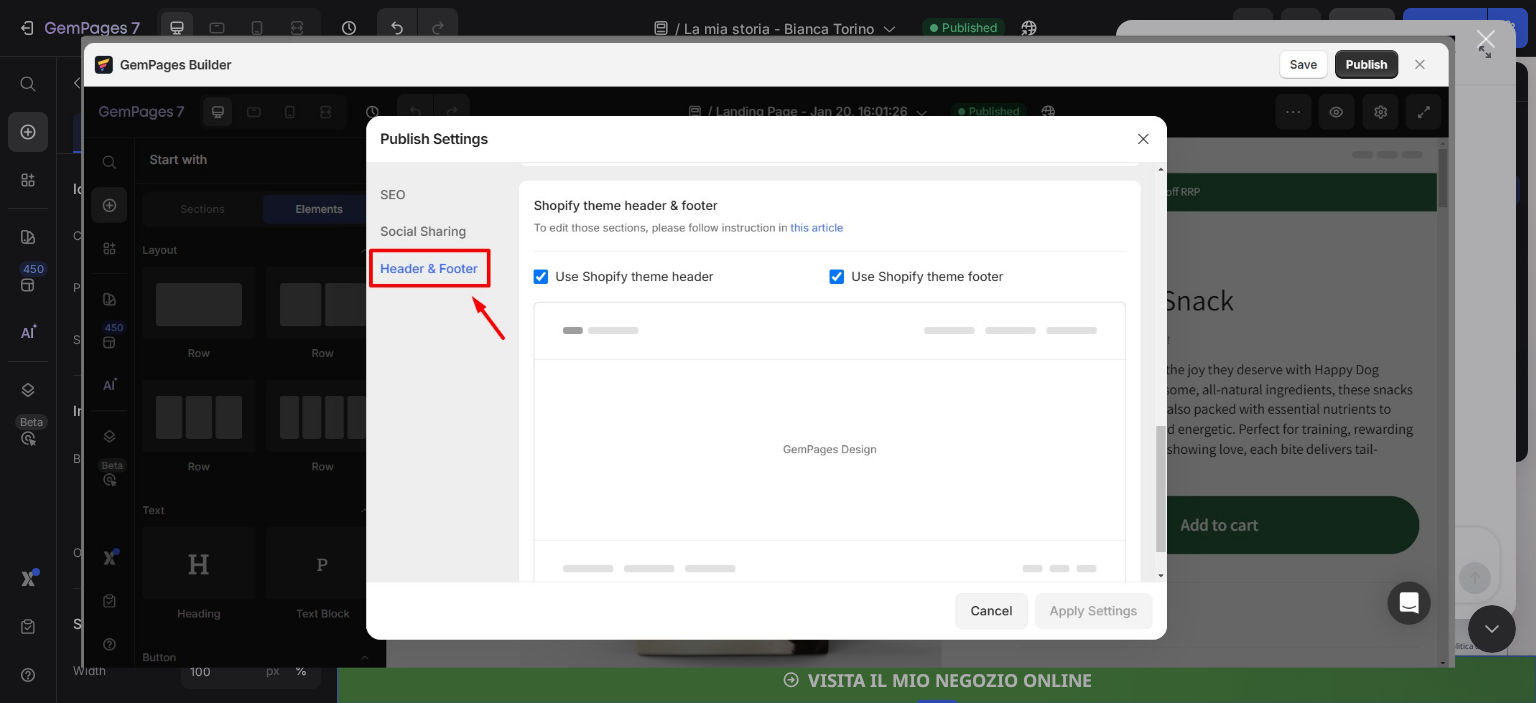 click at bounding box center (768, 351) 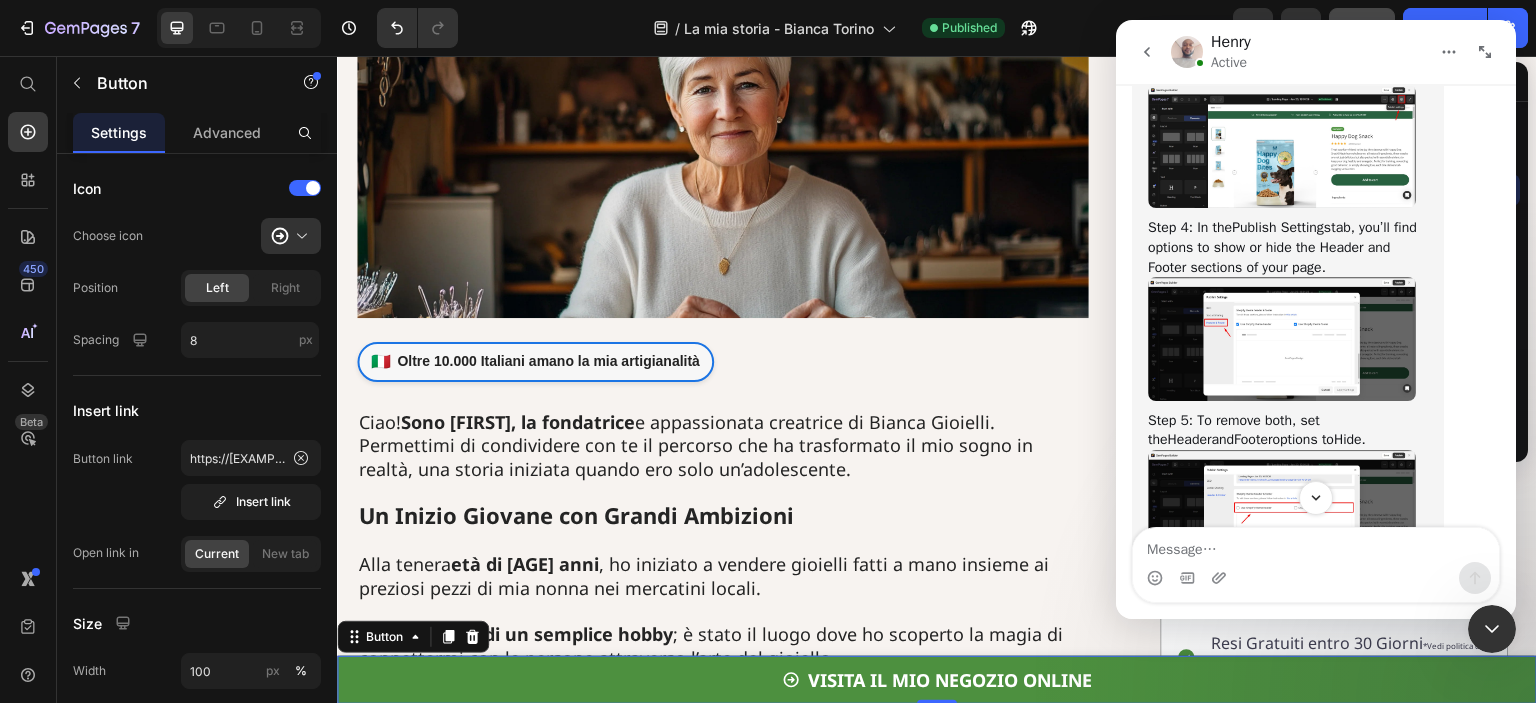 scroll, scrollTop: 1301, scrollLeft: 0, axis: vertical 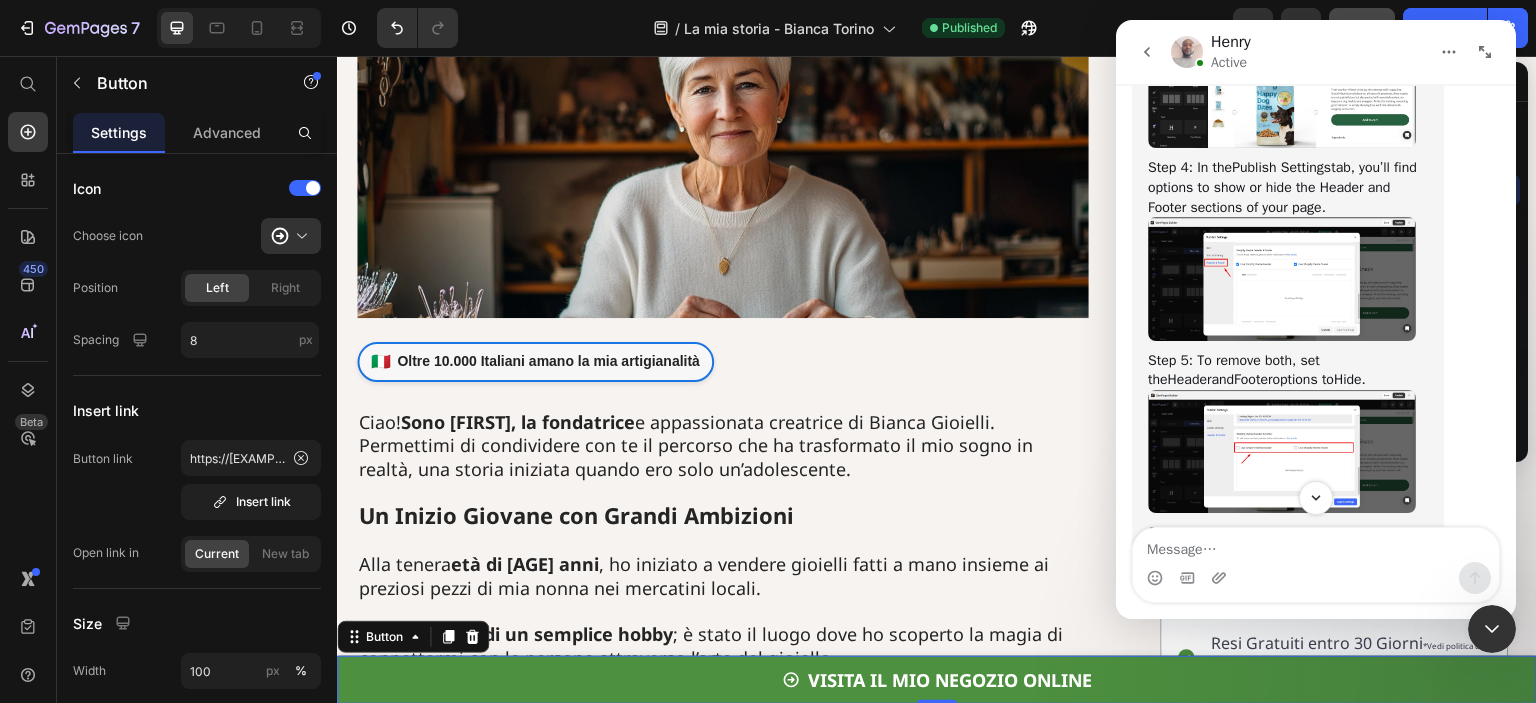 click at bounding box center (1282, 451) 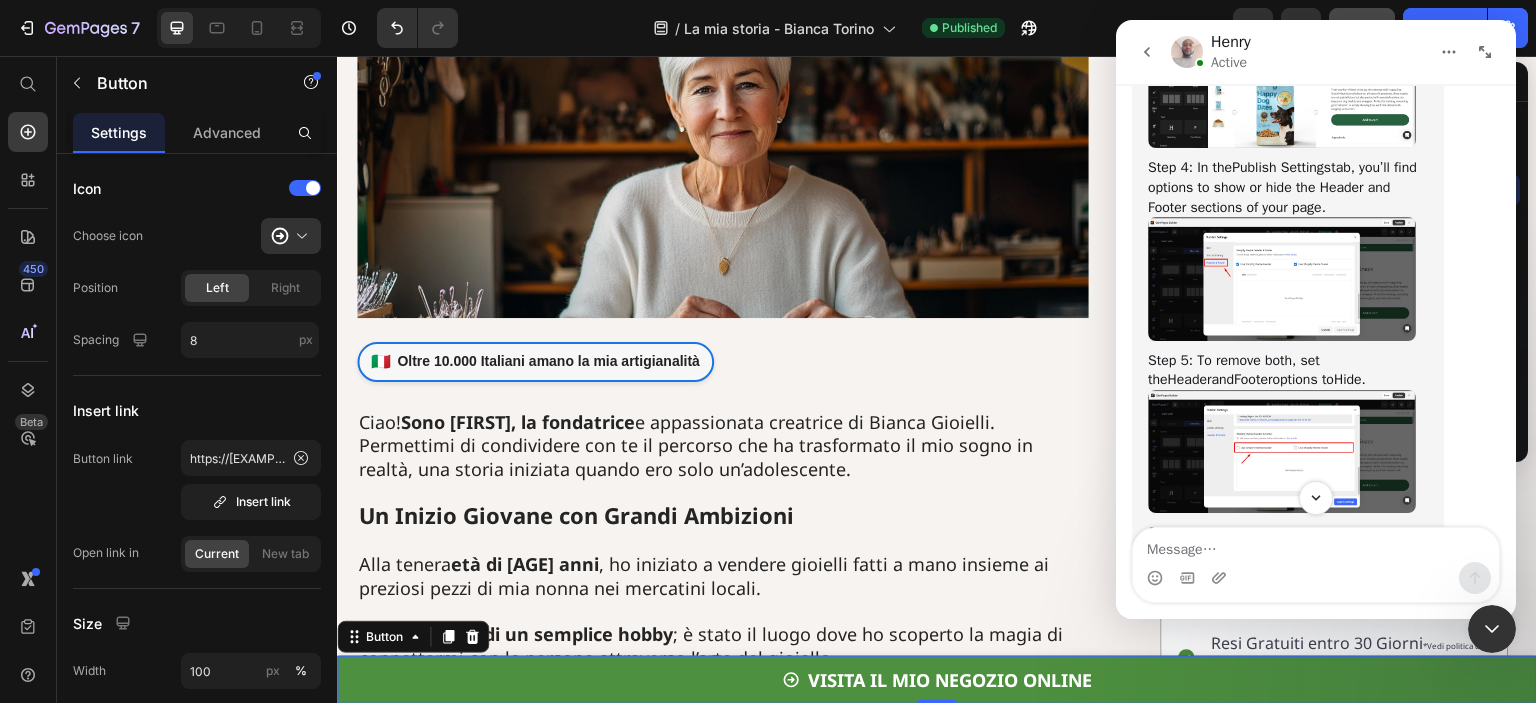 scroll, scrollTop: 0, scrollLeft: 0, axis: both 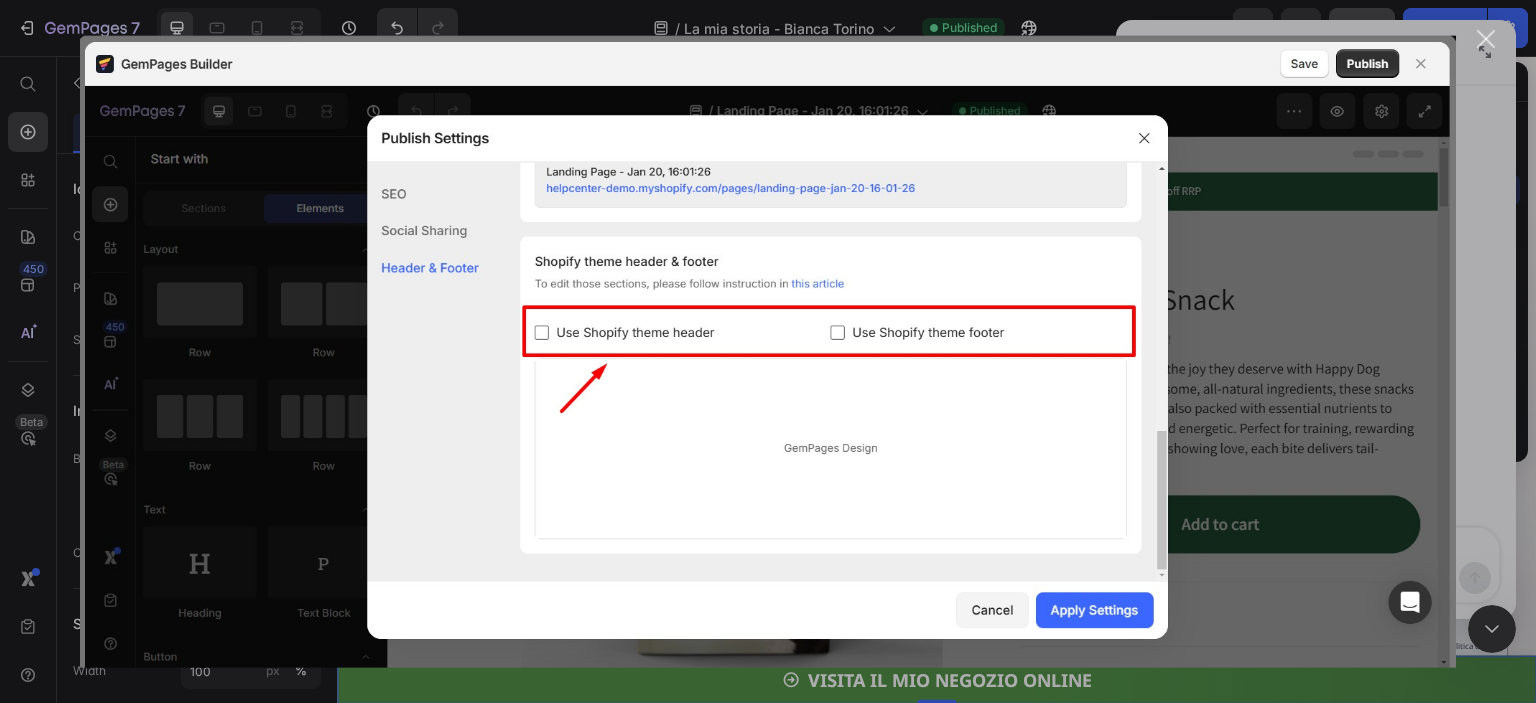 click at bounding box center [768, 351] 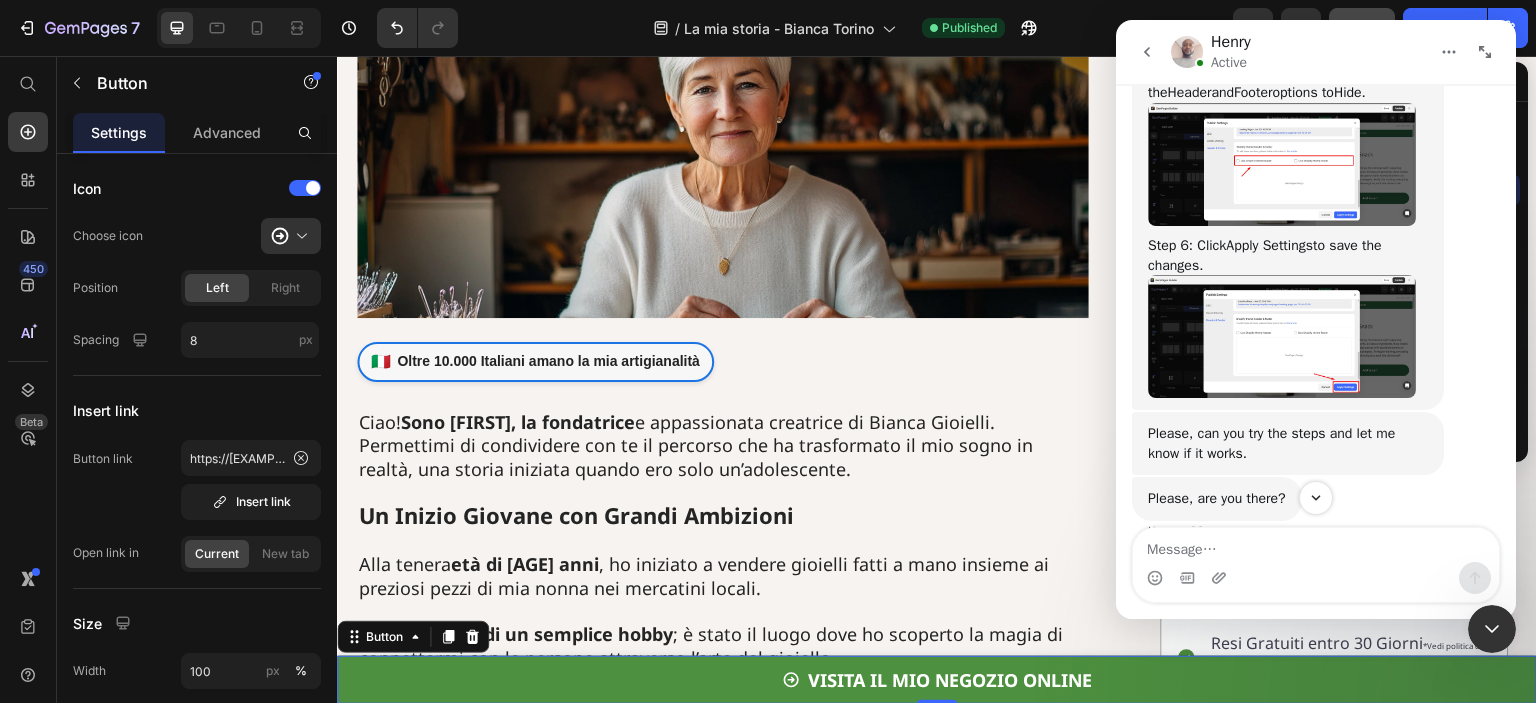 scroll, scrollTop: 1601, scrollLeft: 0, axis: vertical 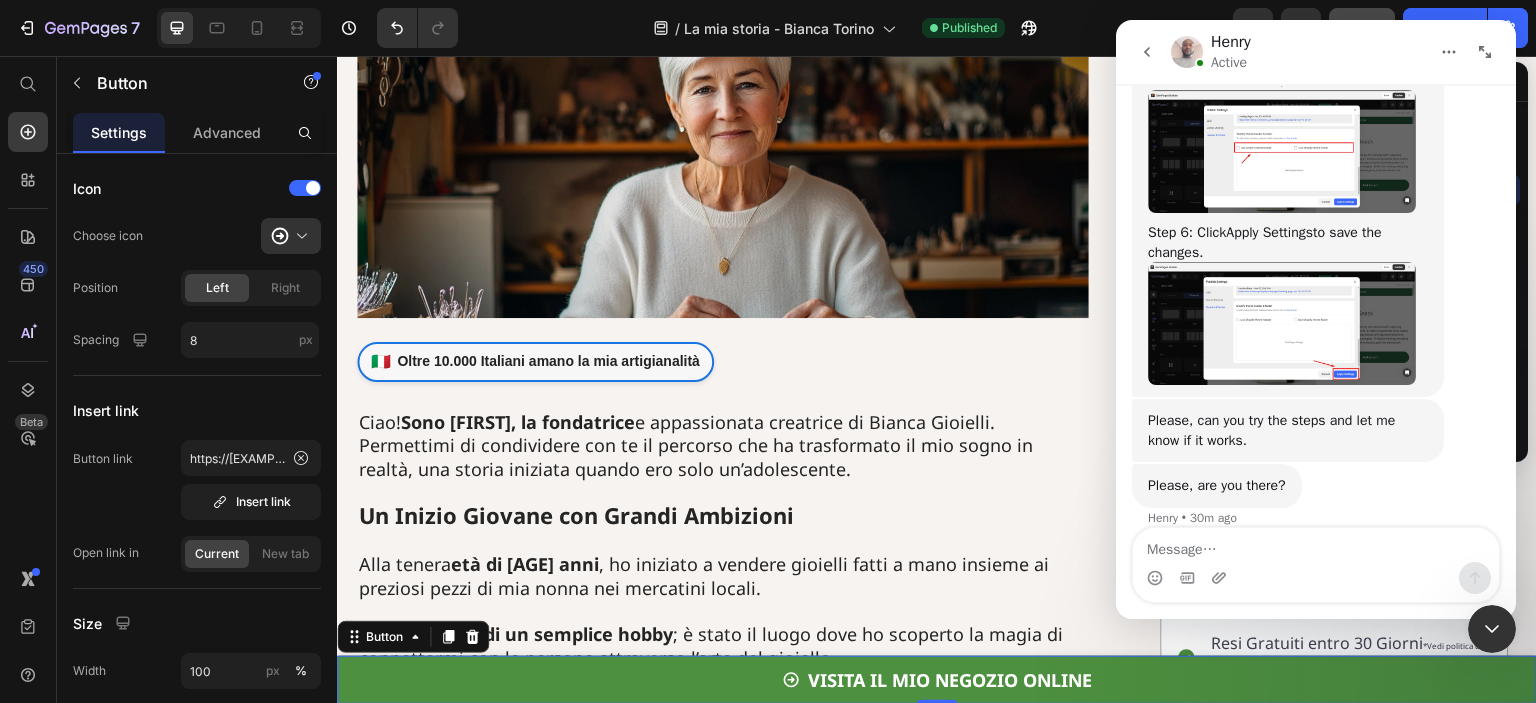 click at bounding box center (1282, 323) 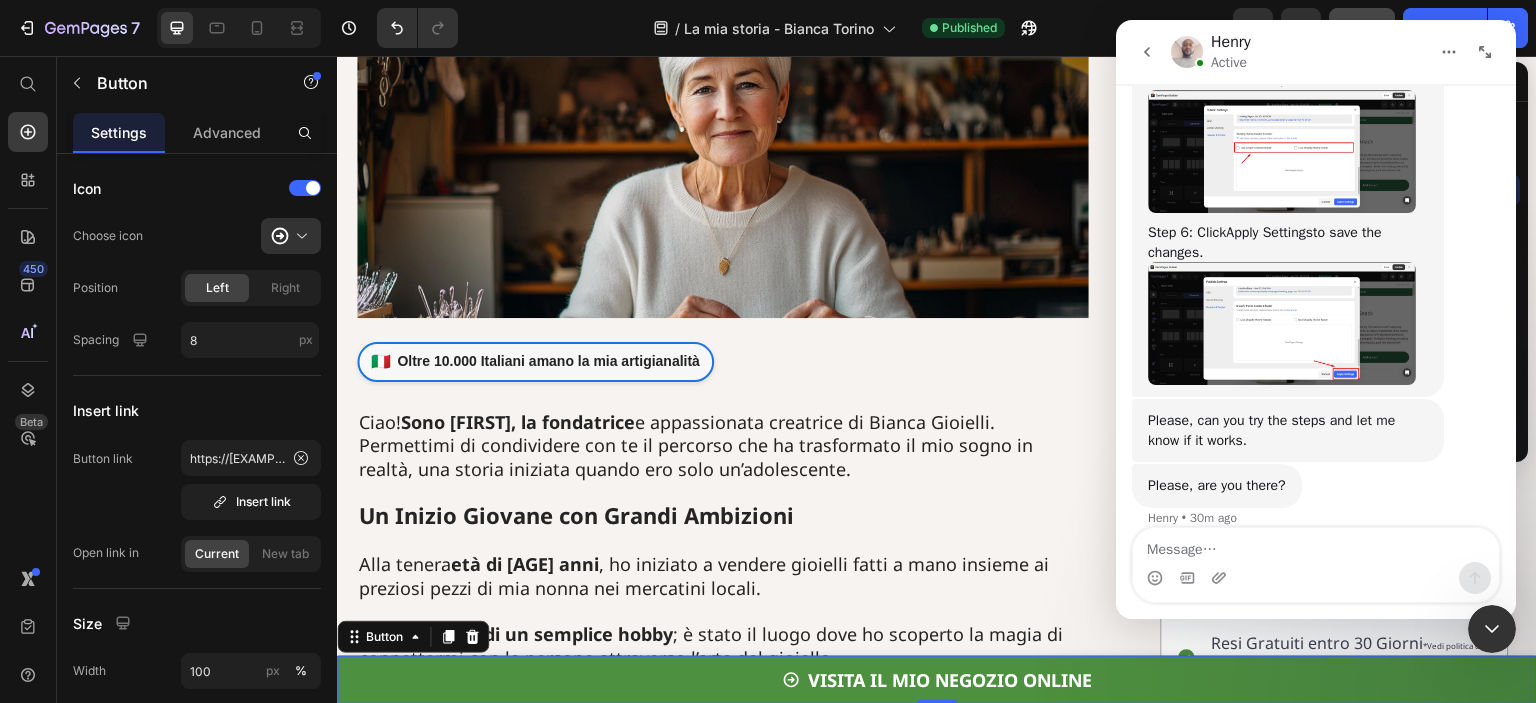 scroll, scrollTop: 0, scrollLeft: 0, axis: both 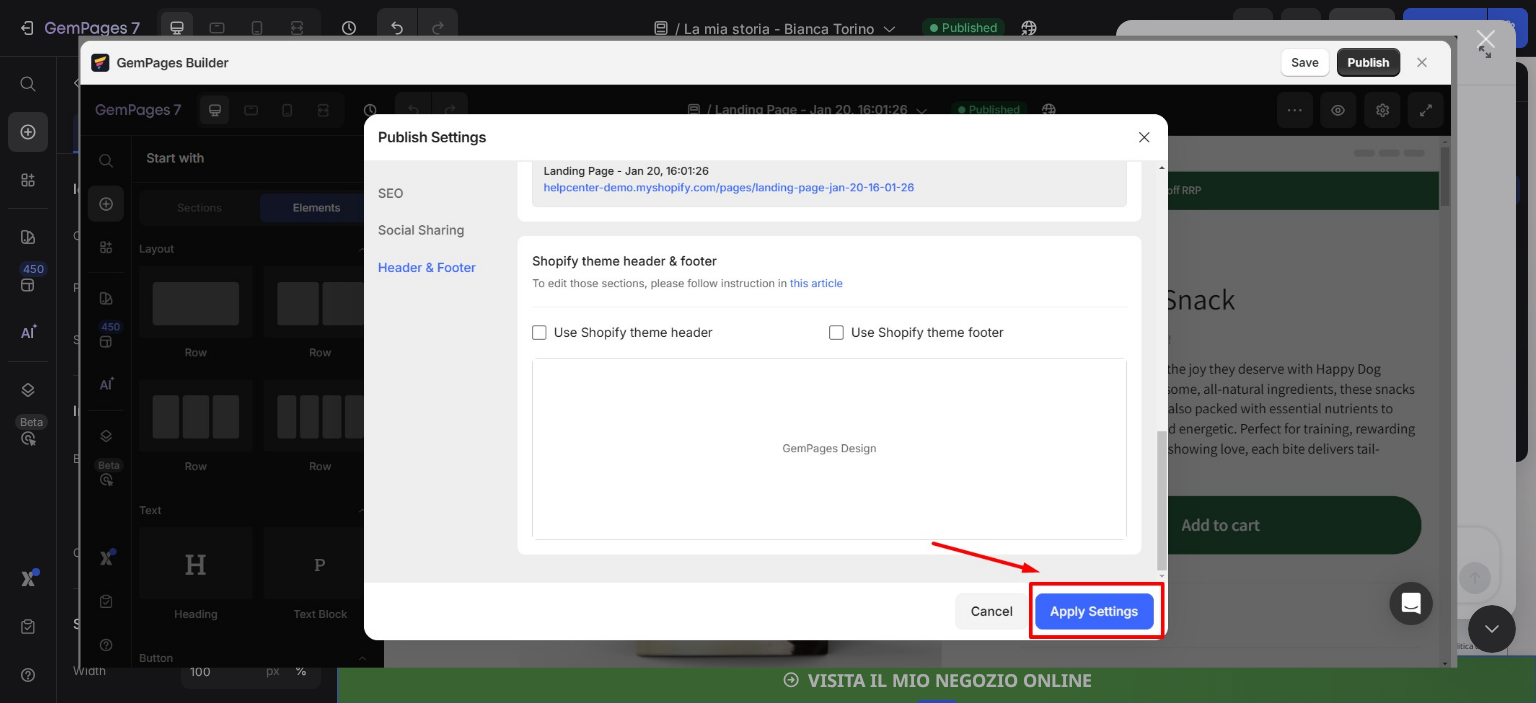 click at bounding box center (767, 351) 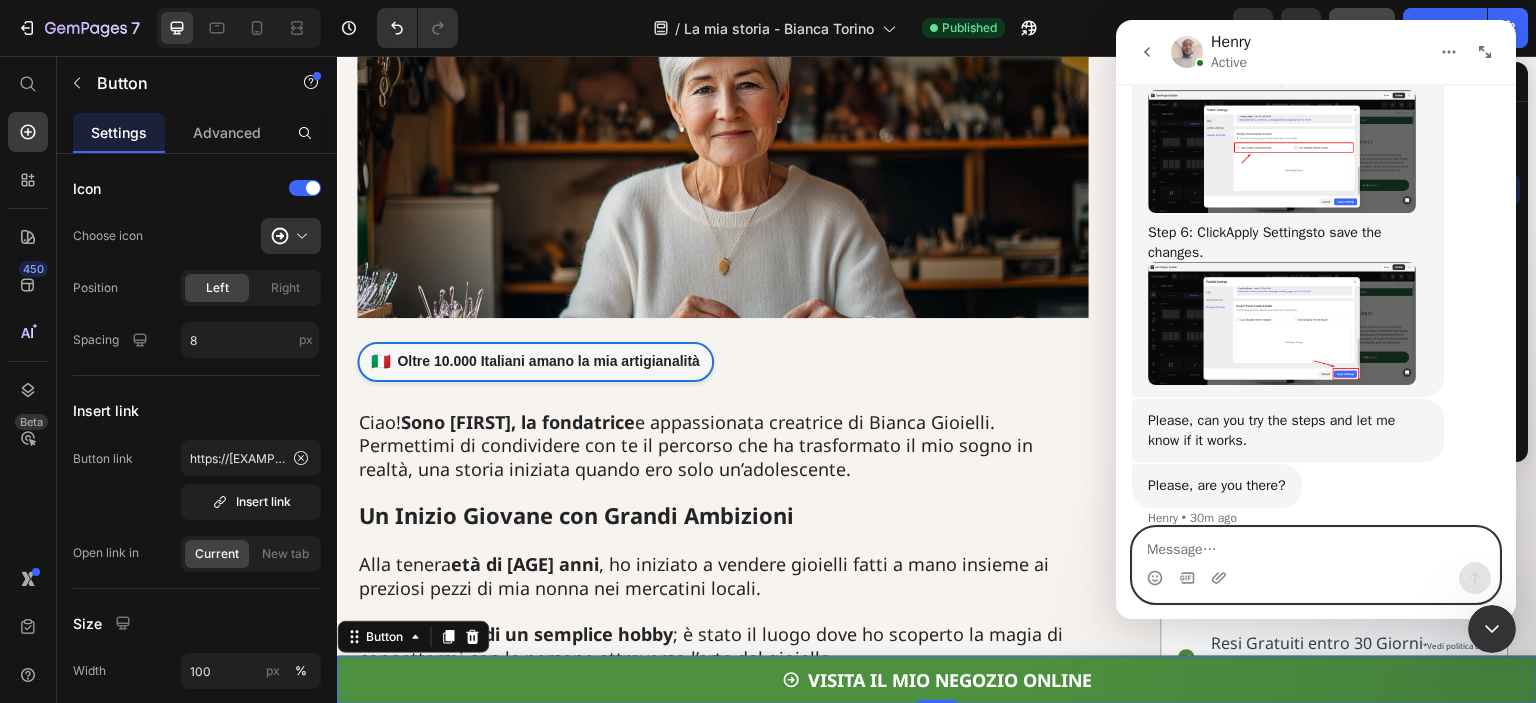 click at bounding box center [1316, 565] 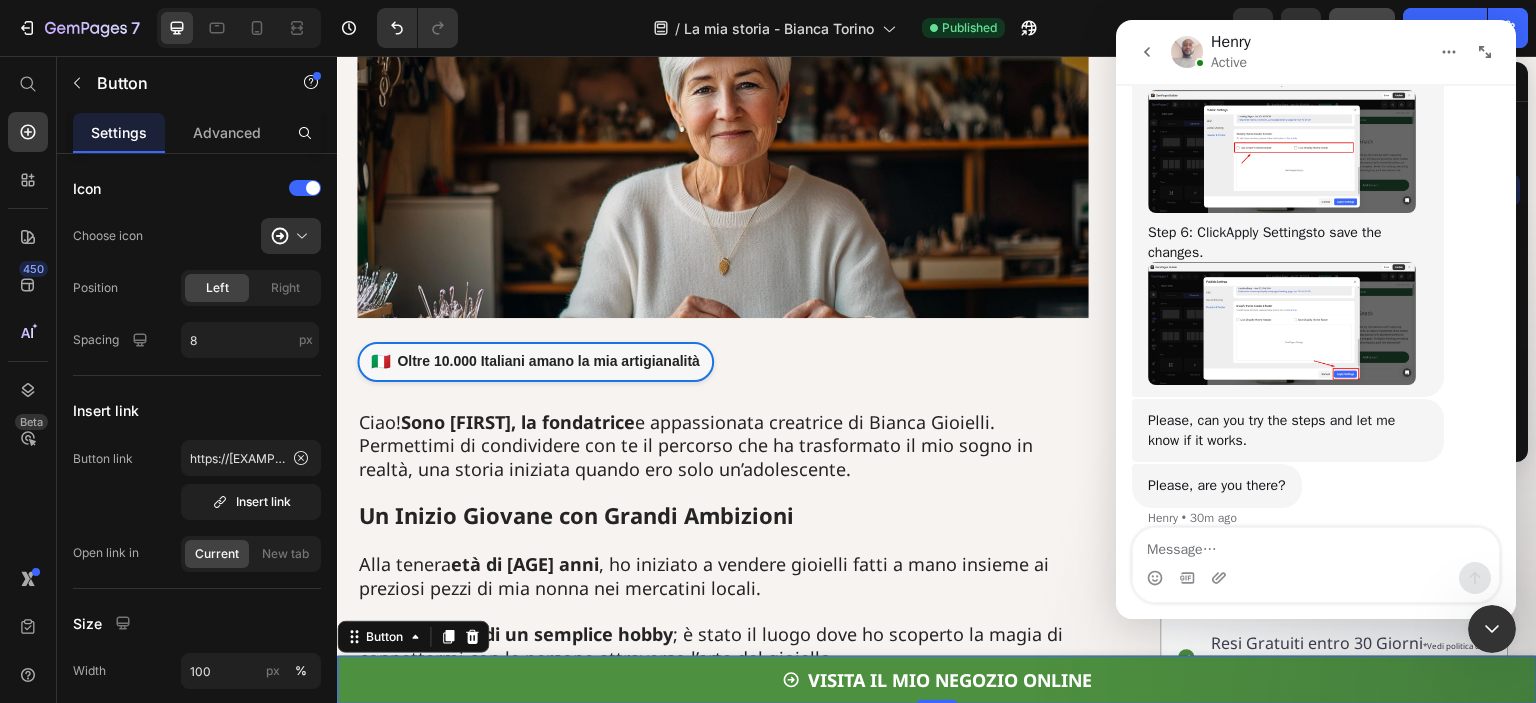 click 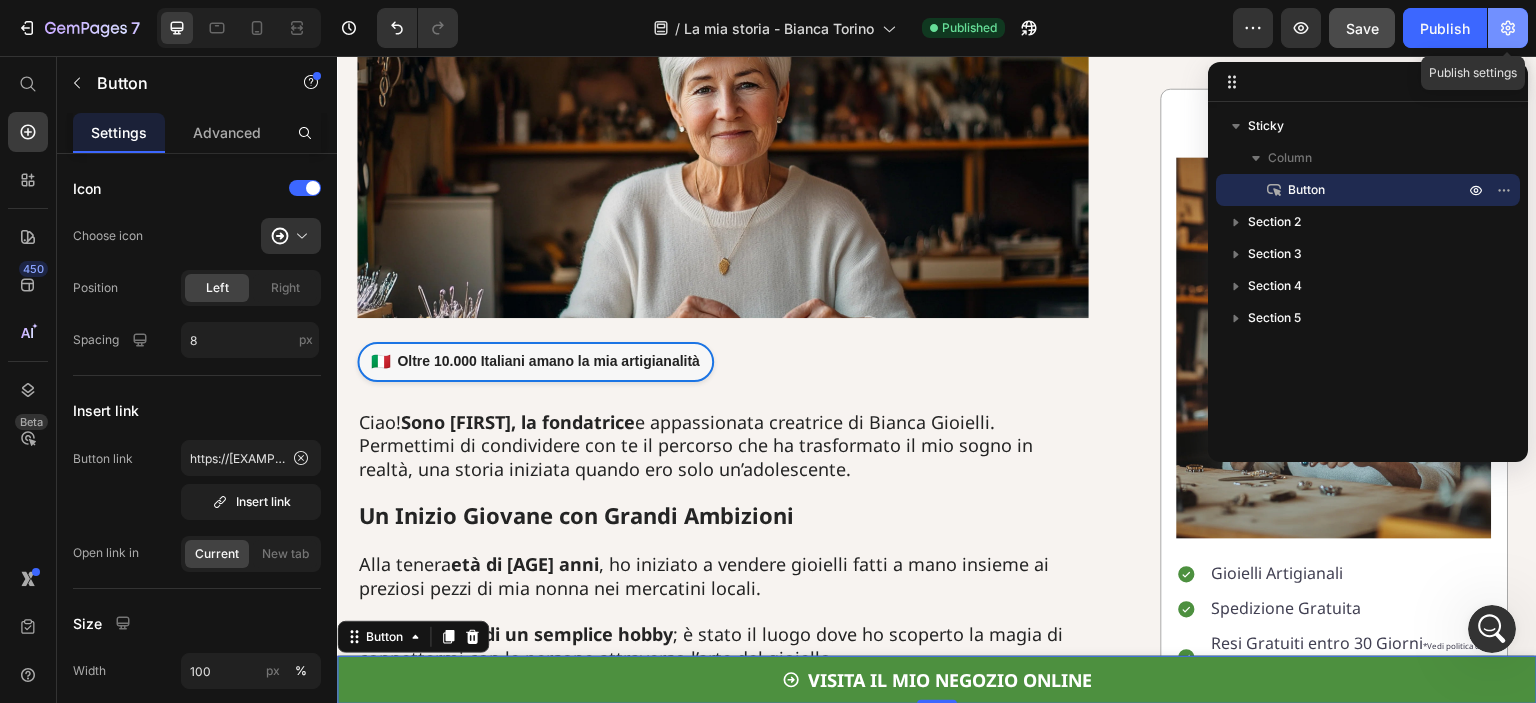 click 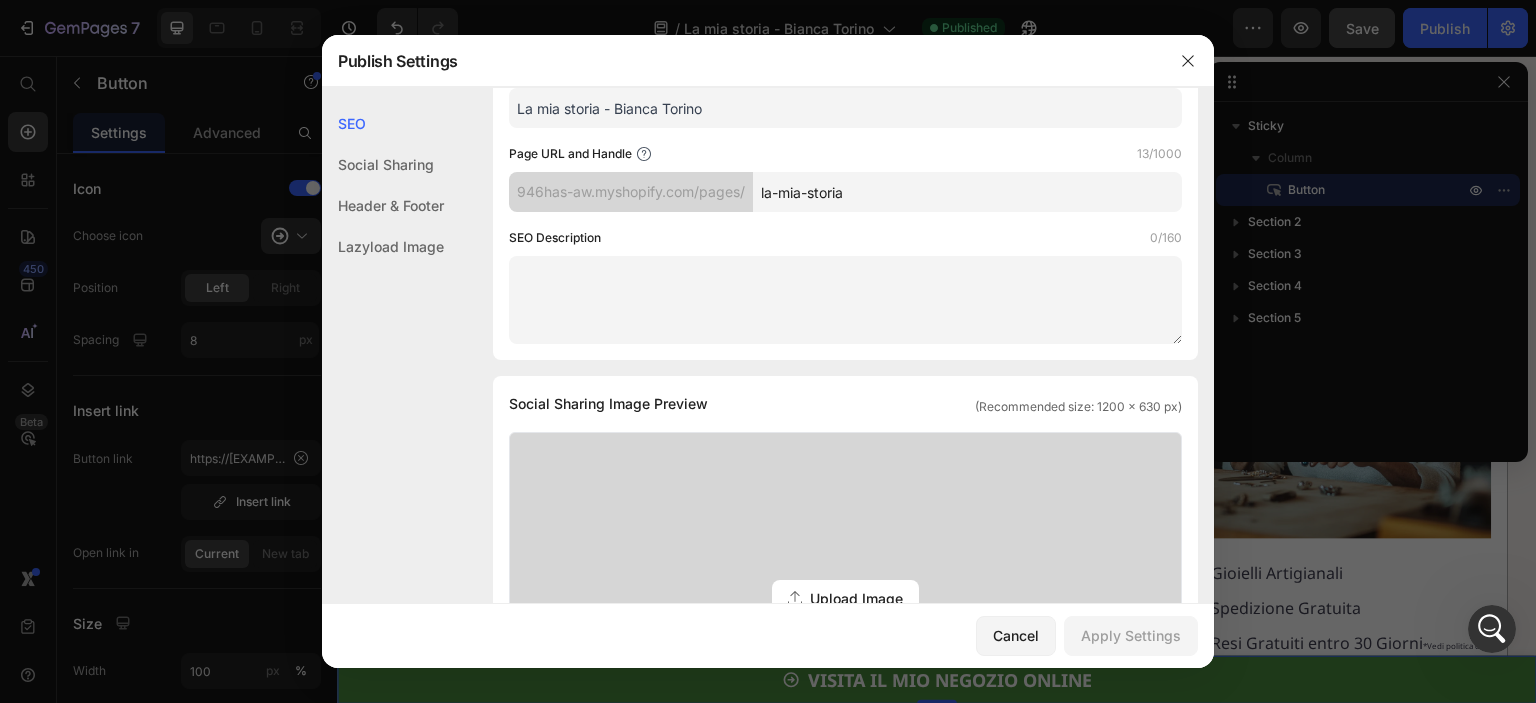 scroll, scrollTop: 200, scrollLeft: 0, axis: vertical 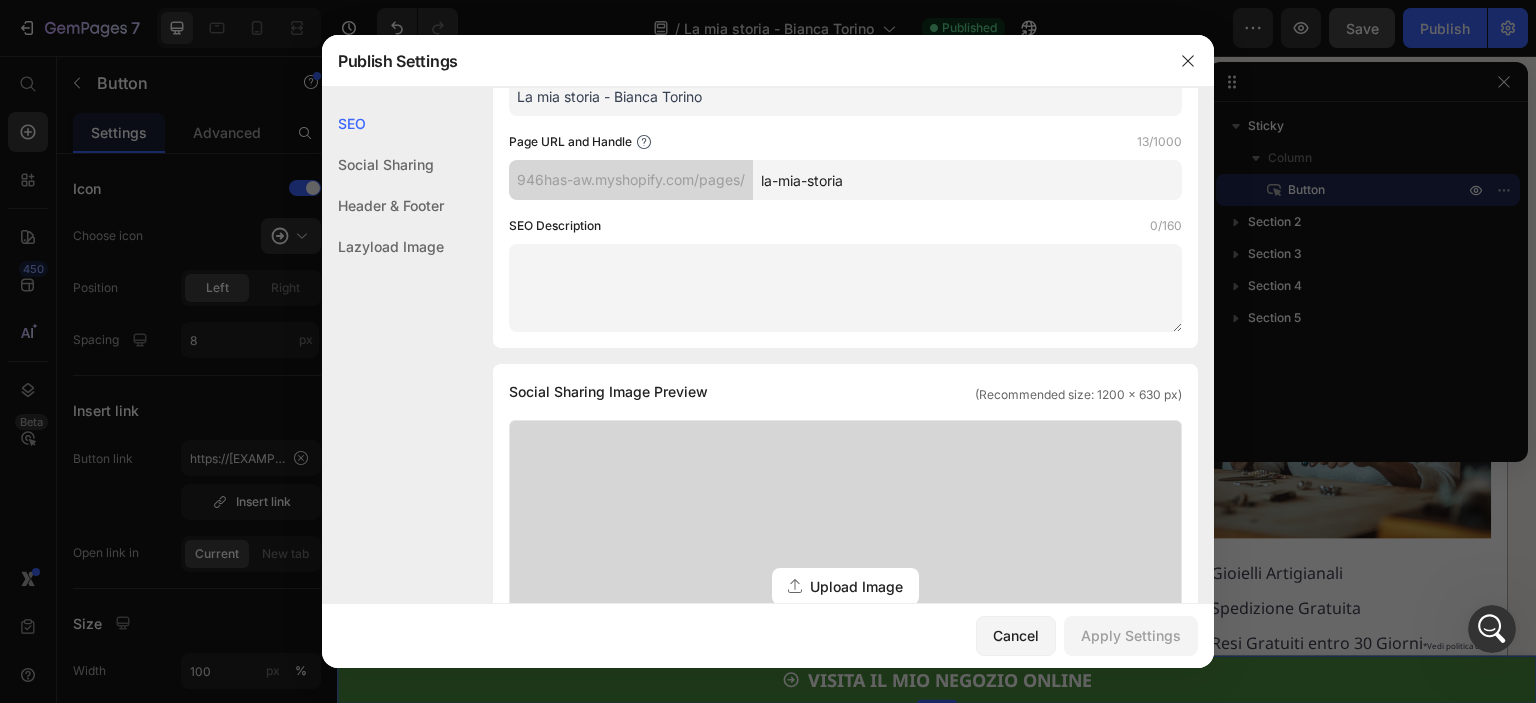 click on "Header & Footer" 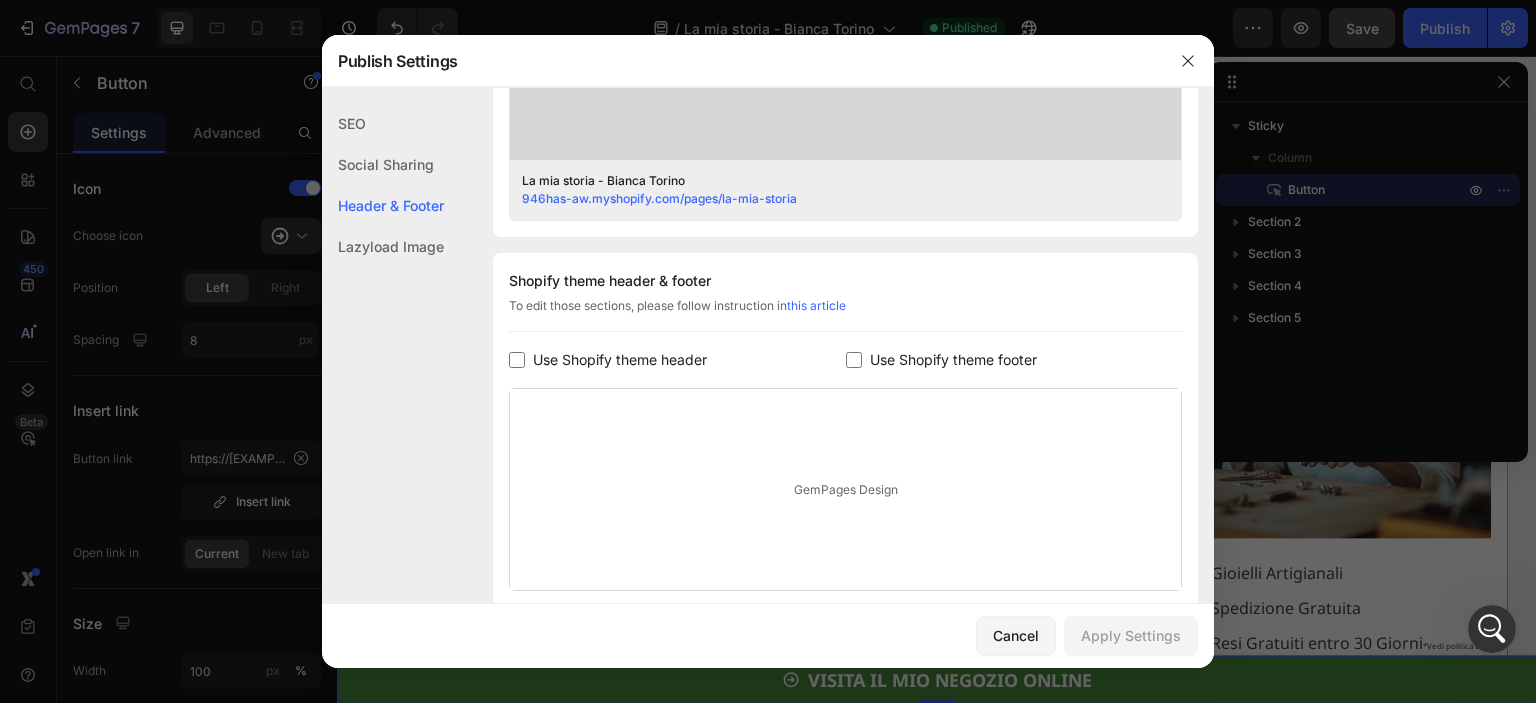 scroll, scrollTop: 936, scrollLeft: 0, axis: vertical 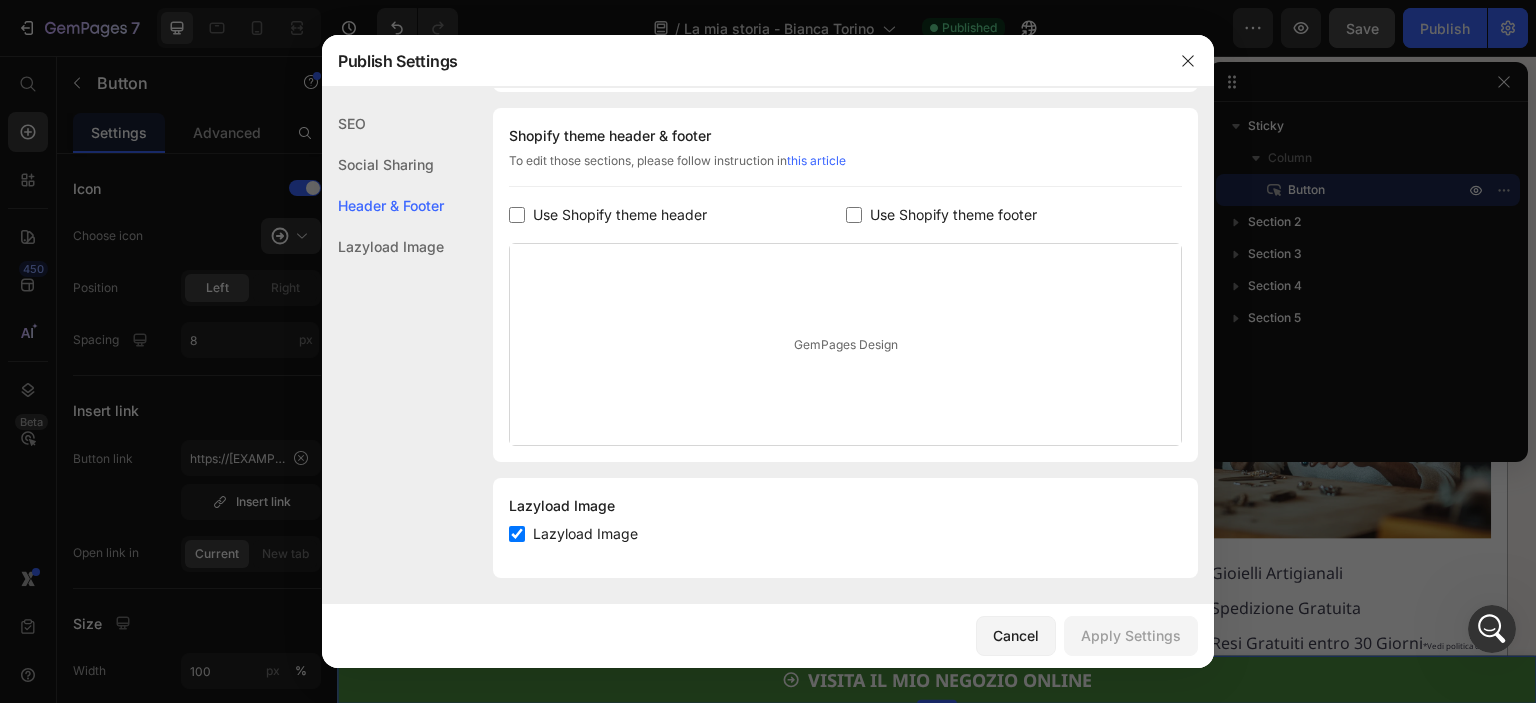 click on "Use Shopify theme header" at bounding box center (620, 215) 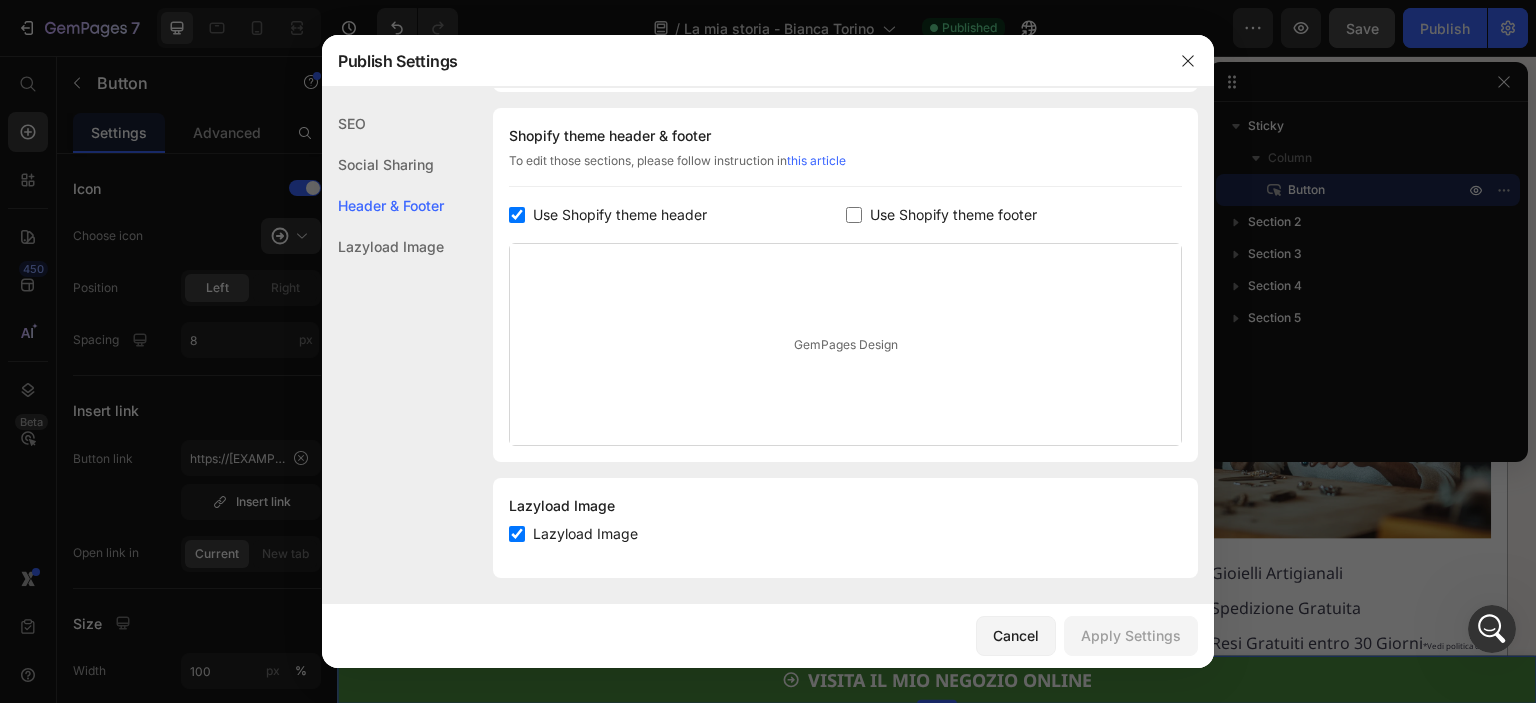checkbox on "true" 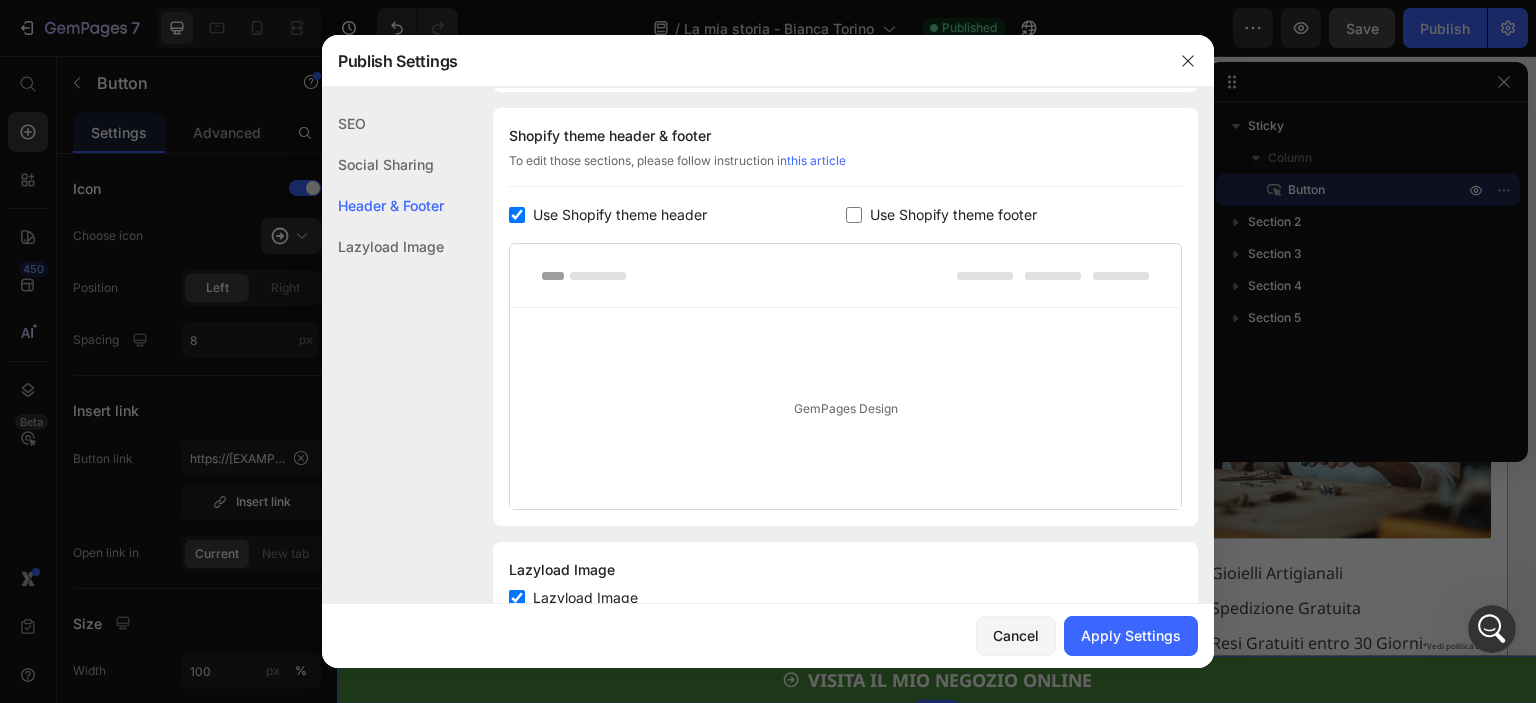 click on "Use Shopify theme footer" at bounding box center (953, 215) 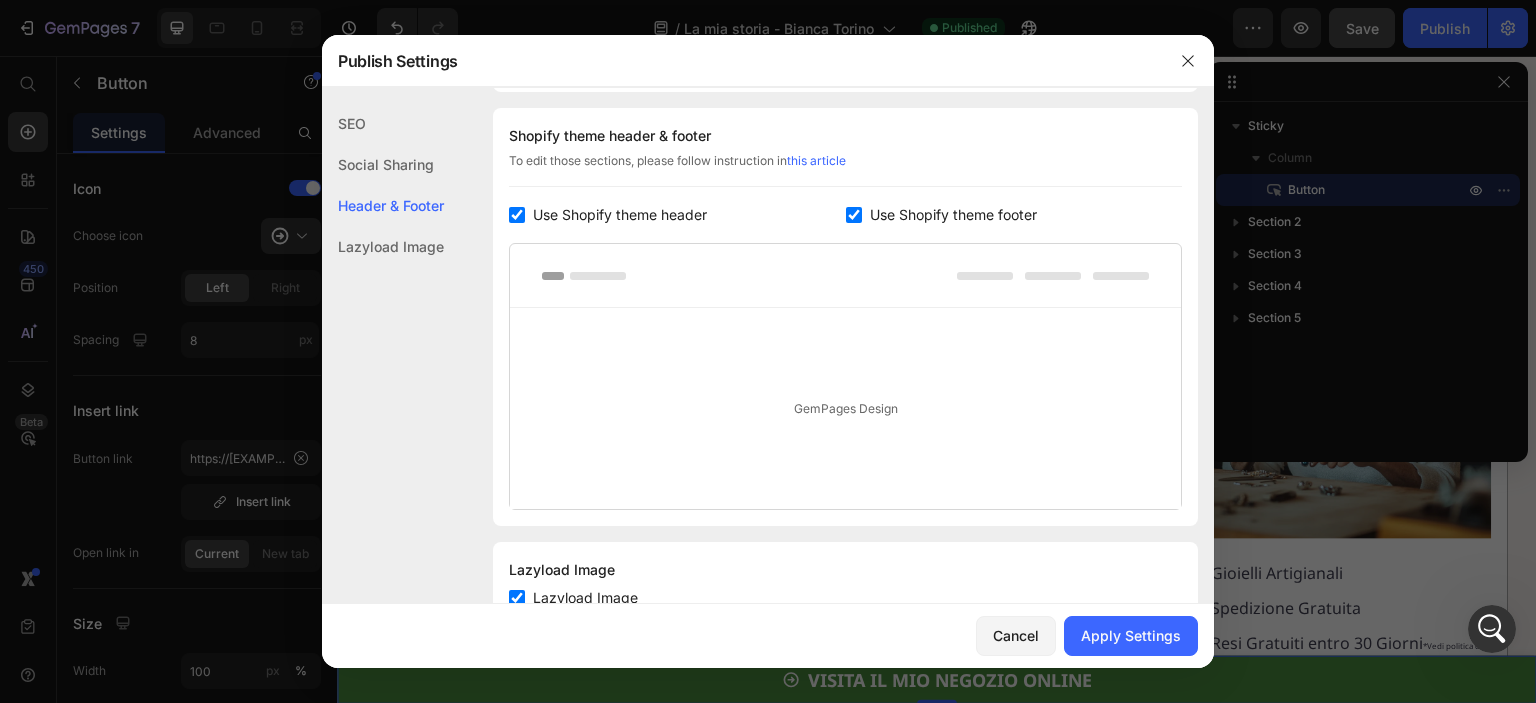 checkbox on "true" 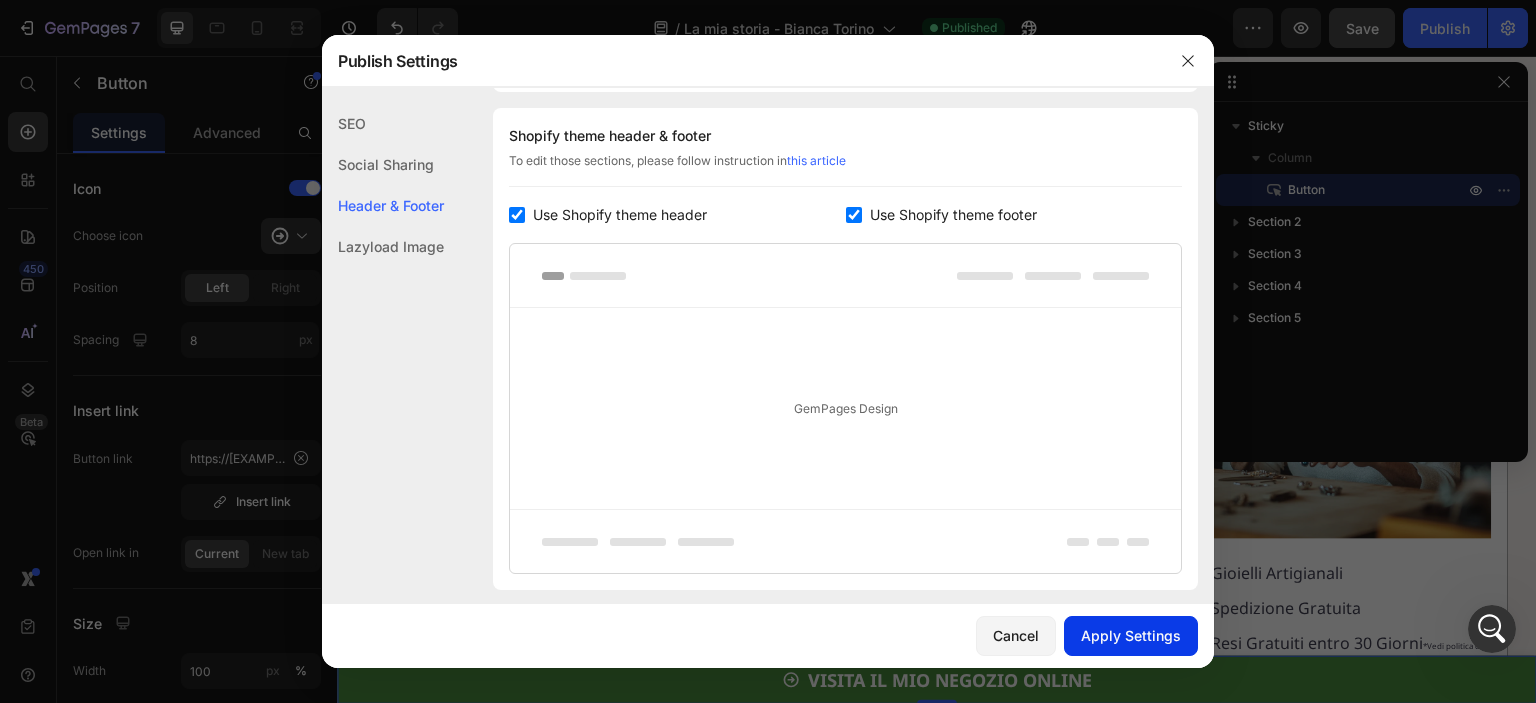 click on "Apply Settings" at bounding box center (1131, 635) 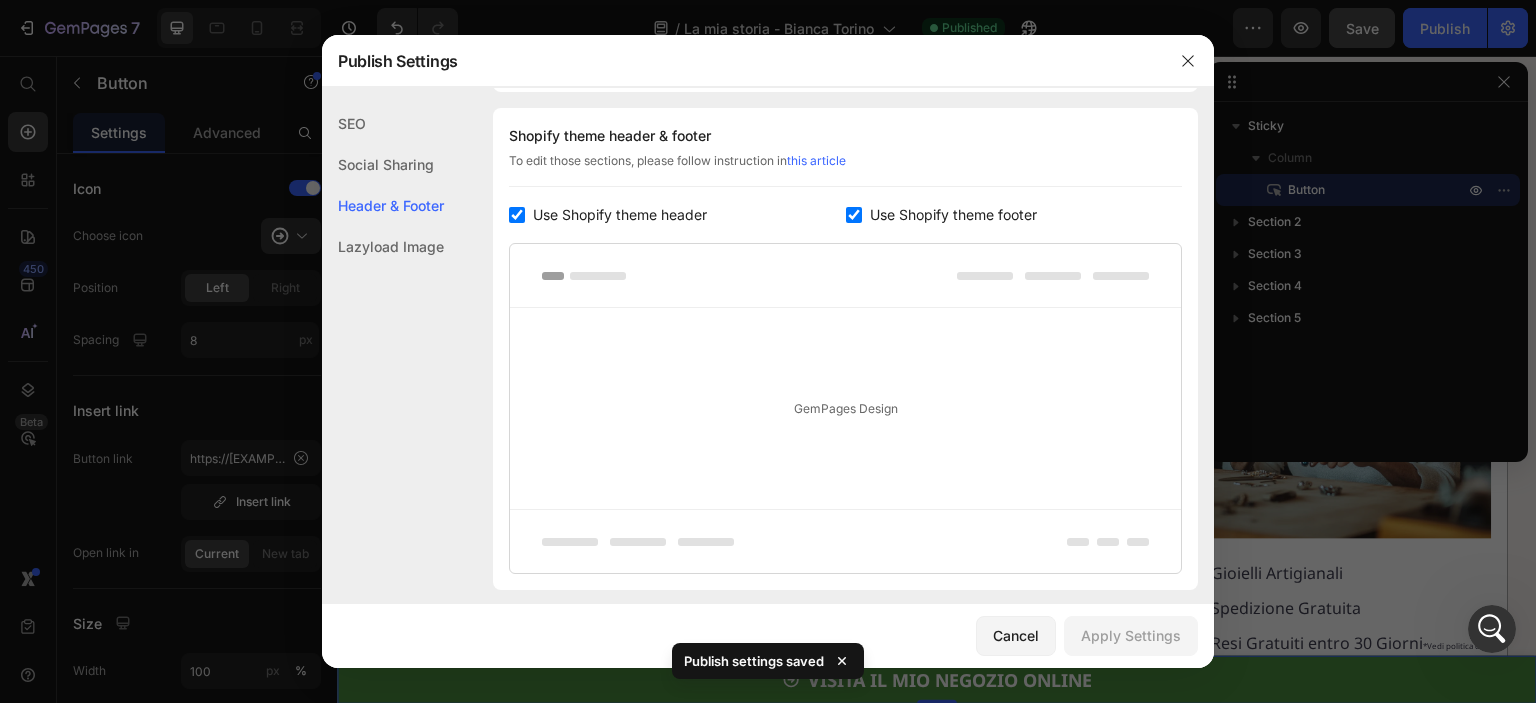 click on "Use Shopify theme header" at bounding box center (620, 215) 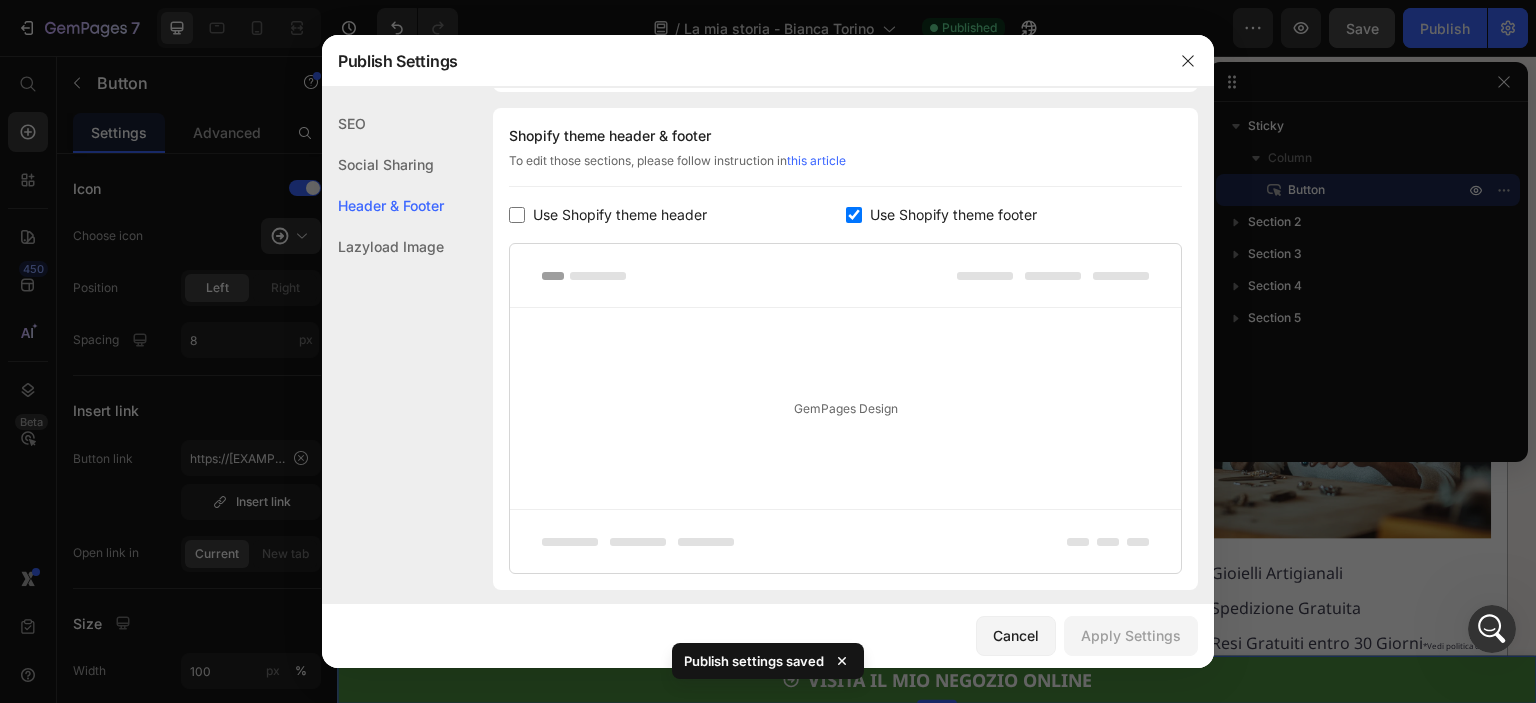 checkbox on "false" 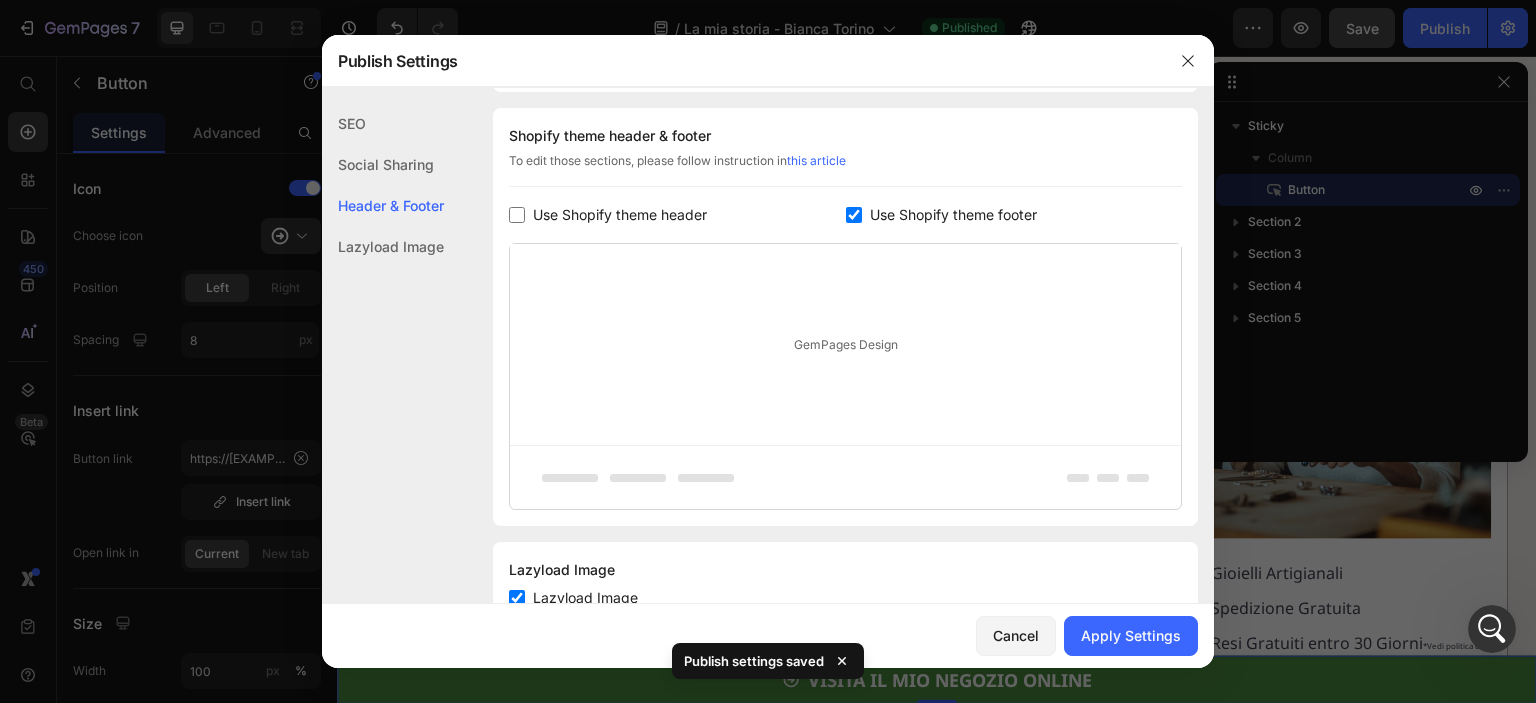click on "Use Shopify theme footer" at bounding box center (953, 215) 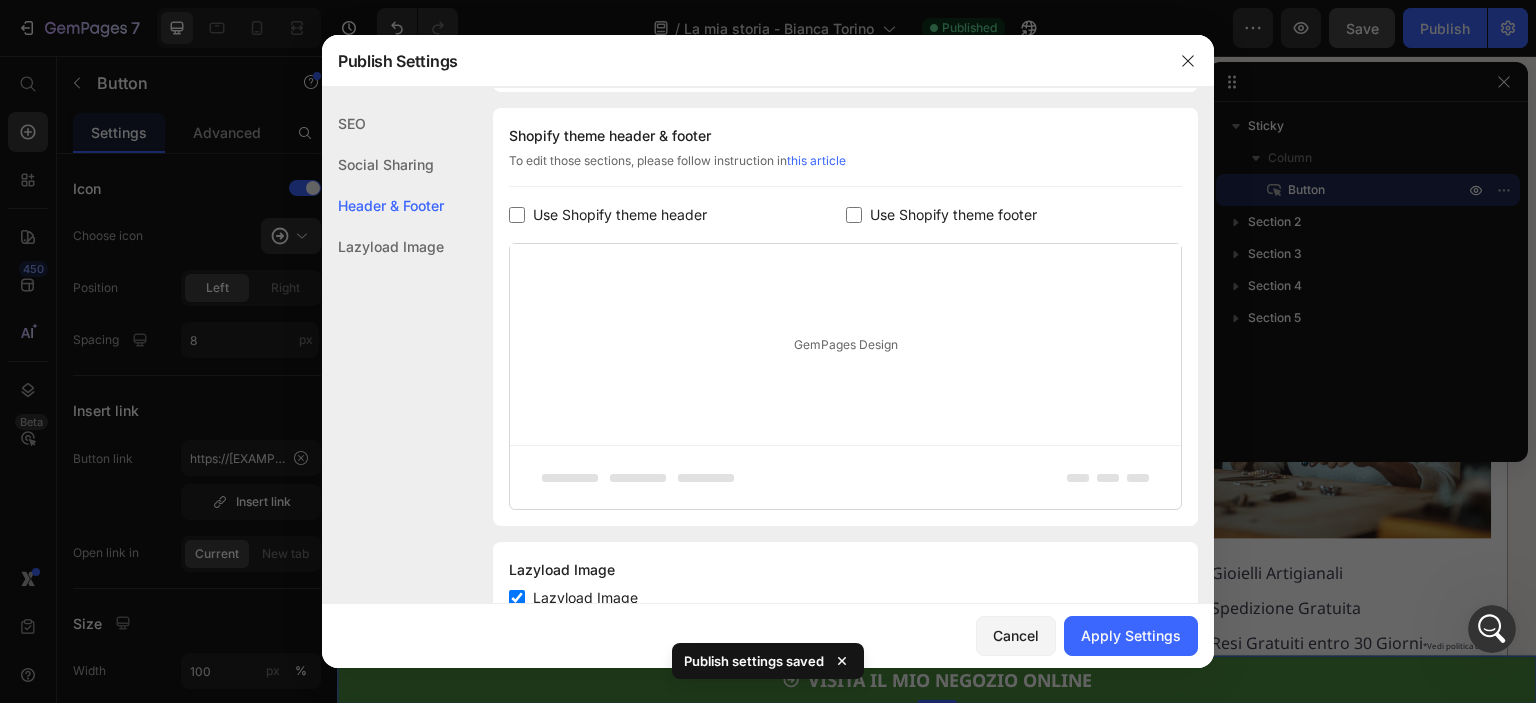 checkbox on "false" 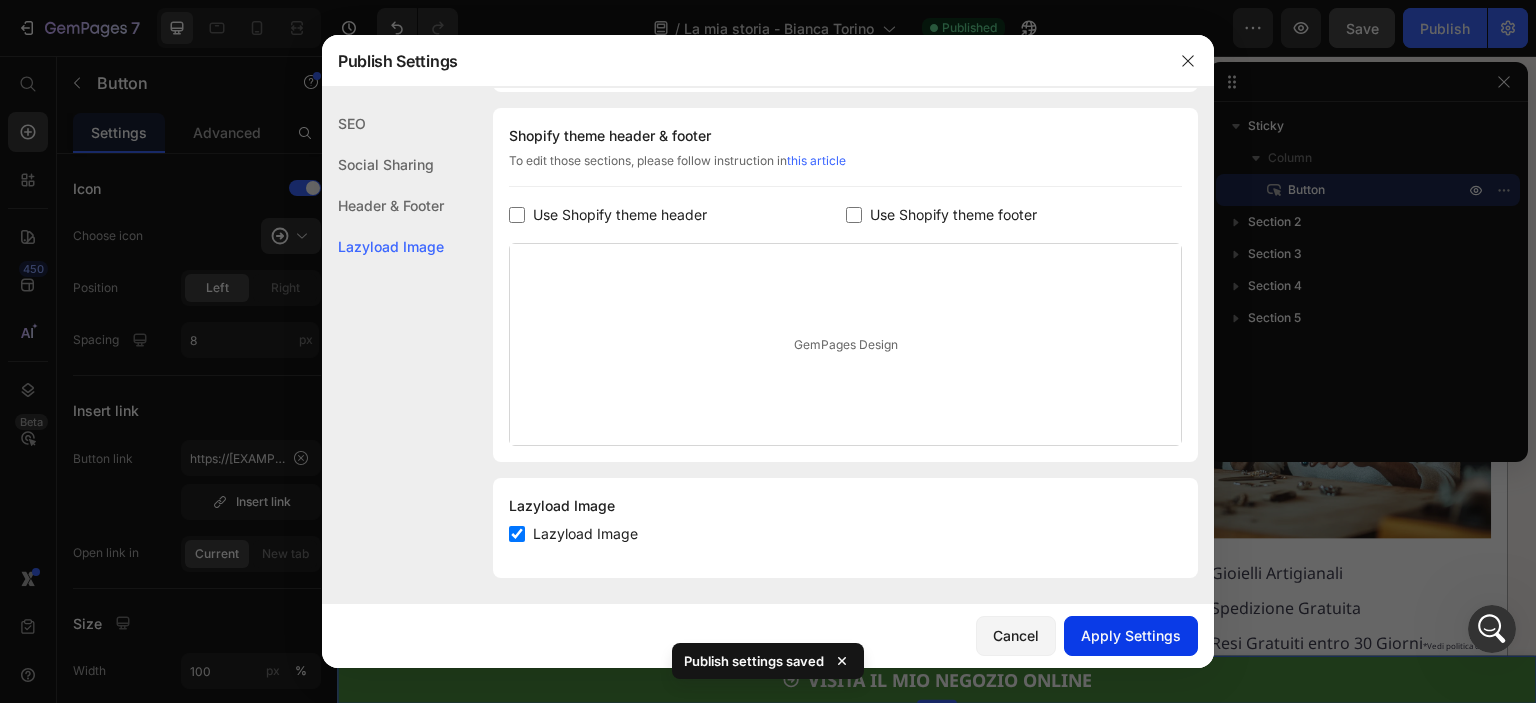 click on "Apply Settings" 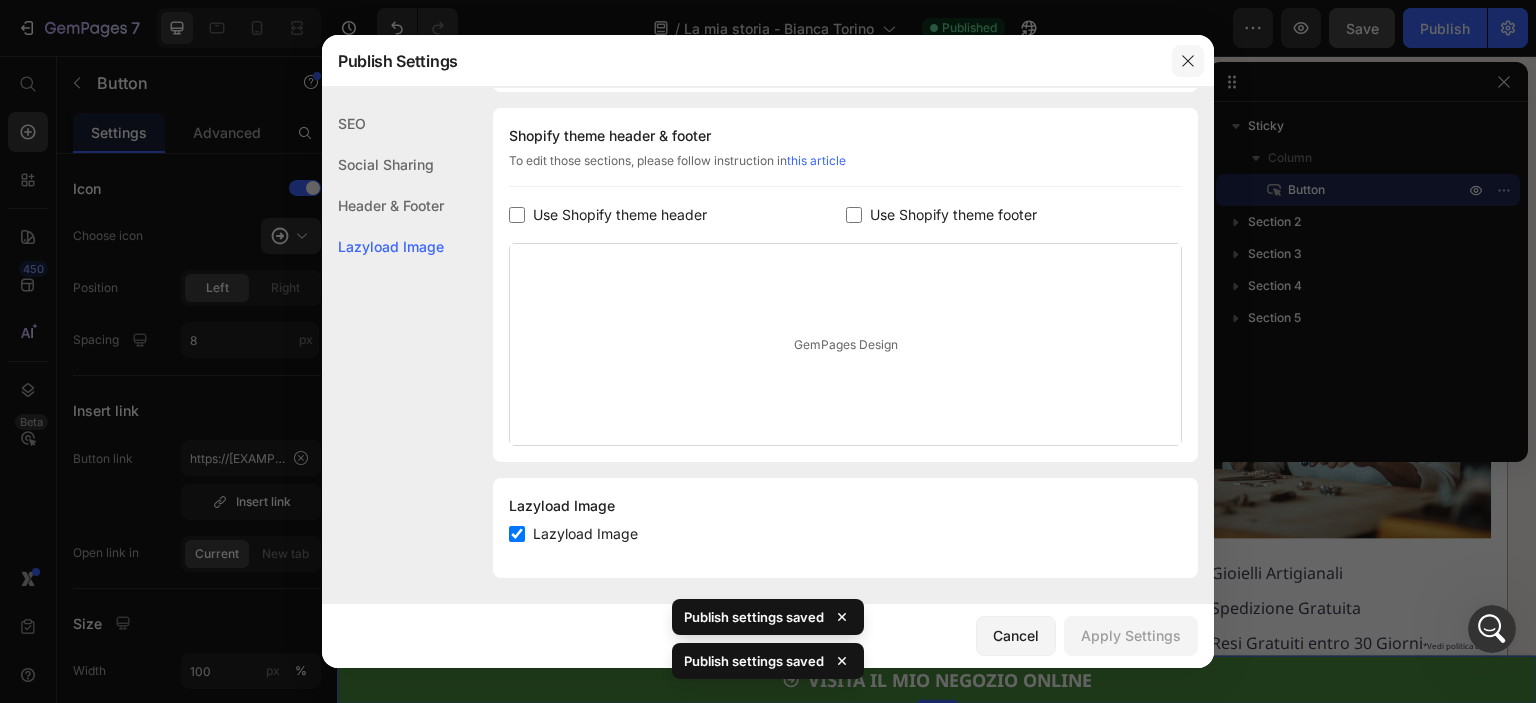 click 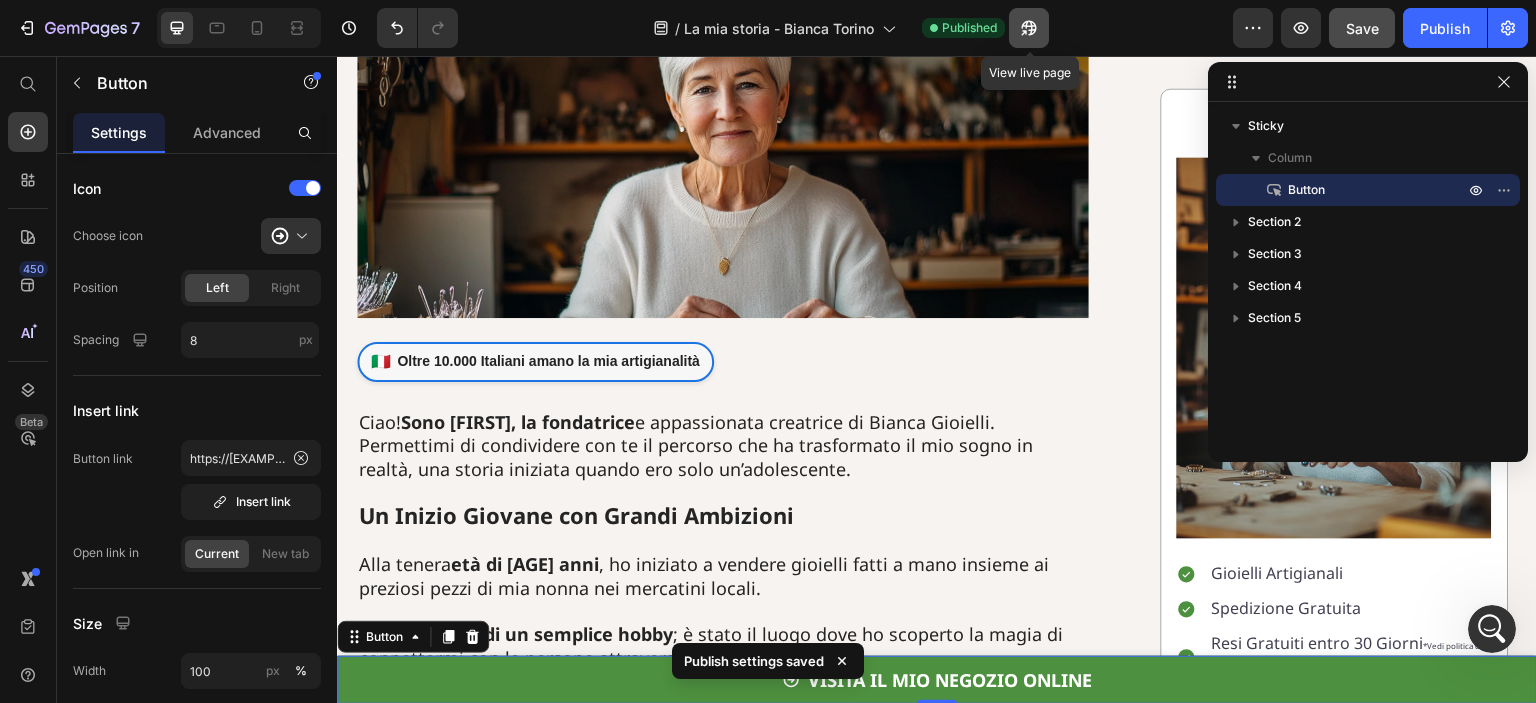 click 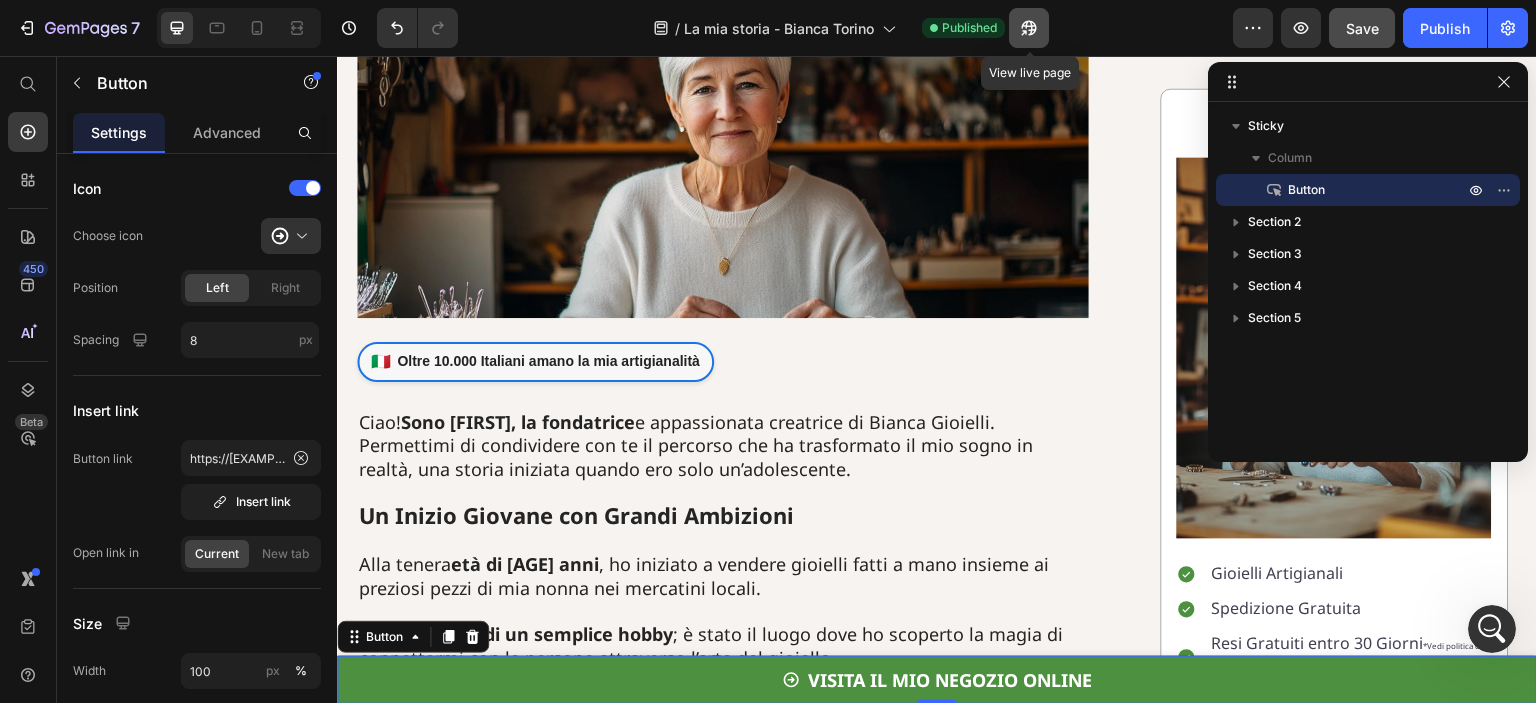 click 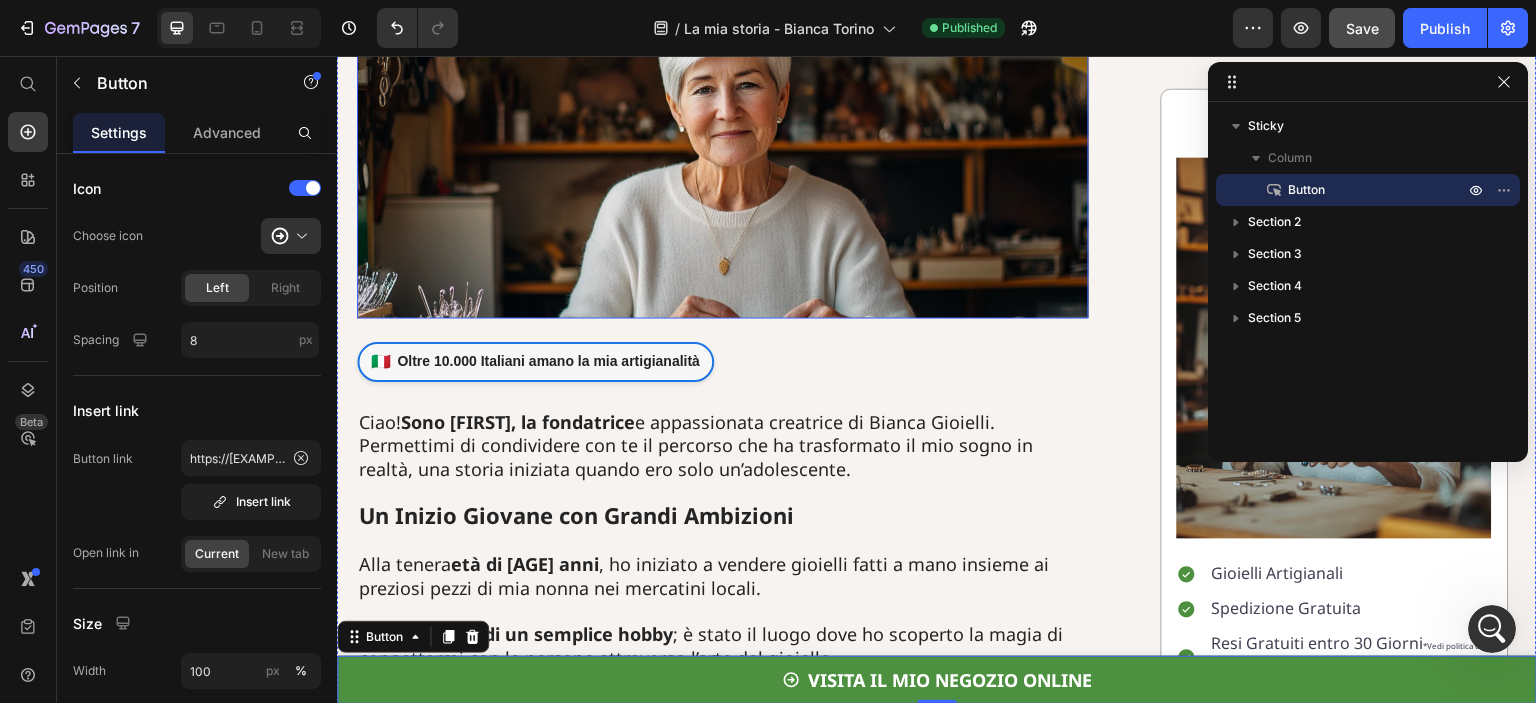 scroll, scrollTop: 0, scrollLeft: 0, axis: both 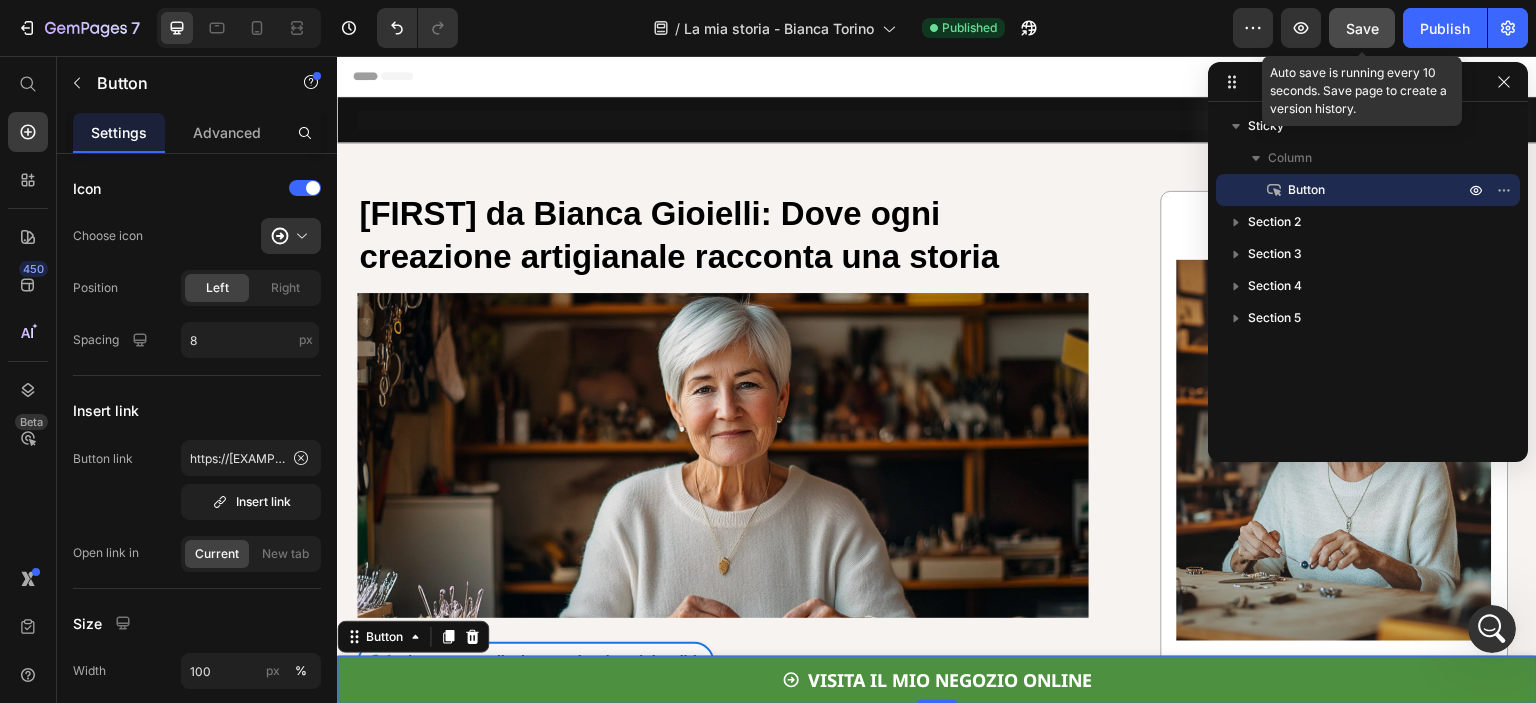 click on "Save" at bounding box center [1362, 28] 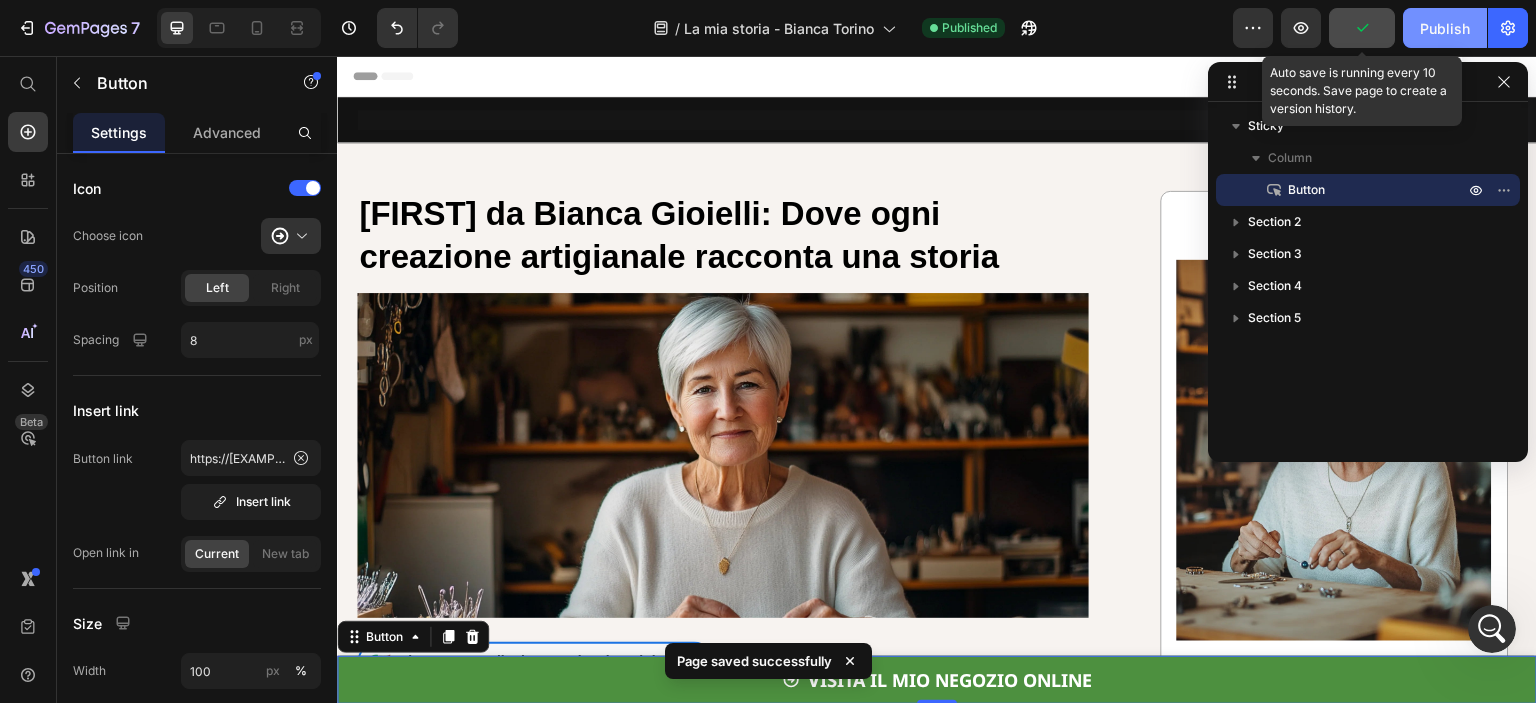 click on "Publish" 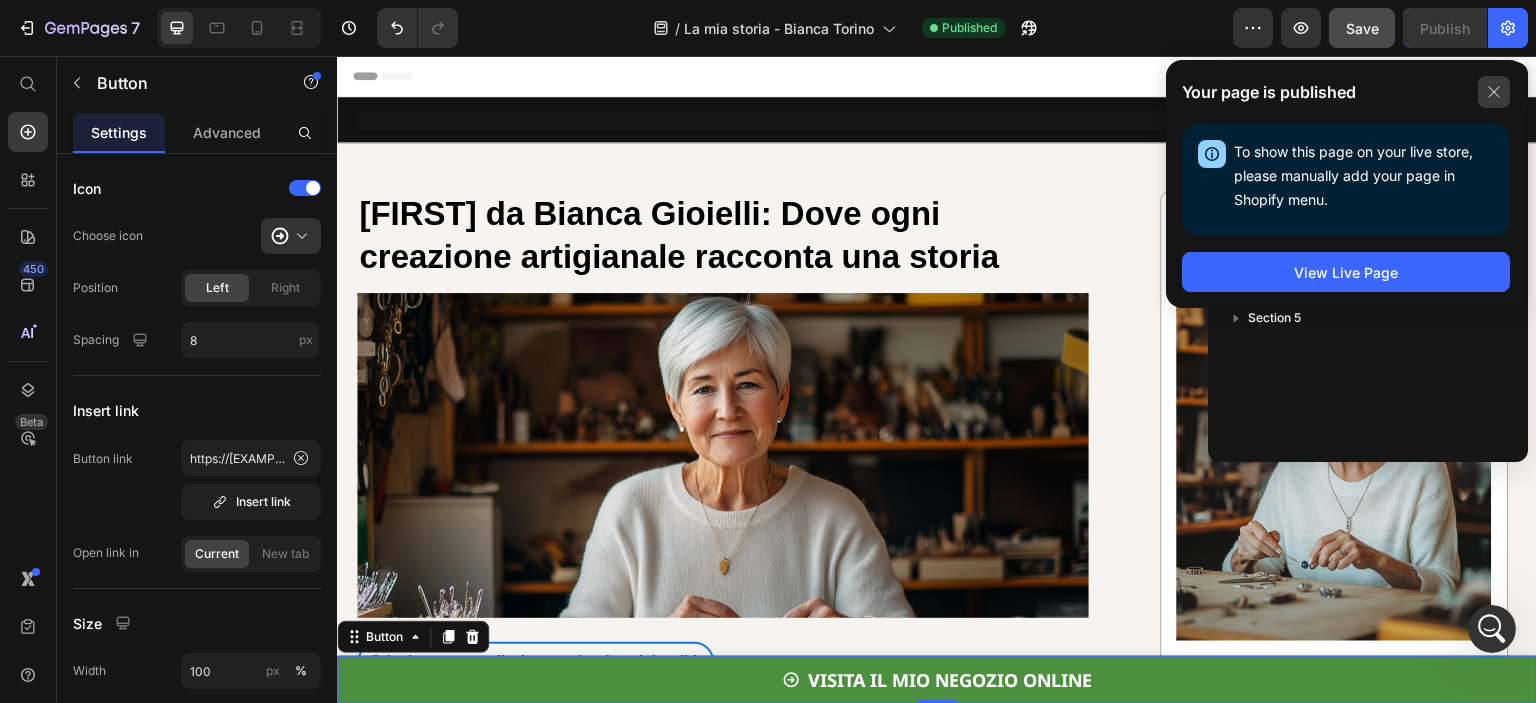 click 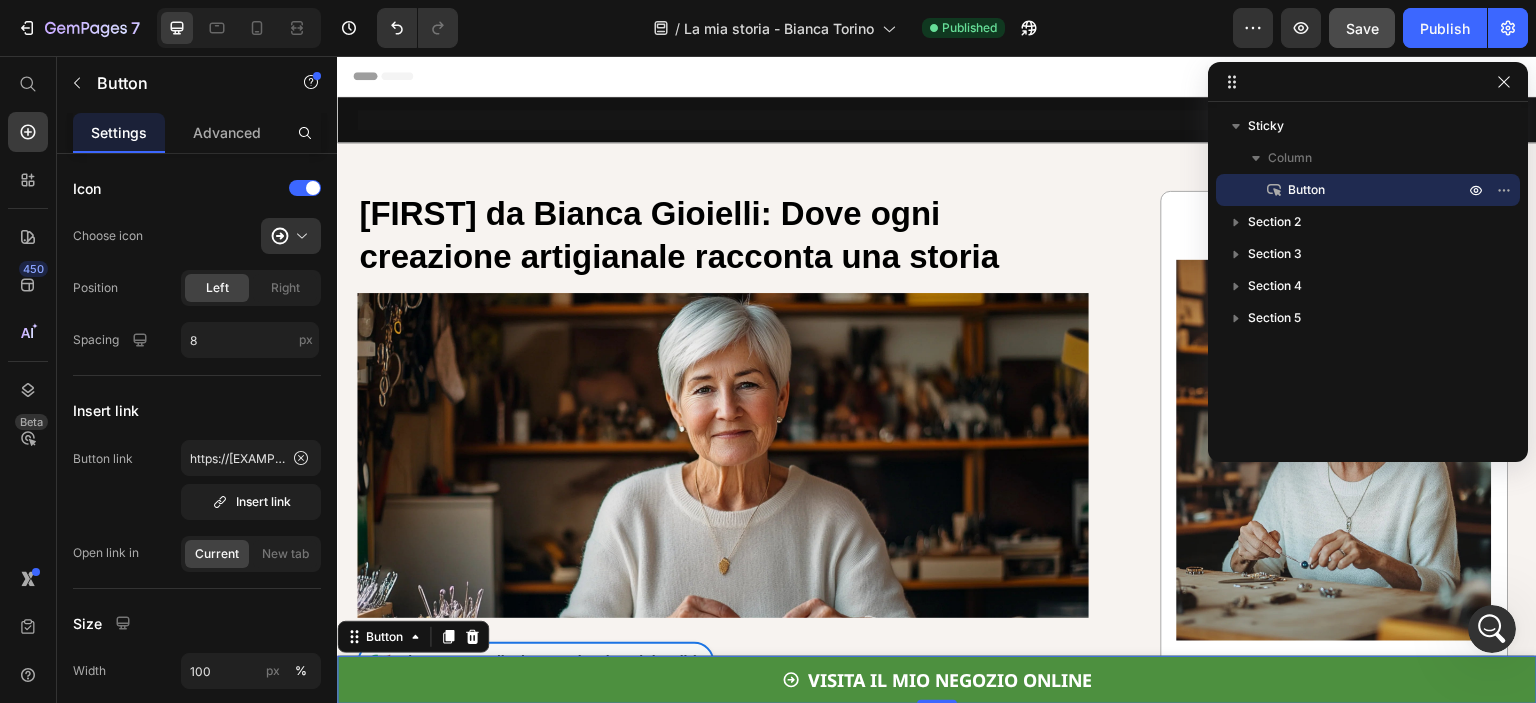 click at bounding box center (1492, 629) 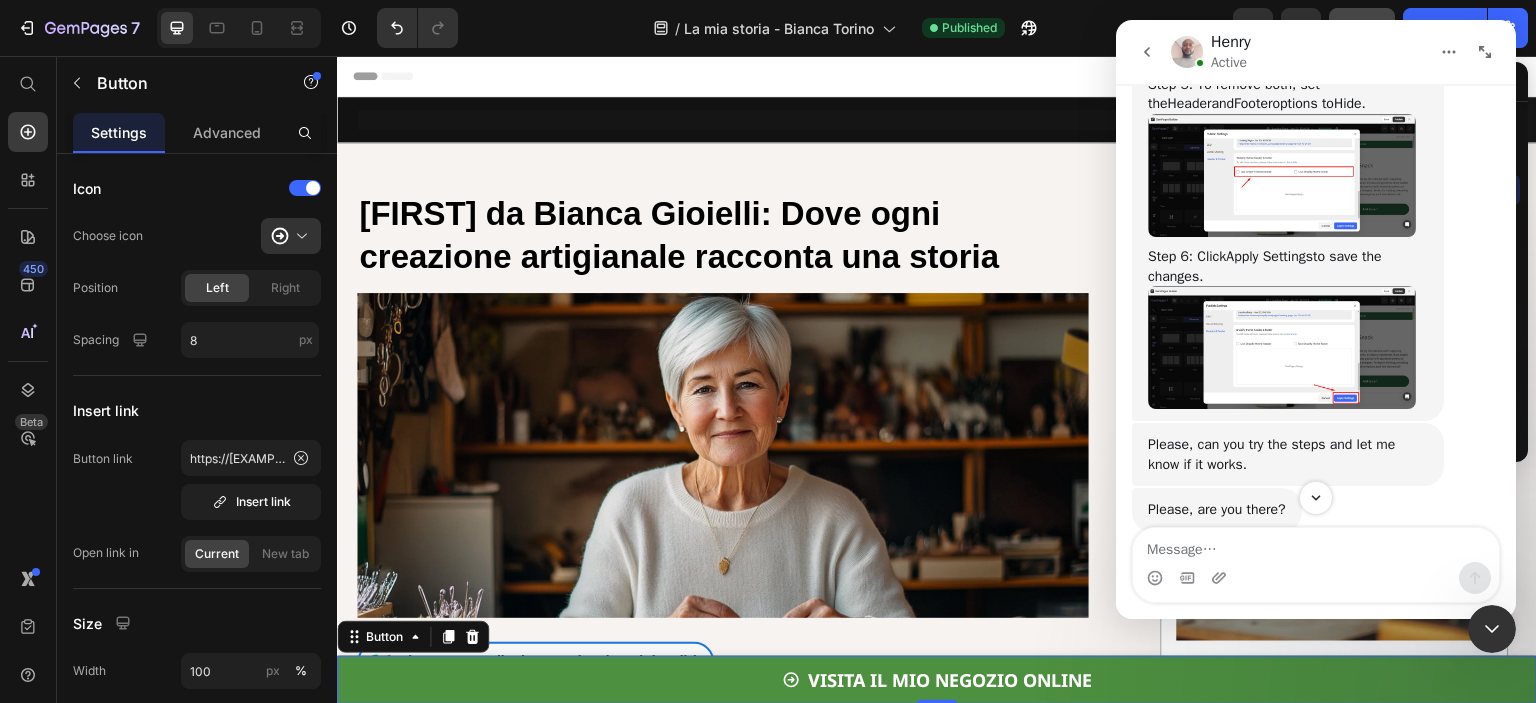 scroll, scrollTop: 1601, scrollLeft: 0, axis: vertical 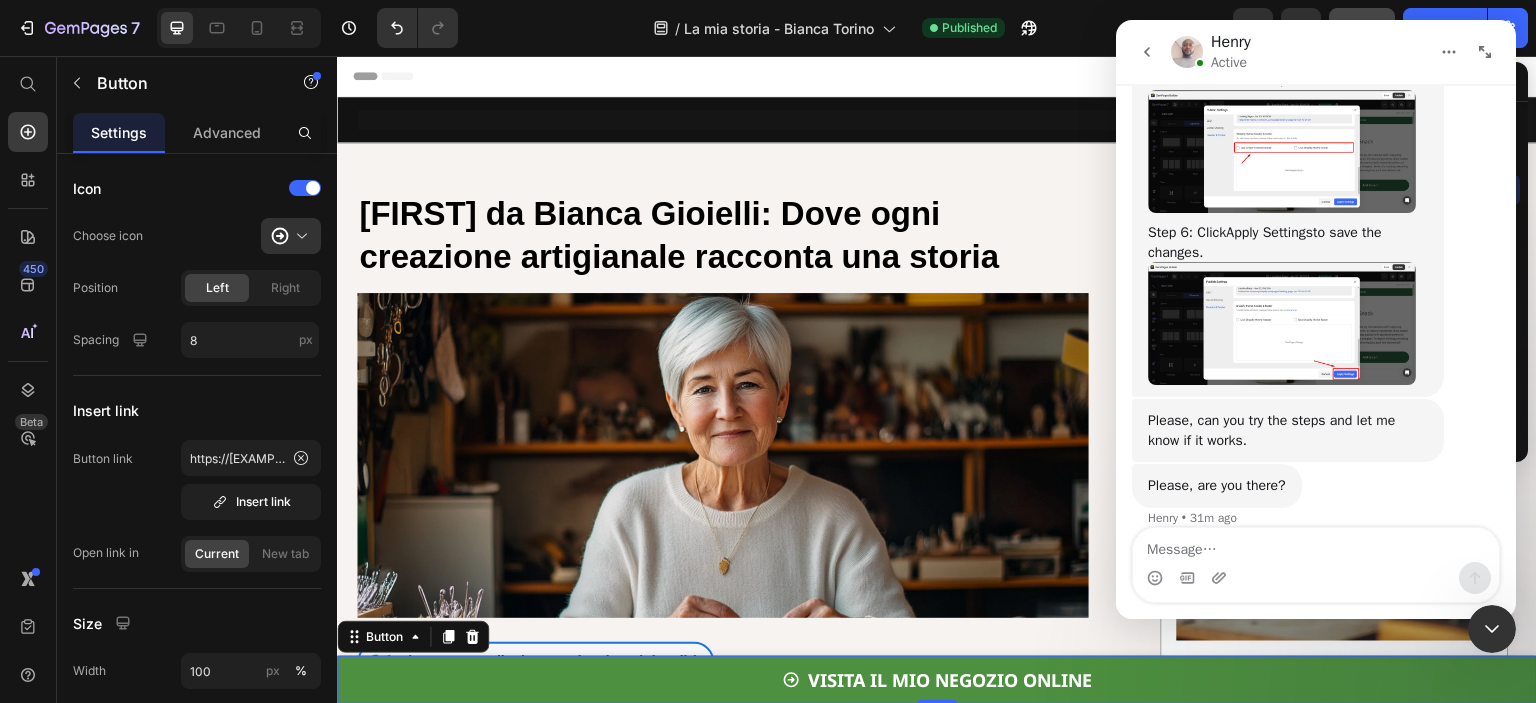 click at bounding box center [1316, 578] 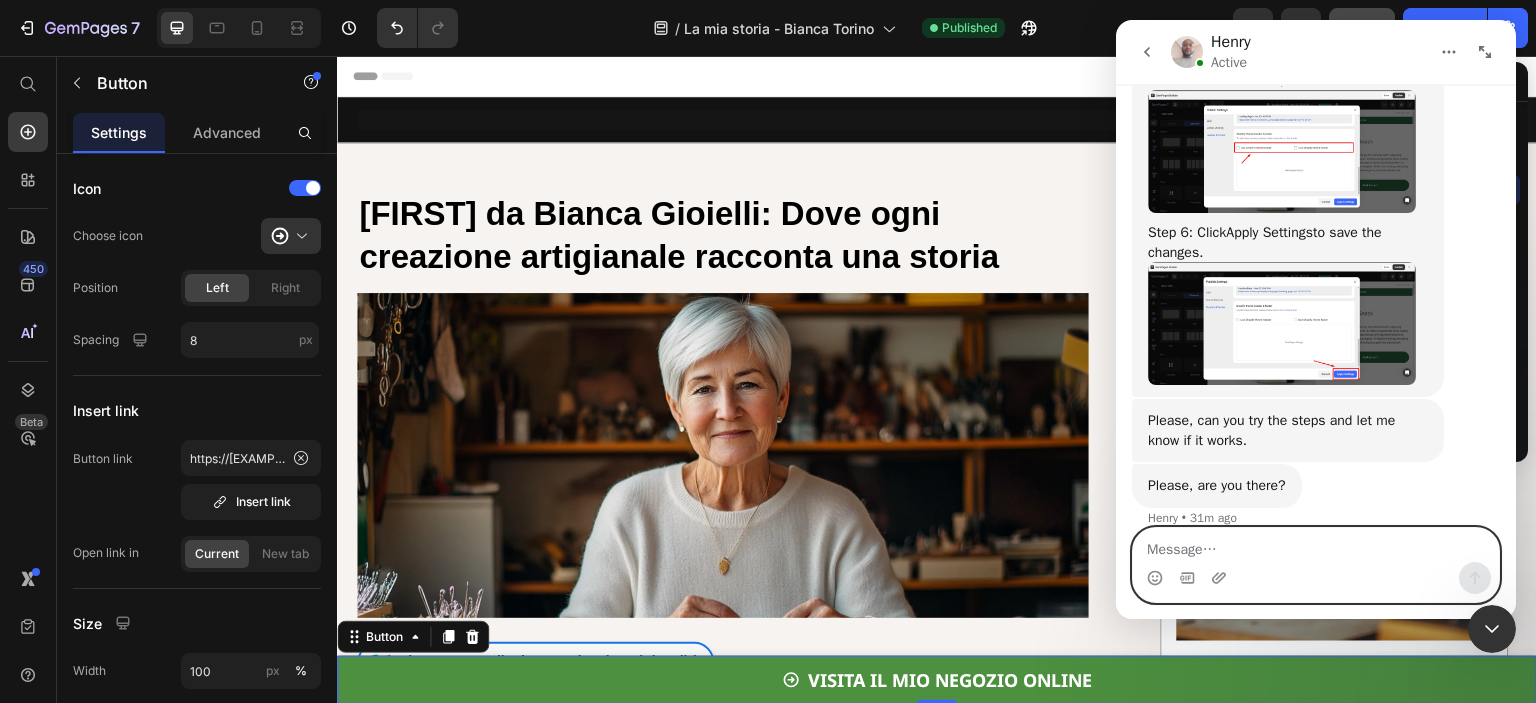 click at bounding box center (1316, 545) 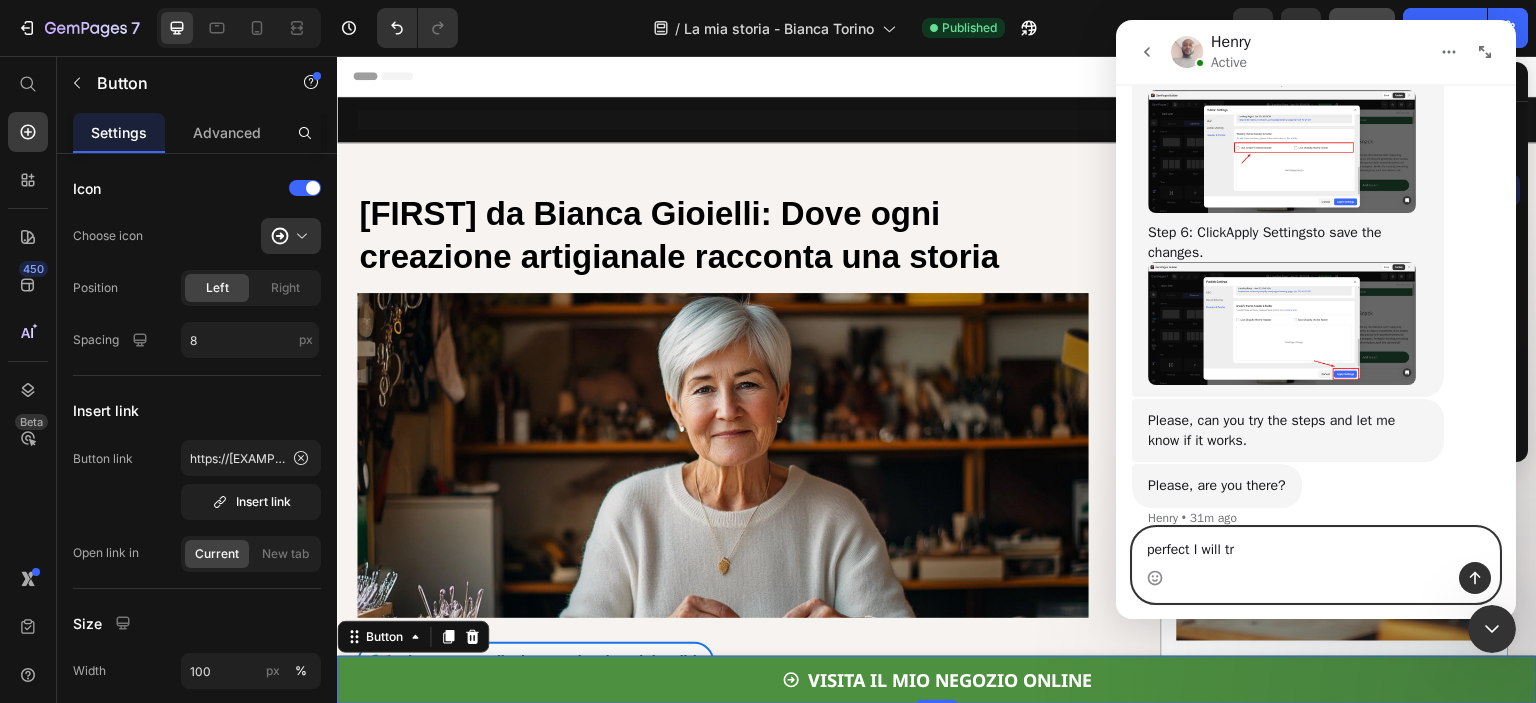 type on "perfect I will try" 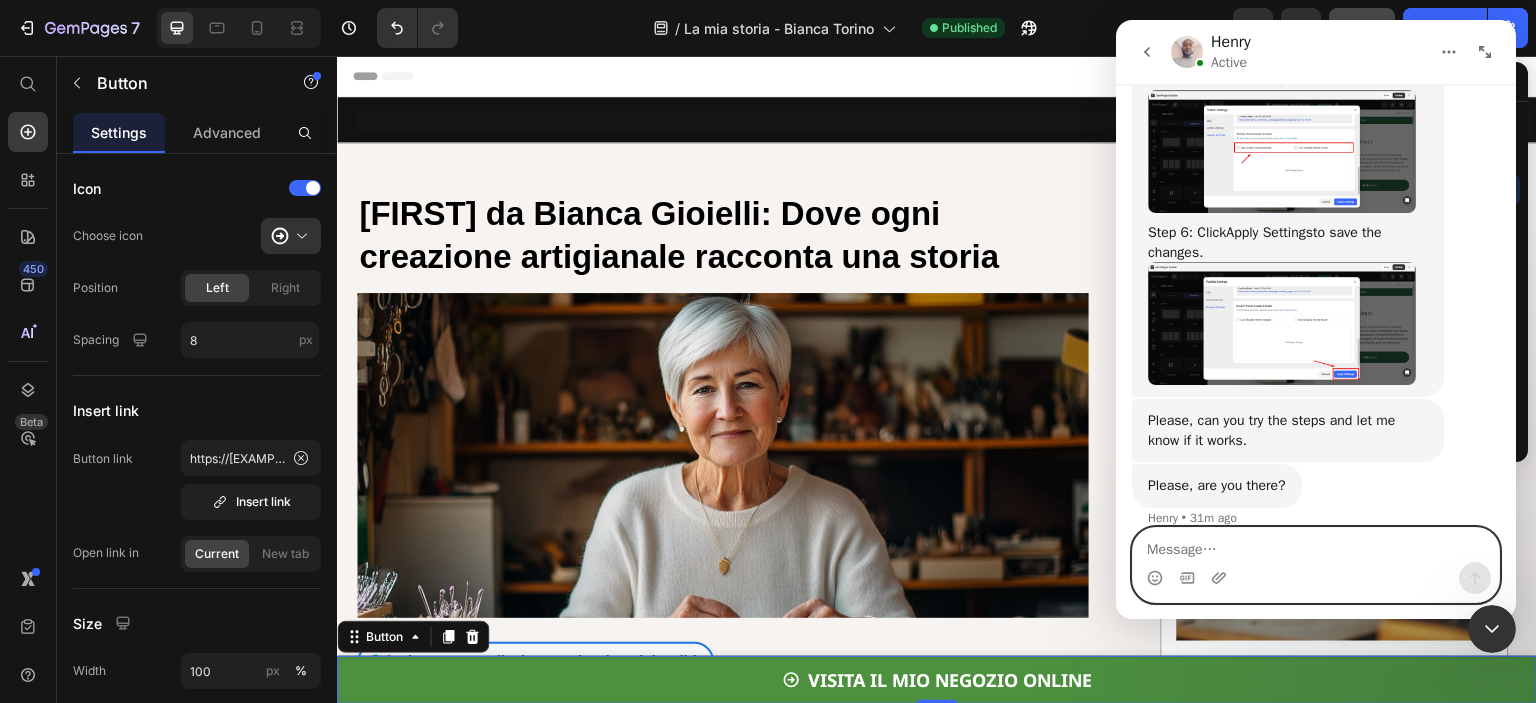 scroll, scrollTop: 1661, scrollLeft: 0, axis: vertical 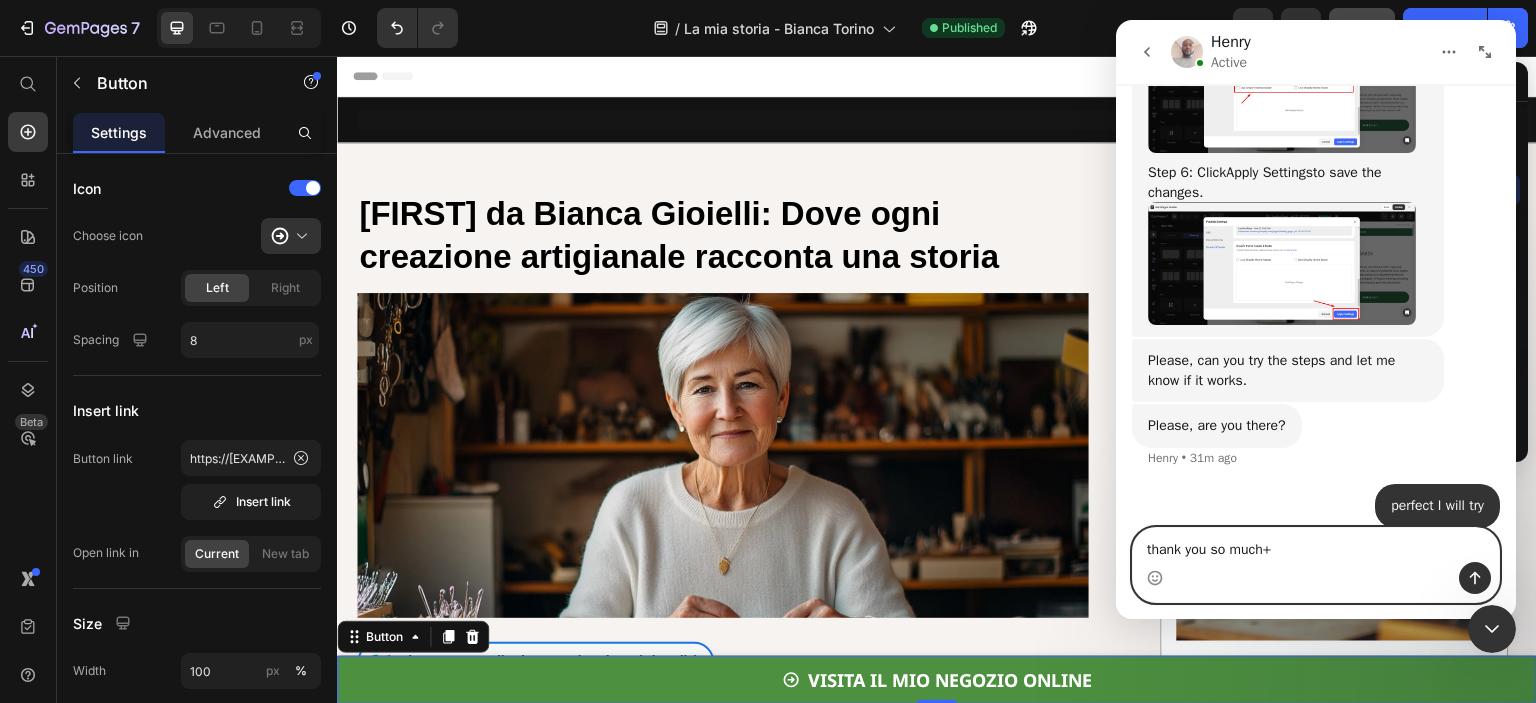 type on "thank you so much" 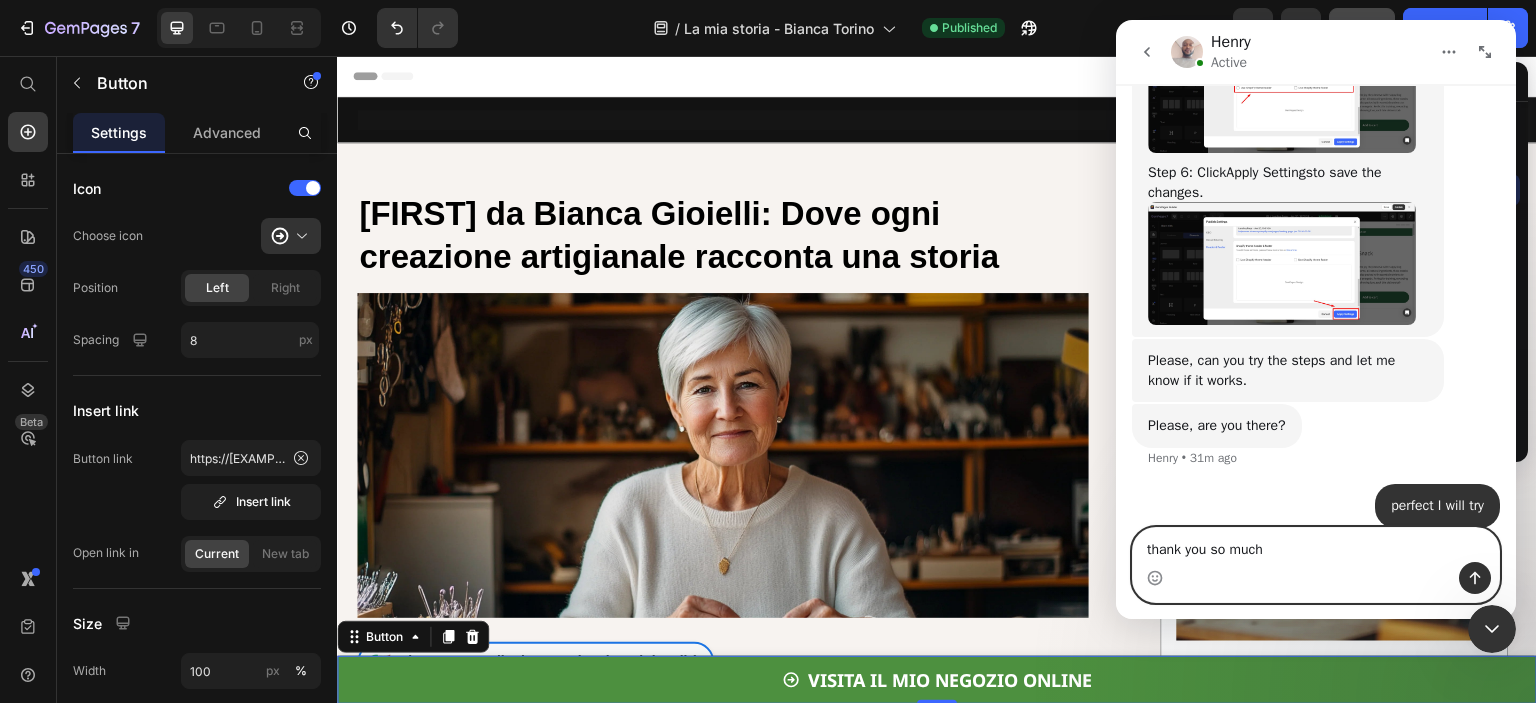 type 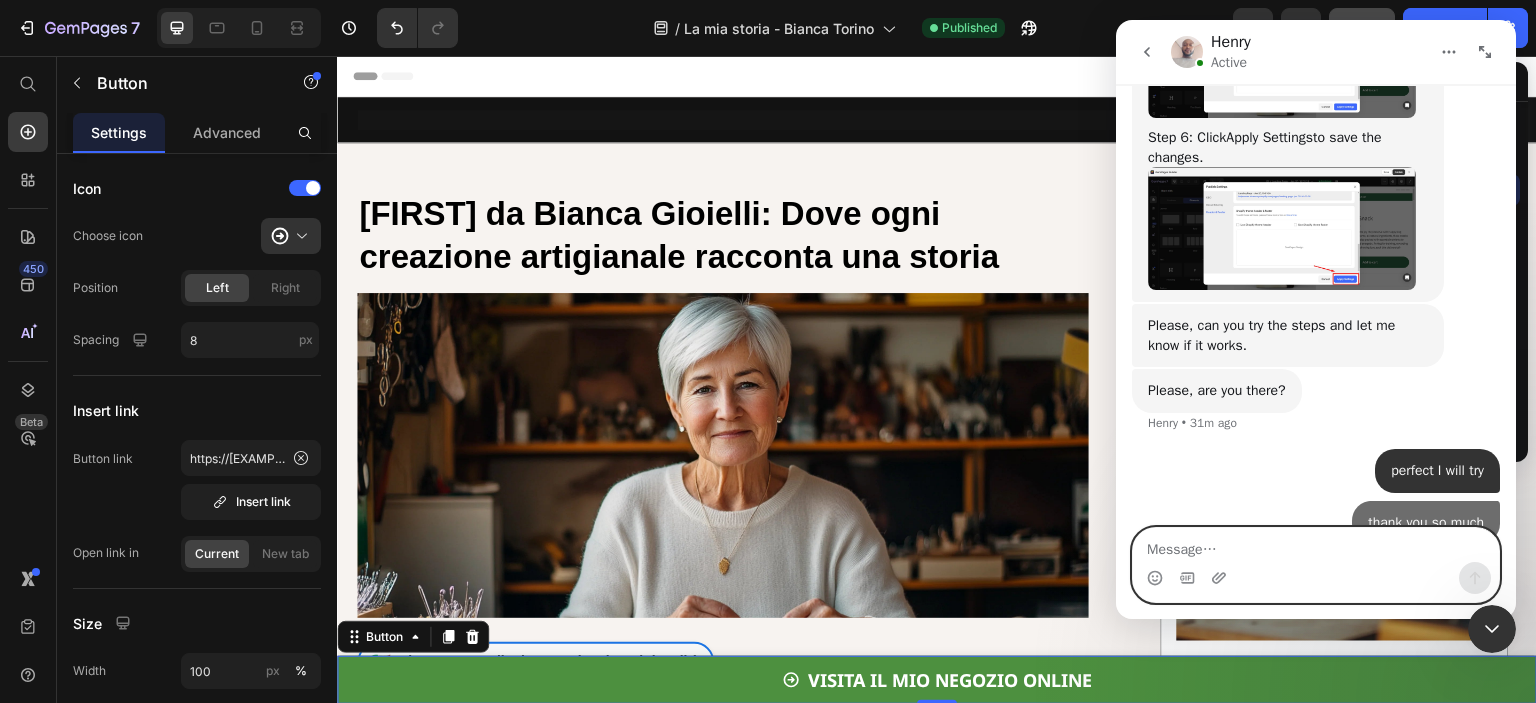 scroll, scrollTop: 1707, scrollLeft: 0, axis: vertical 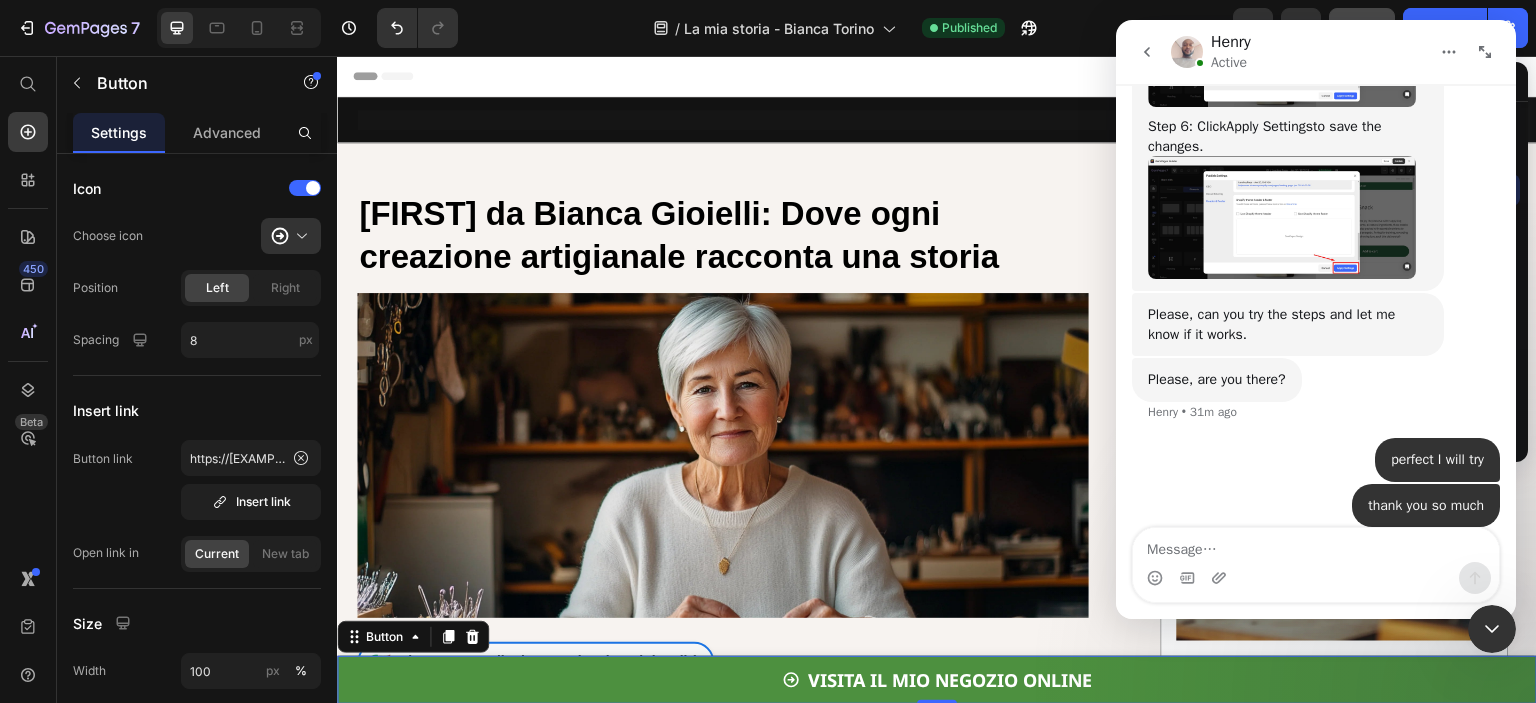 click 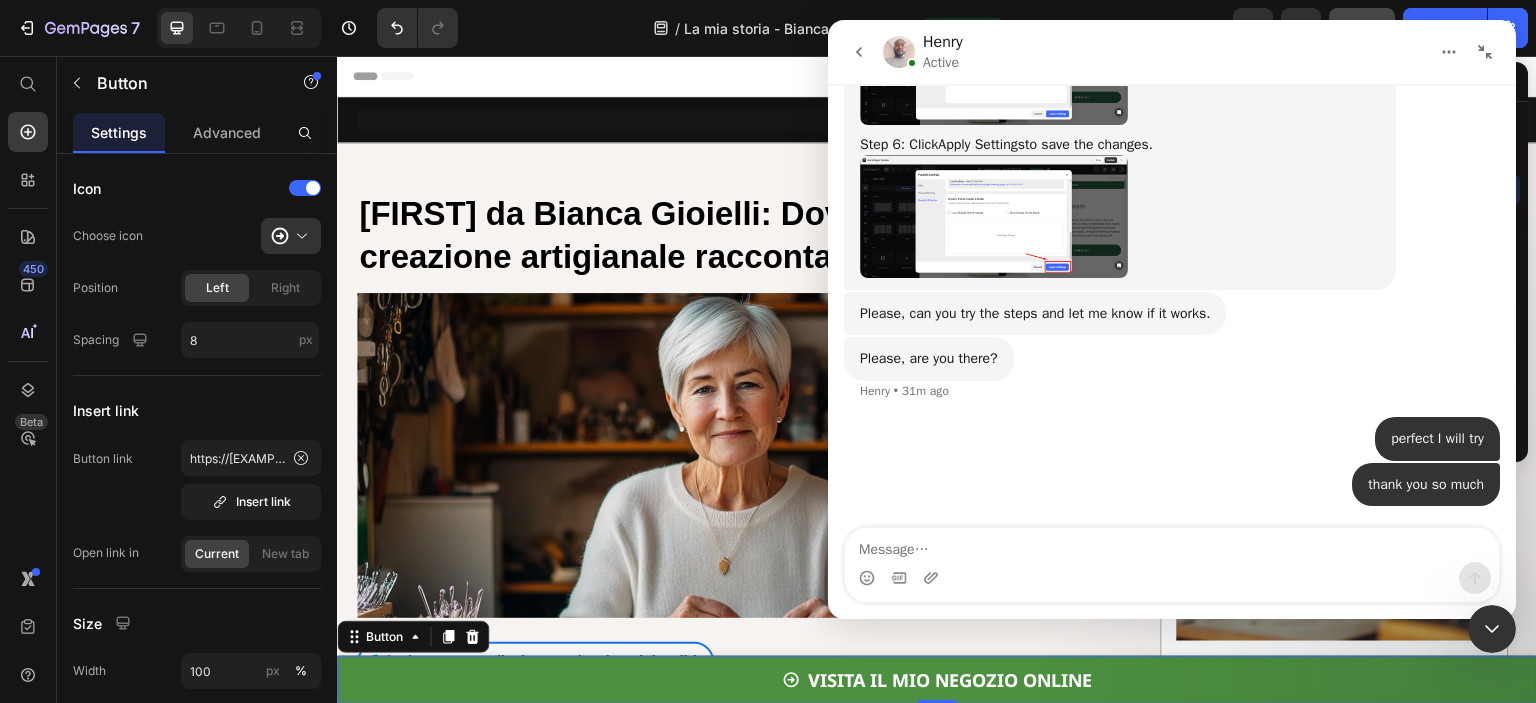 scroll, scrollTop: 1392, scrollLeft: 0, axis: vertical 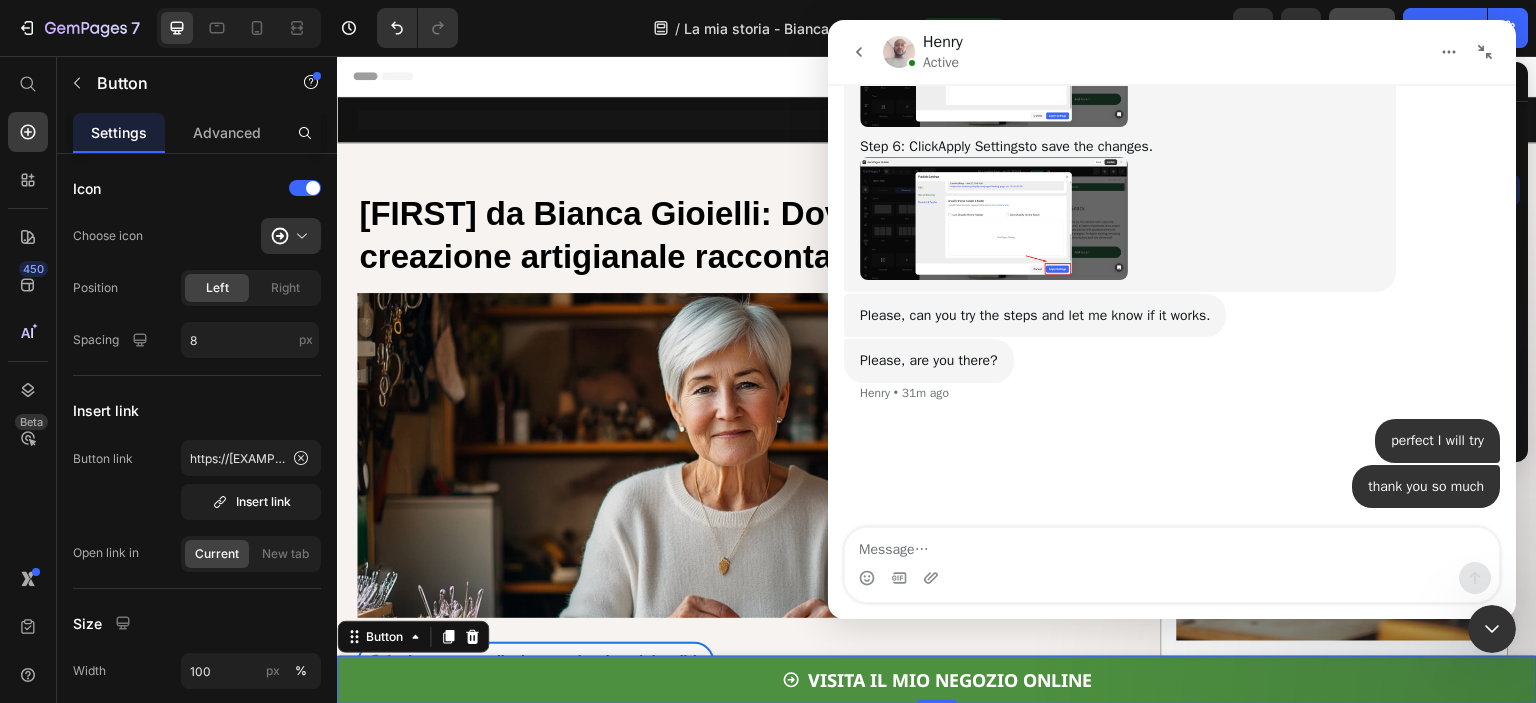 click 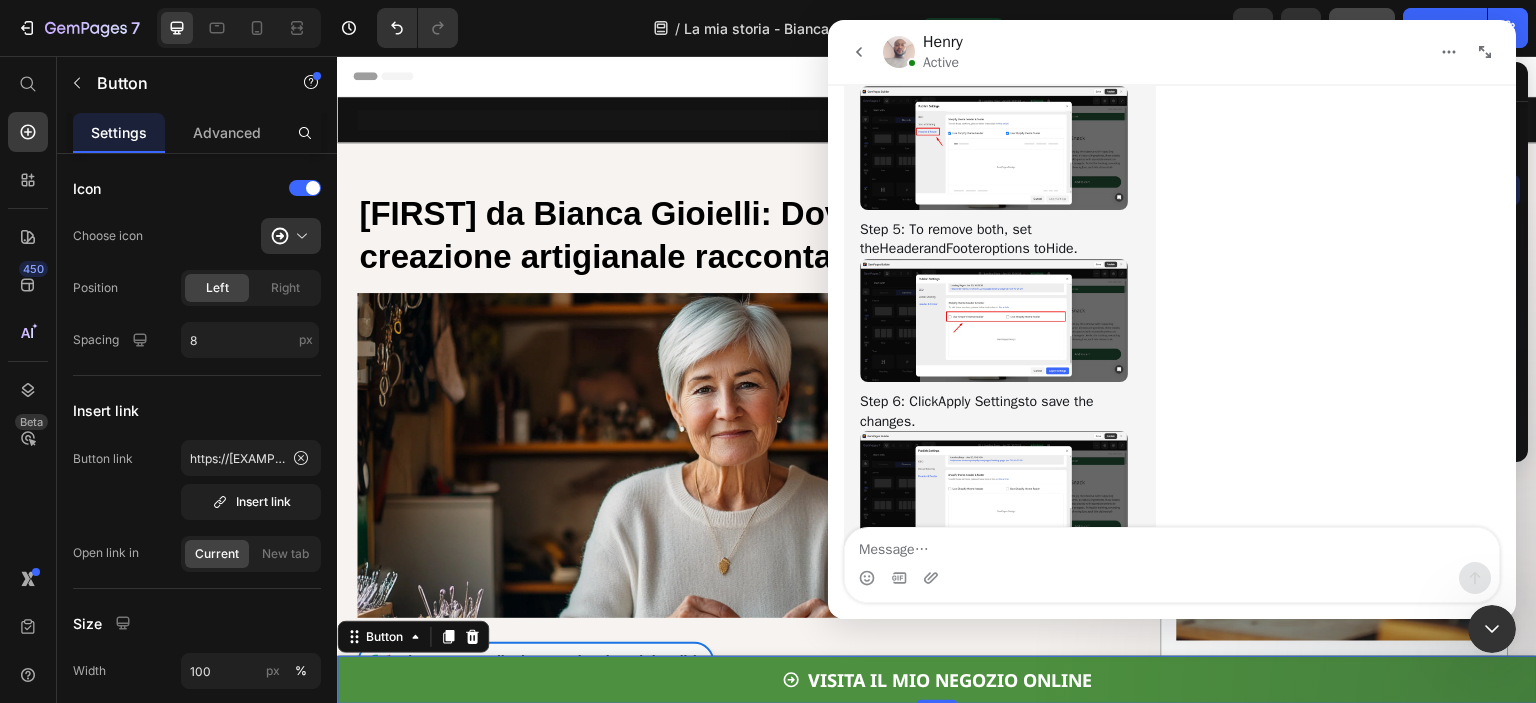 scroll, scrollTop: 1707, scrollLeft: 0, axis: vertical 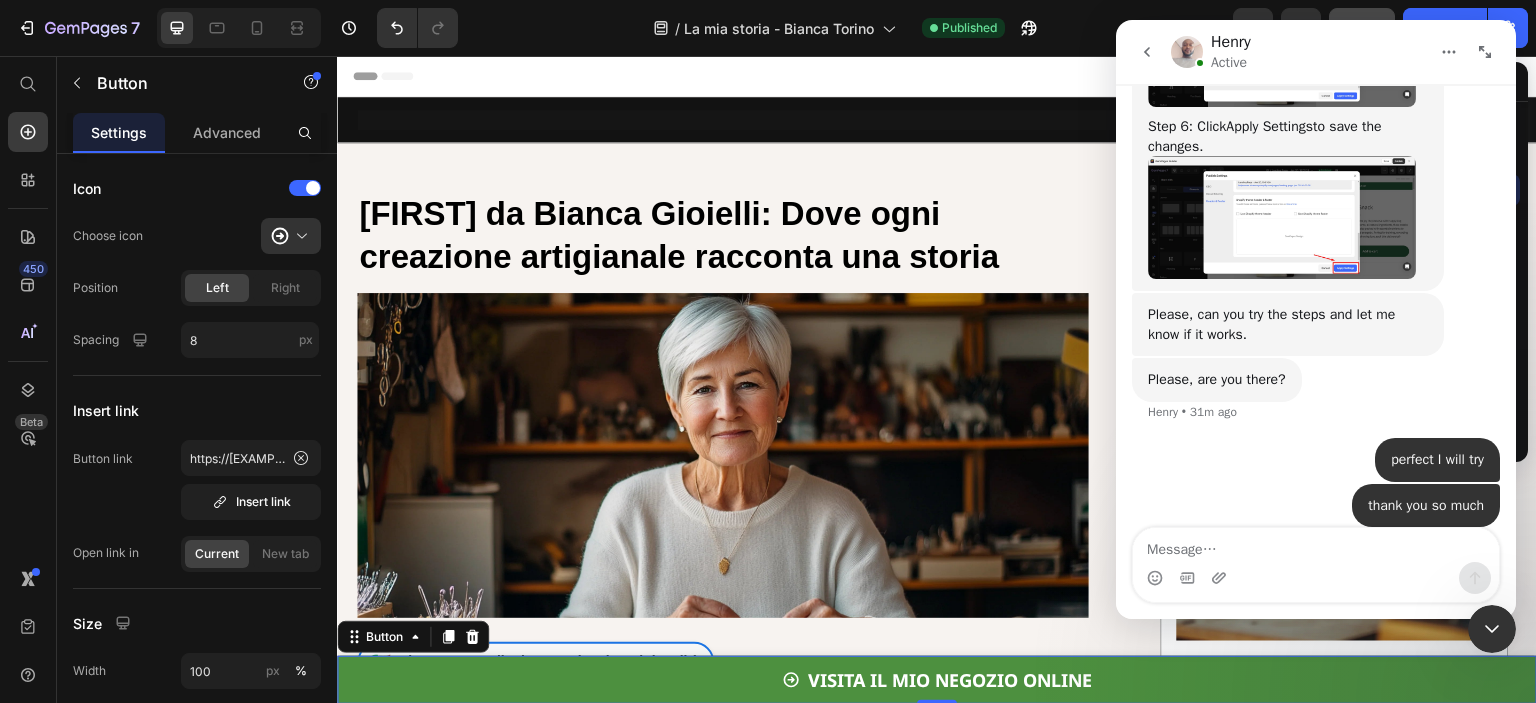 click 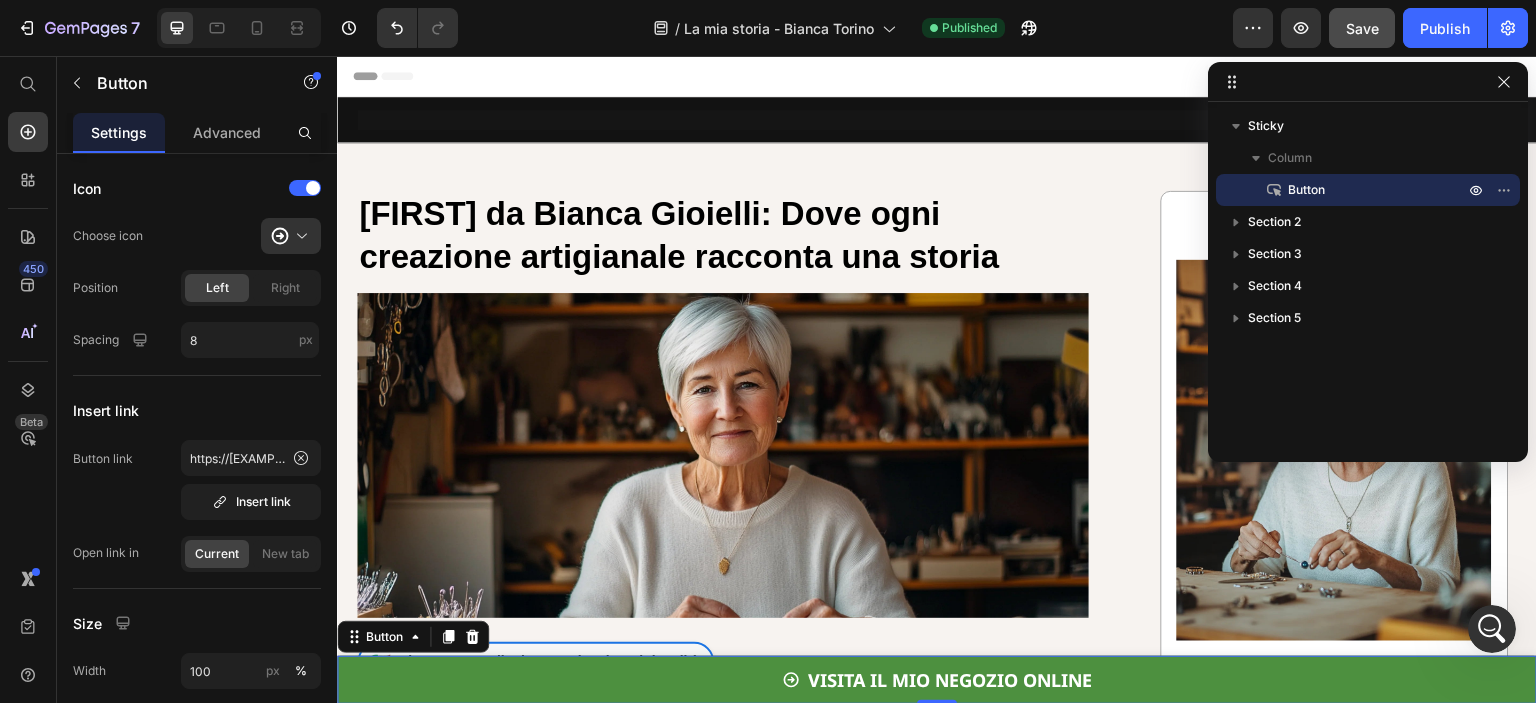 scroll, scrollTop: 1784, scrollLeft: 0, axis: vertical 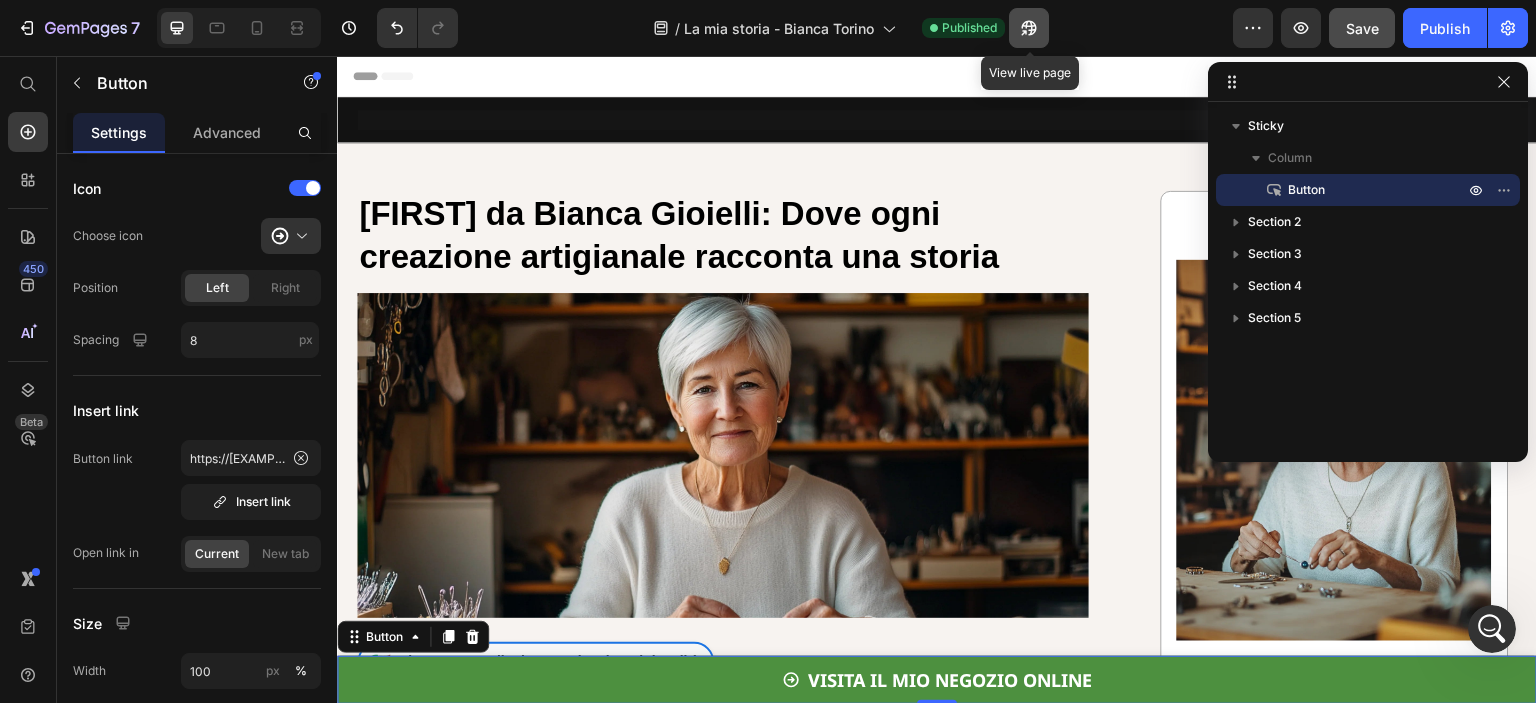 click 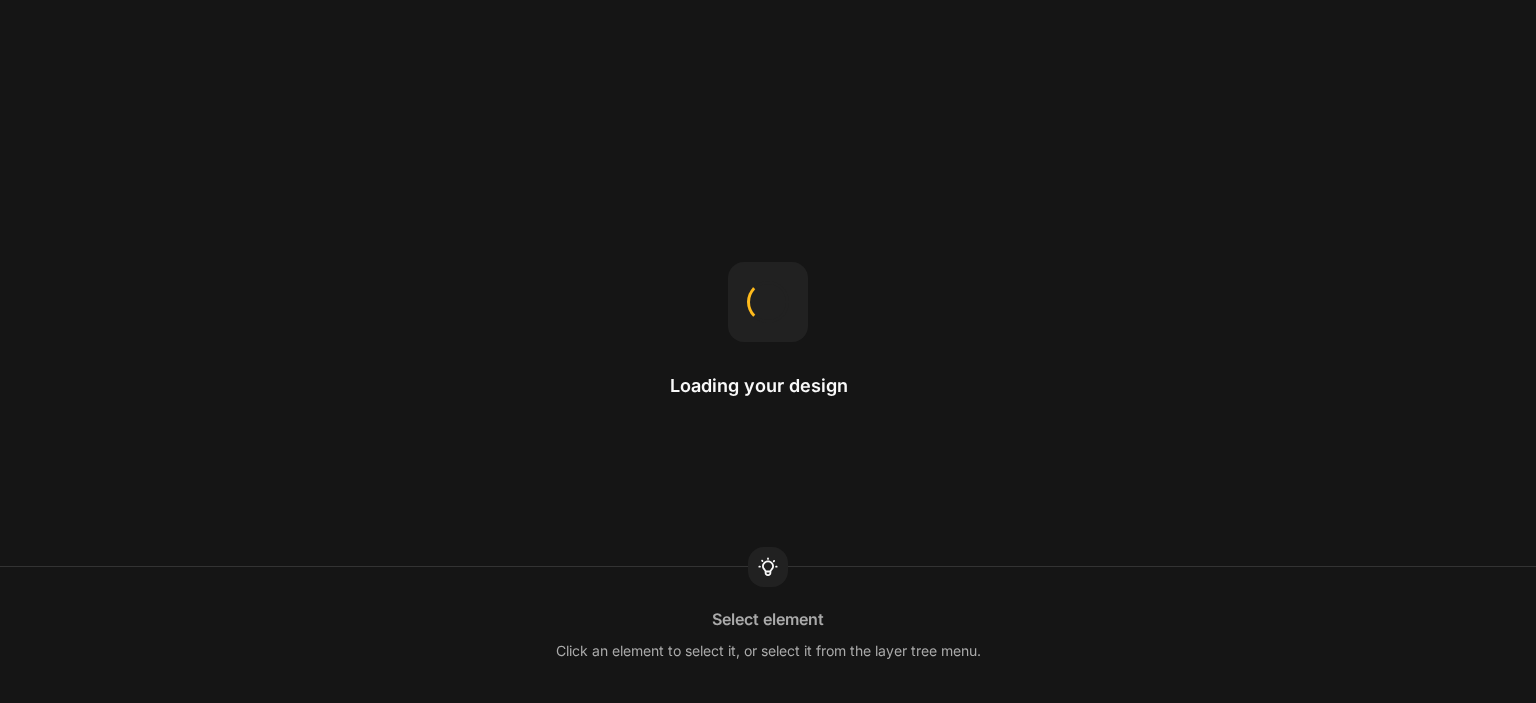 scroll, scrollTop: 0, scrollLeft: 0, axis: both 